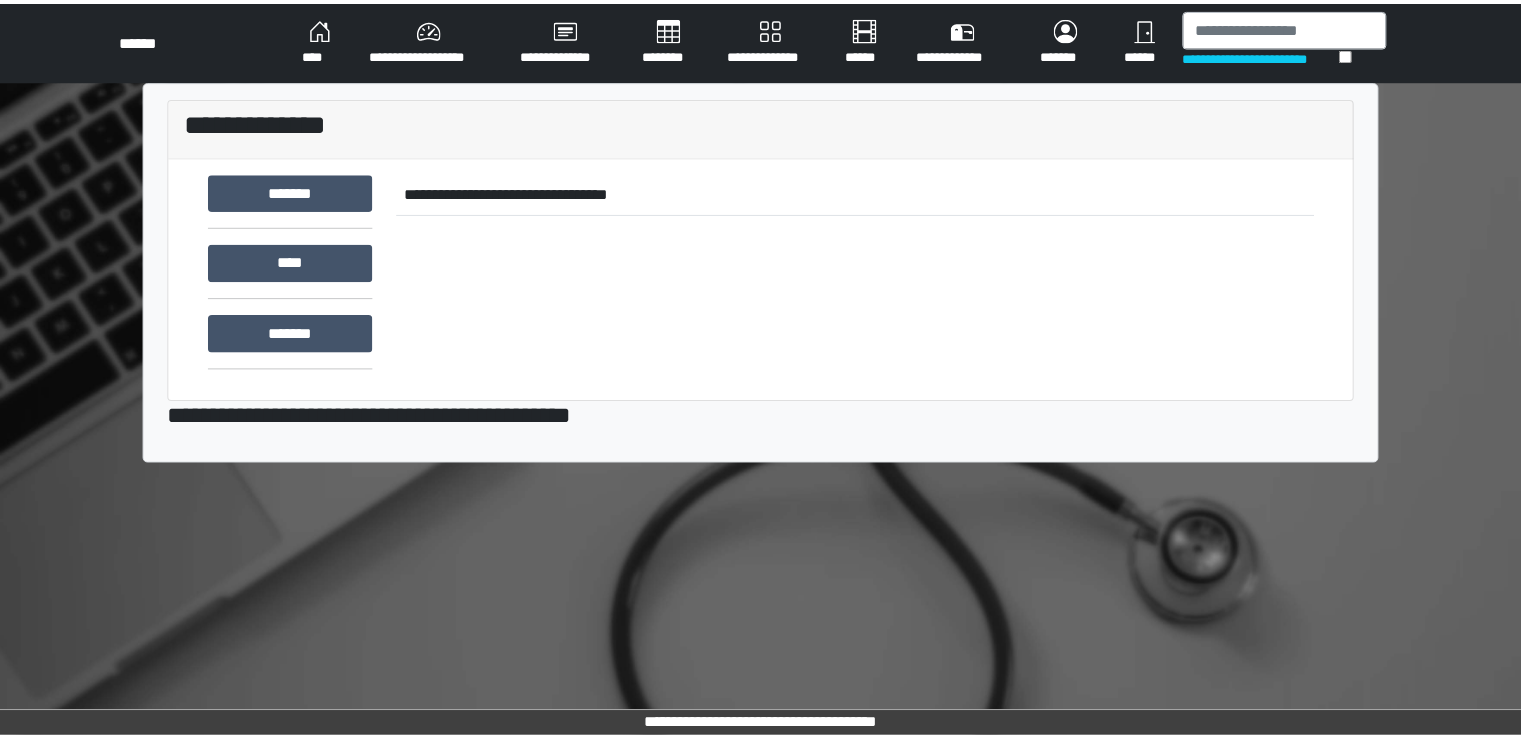 scroll, scrollTop: 0, scrollLeft: 0, axis: both 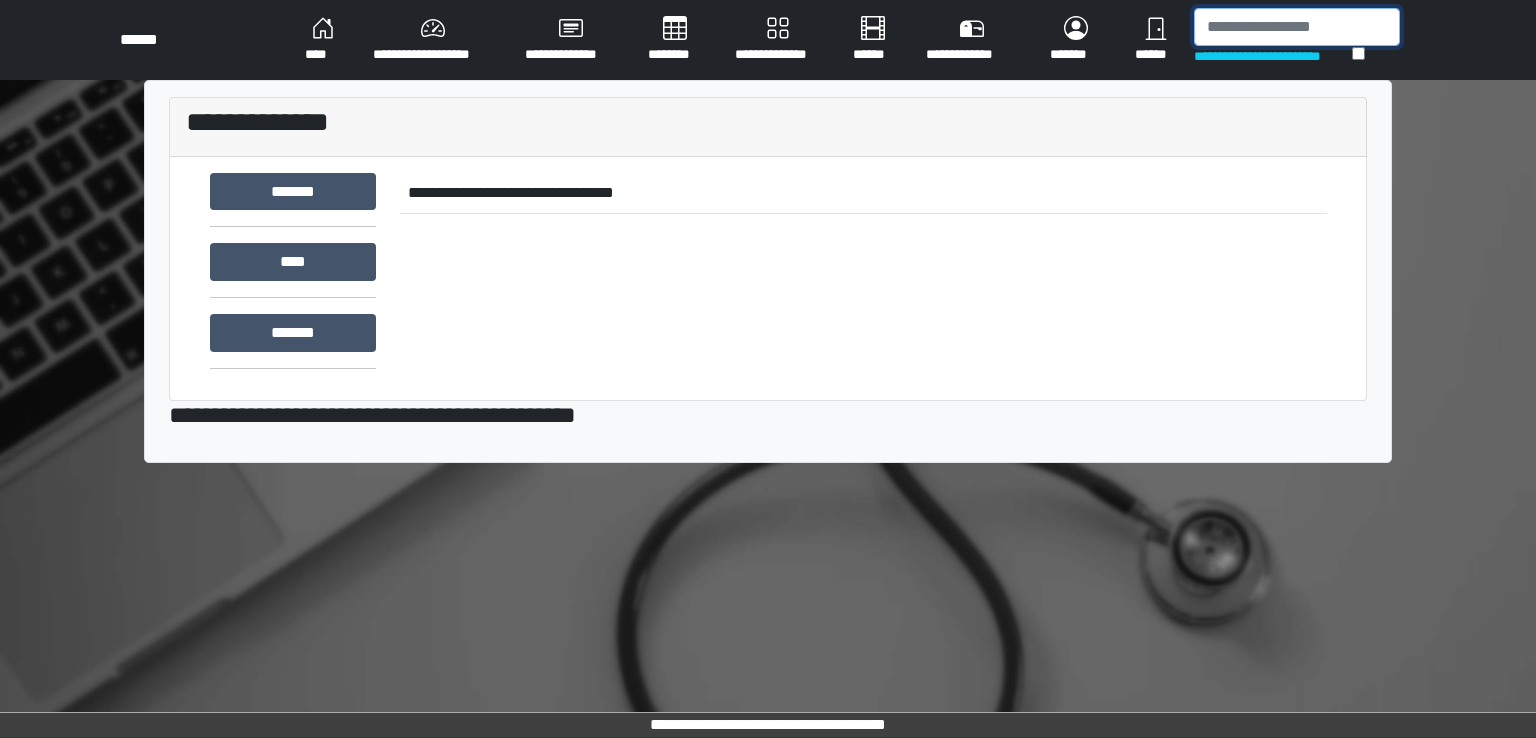 click at bounding box center [1297, 27] 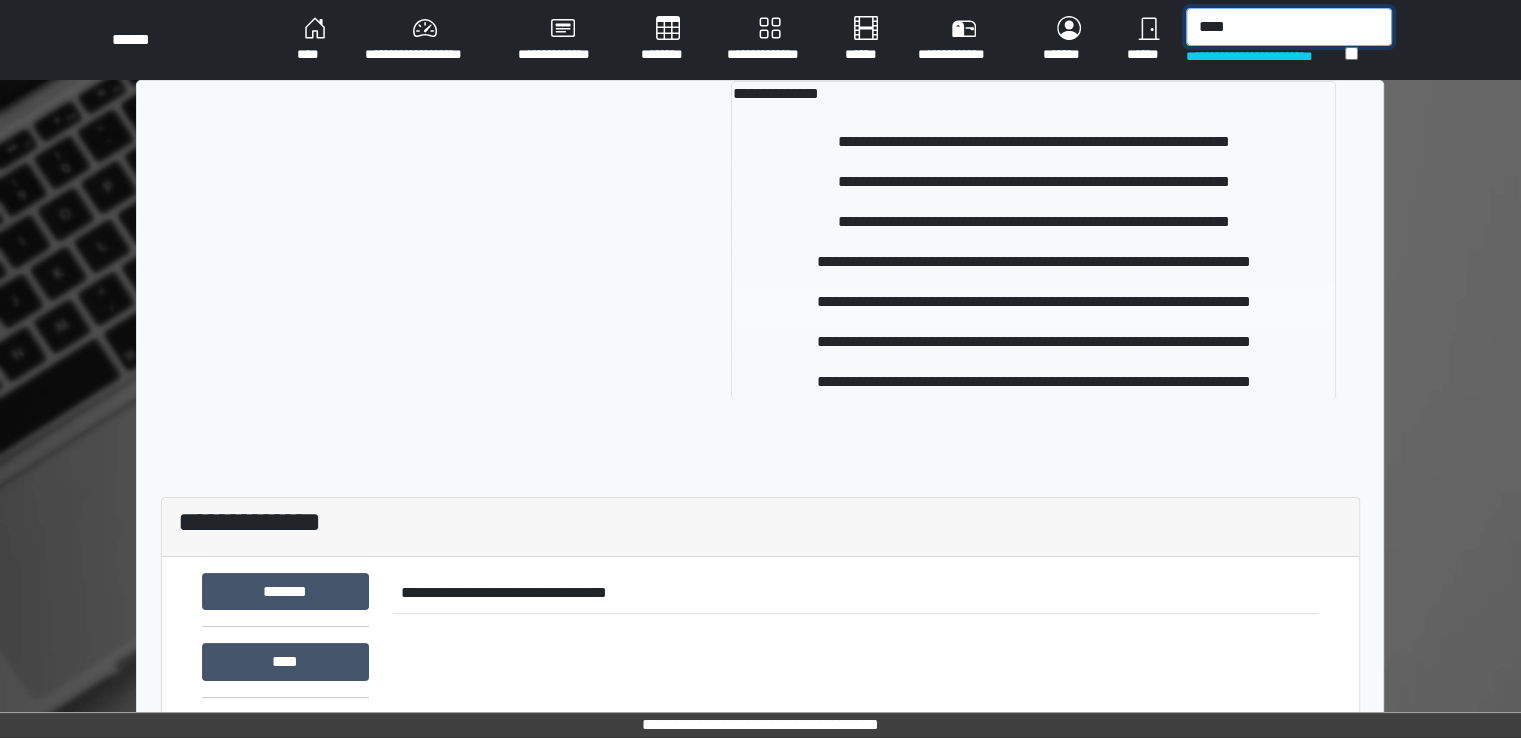 type on "****" 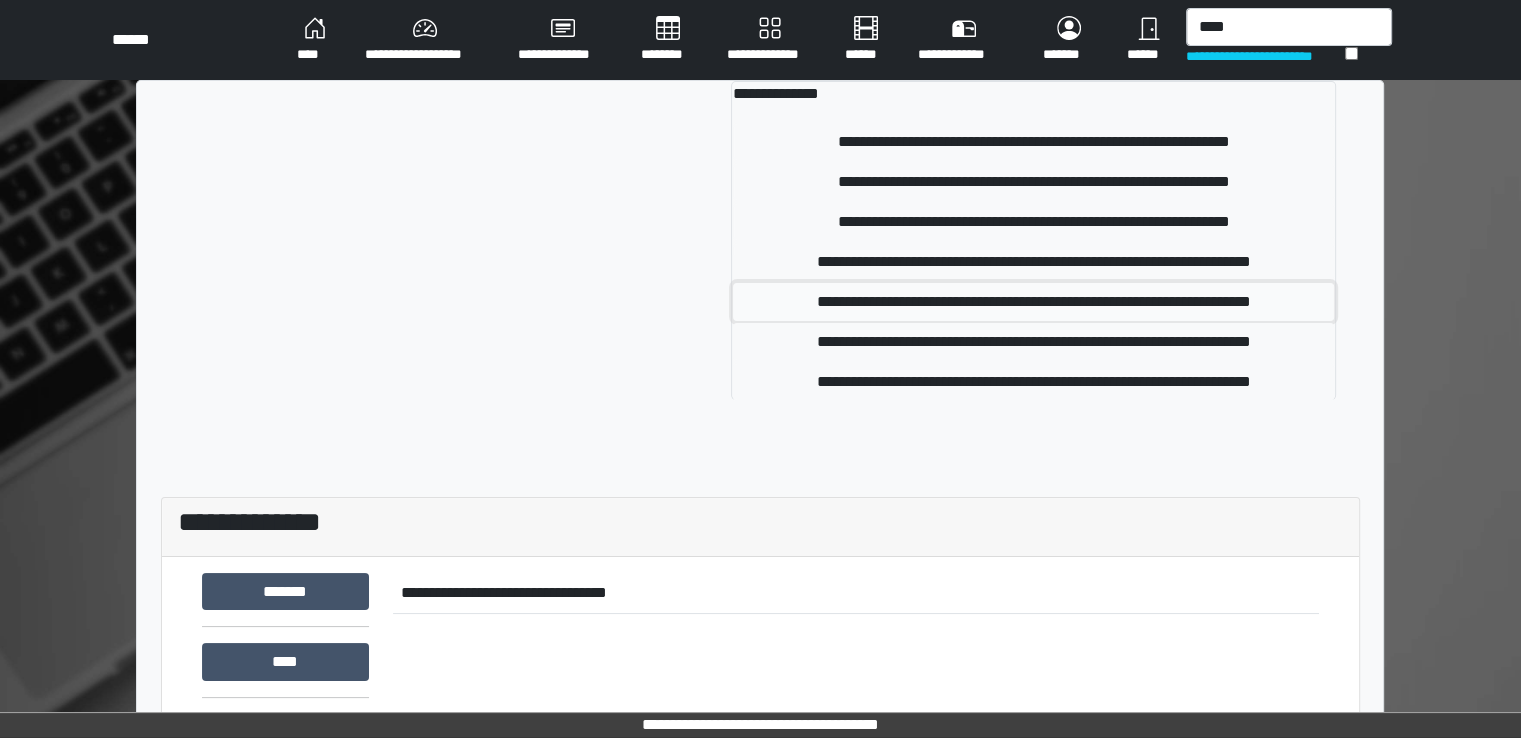 click on "**********" at bounding box center [1033, 302] 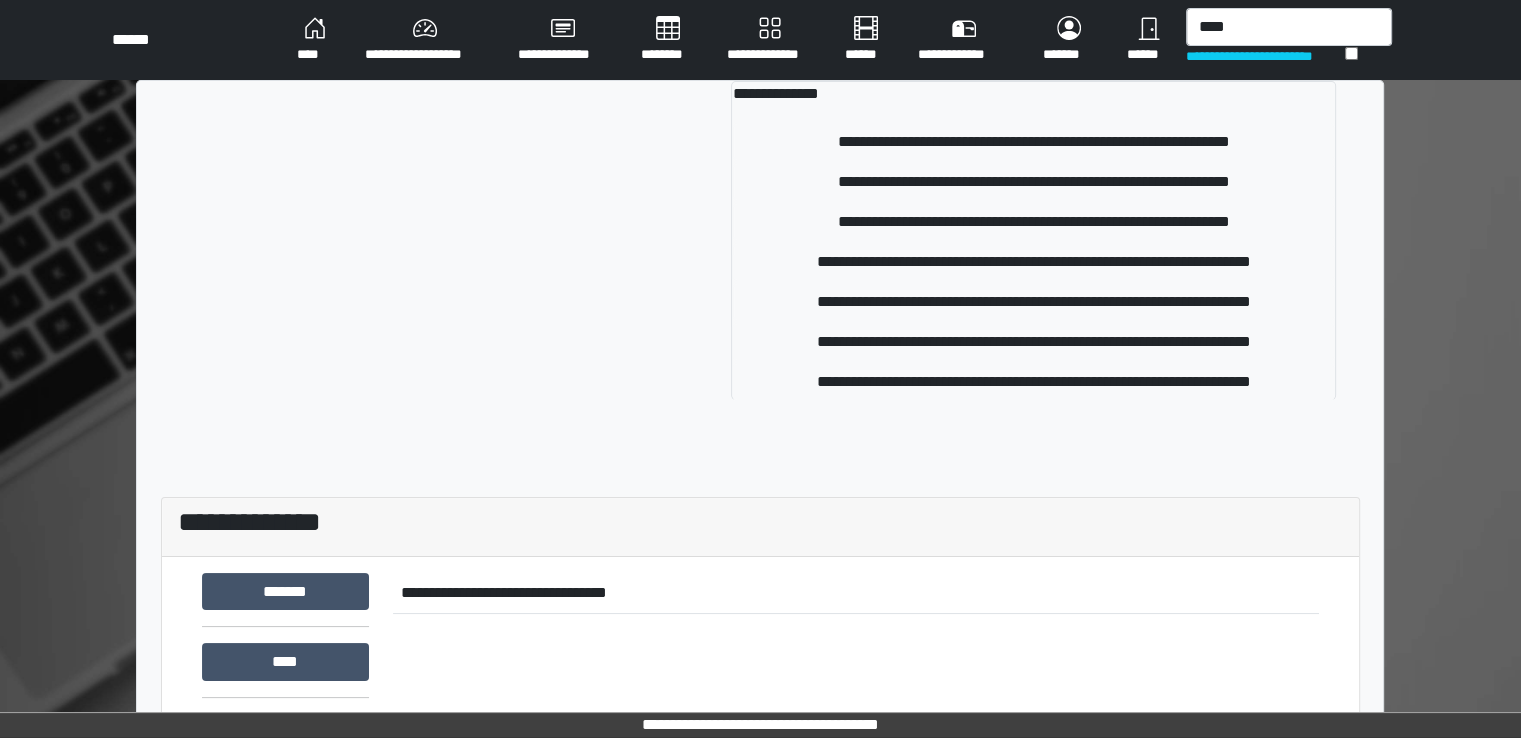 type 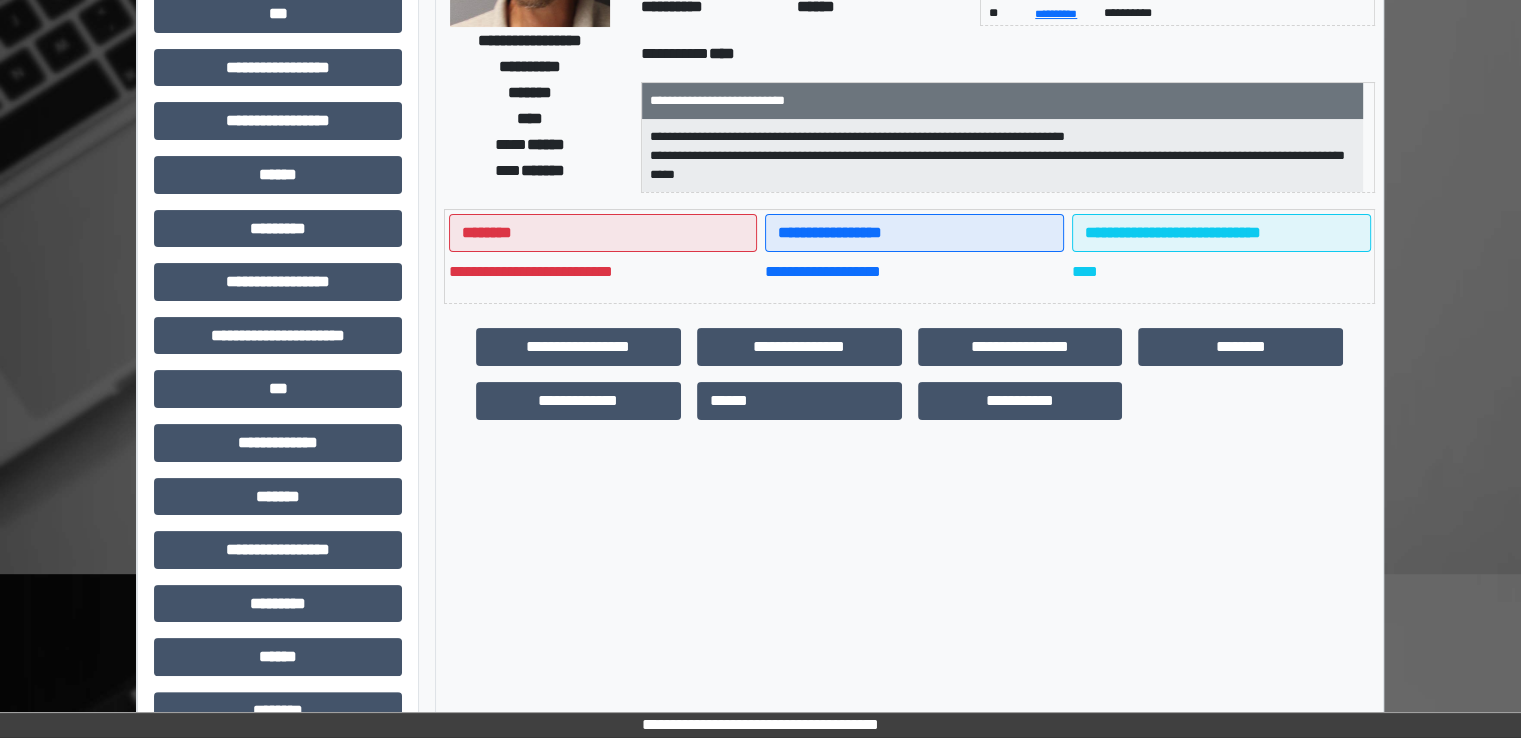 scroll, scrollTop: 428, scrollLeft: 0, axis: vertical 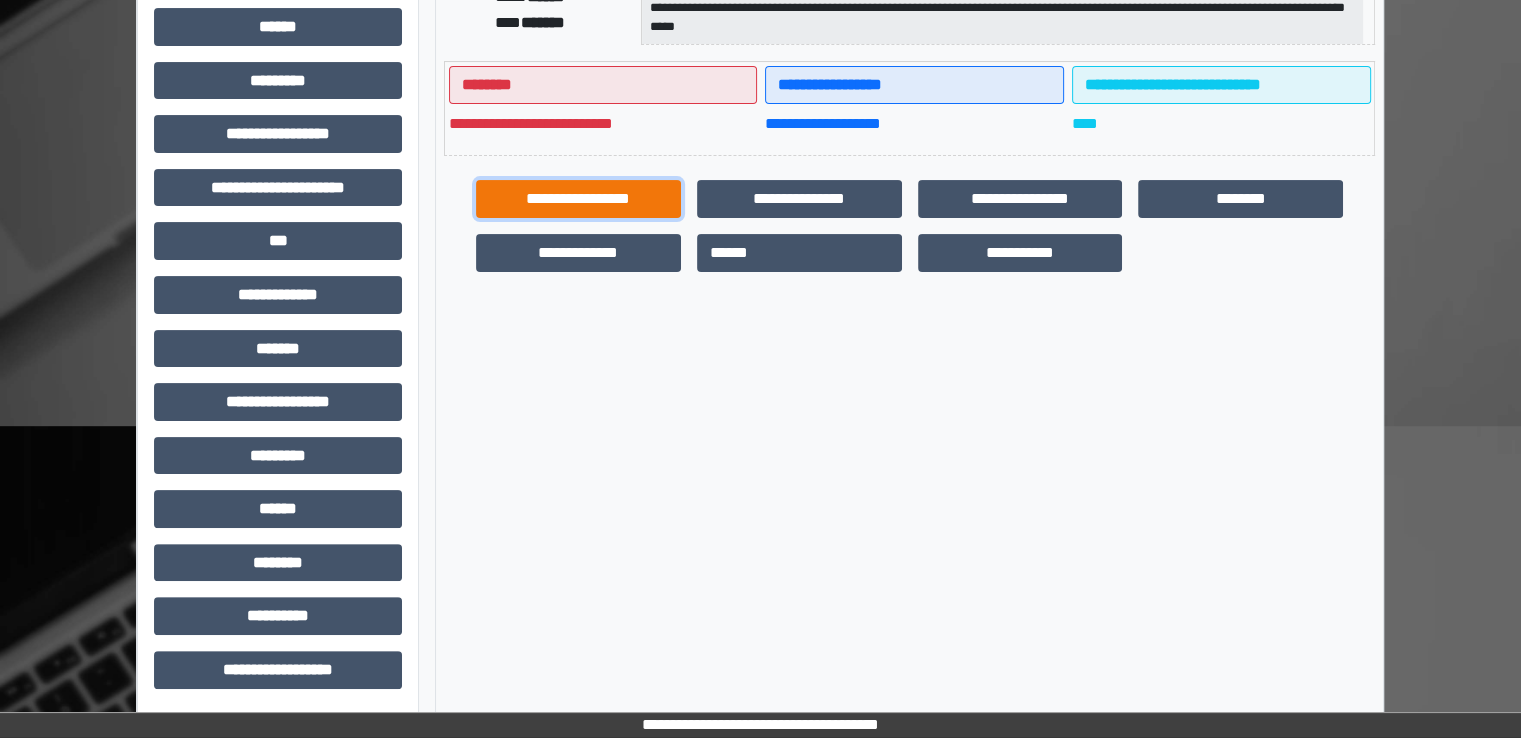 click on "**********" at bounding box center [578, 199] 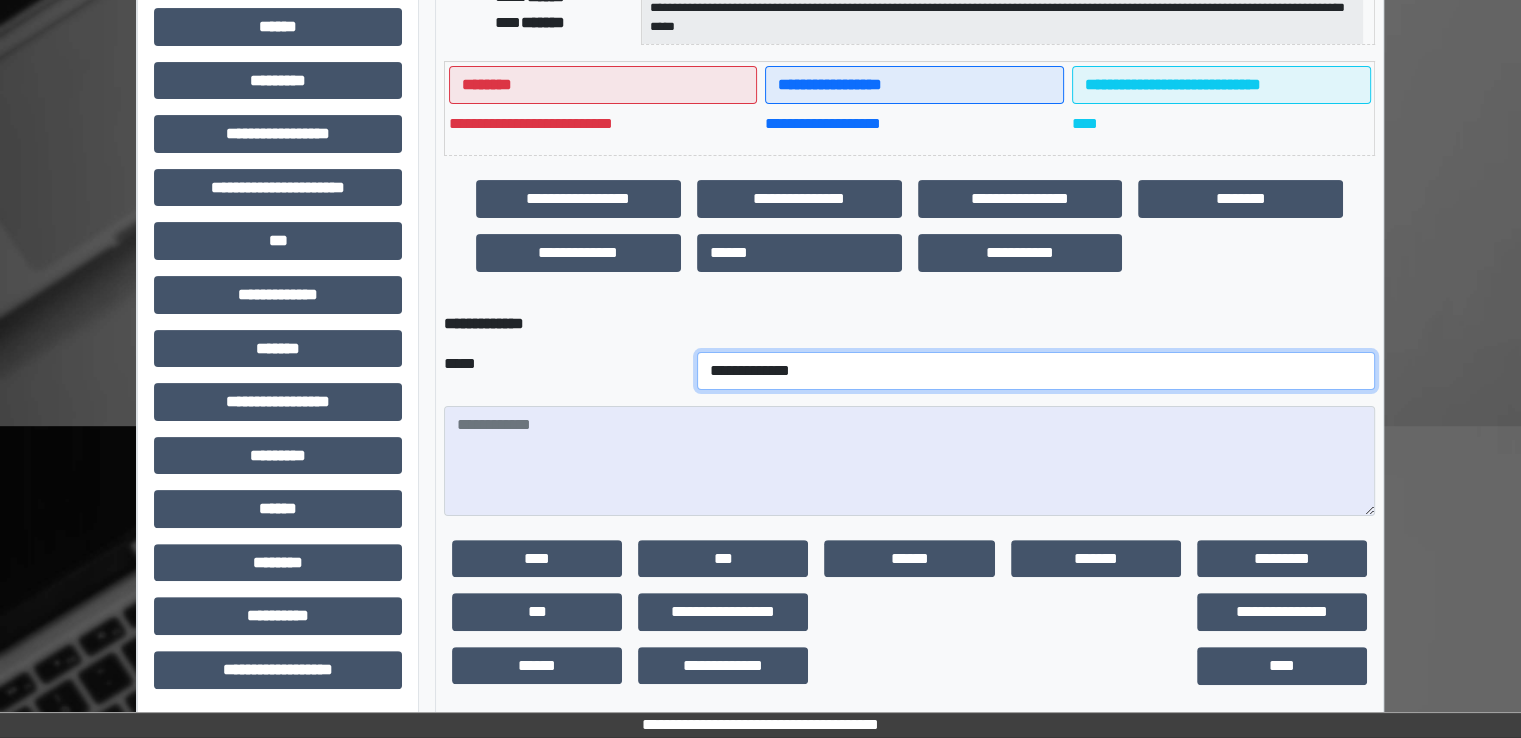 click on "**********" at bounding box center [1036, 371] 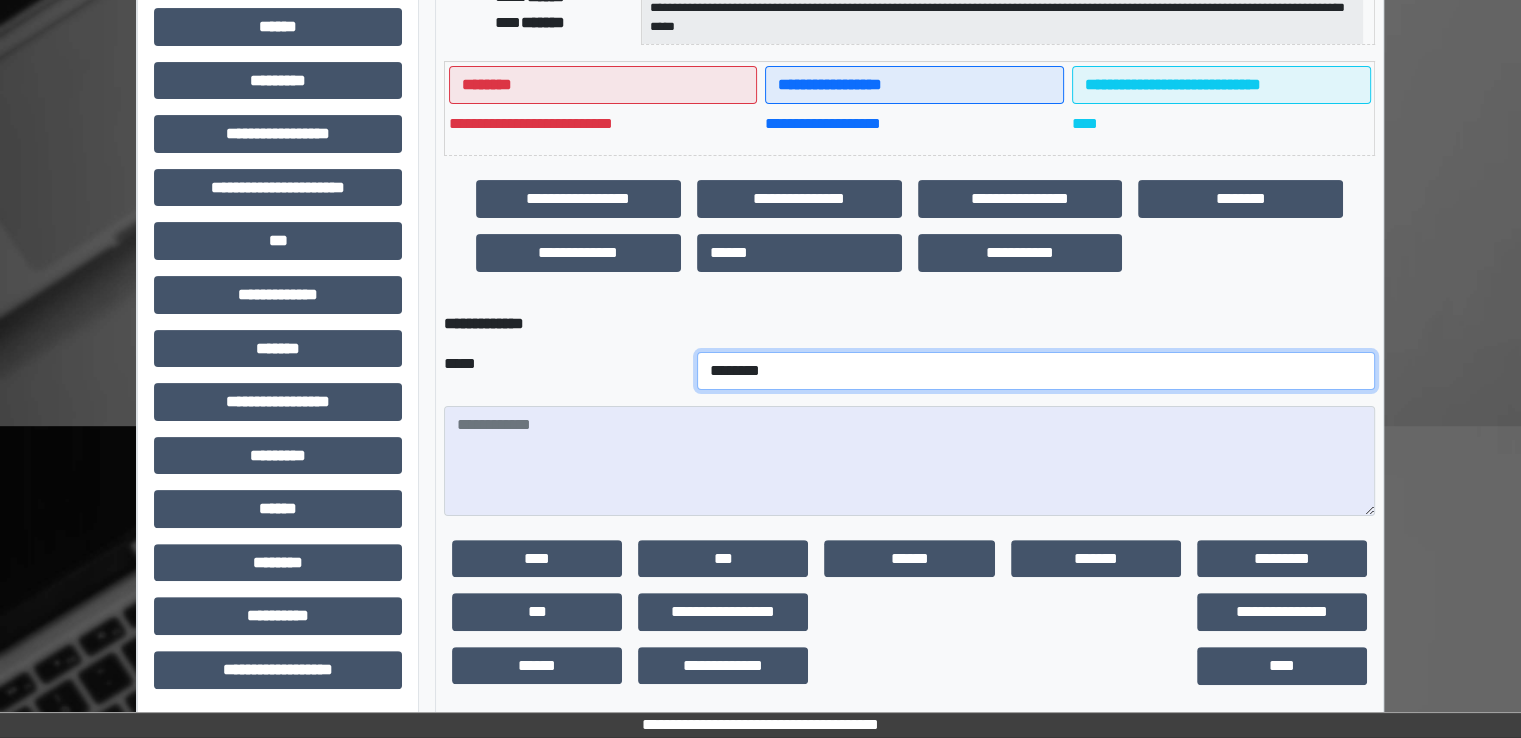 click on "**********" at bounding box center (1036, 371) 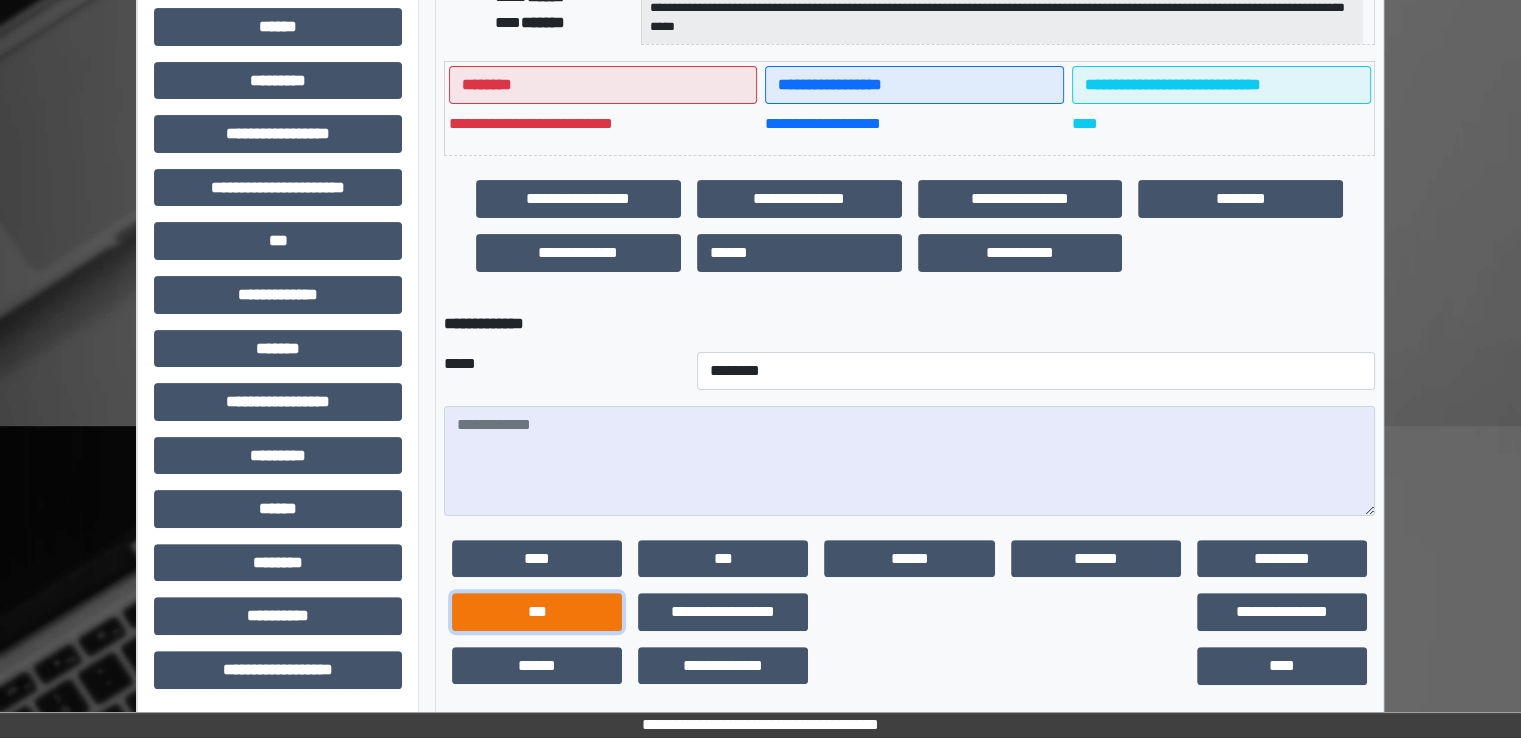 click on "***" at bounding box center (537, 612) 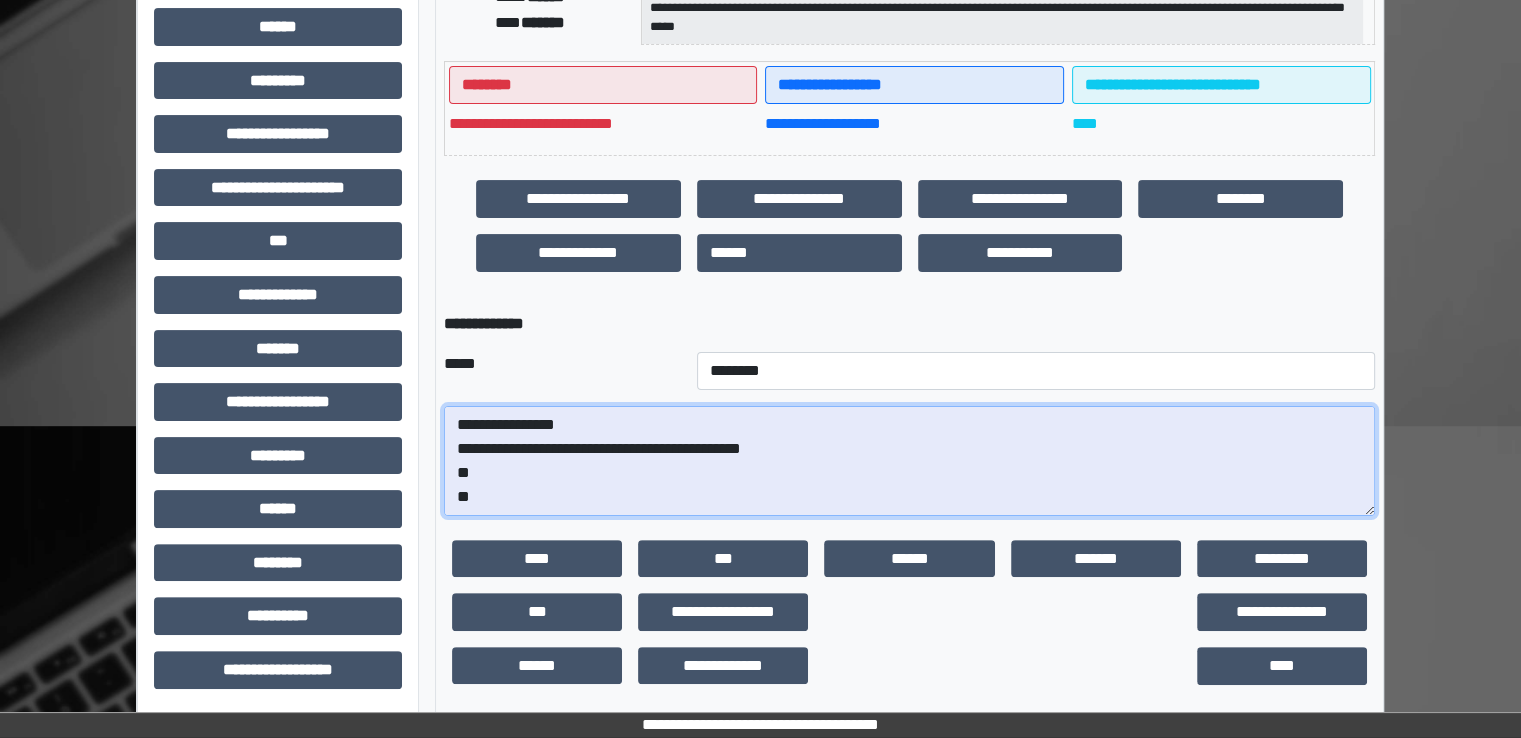 click on "**********" at bounding box center (909, 461) 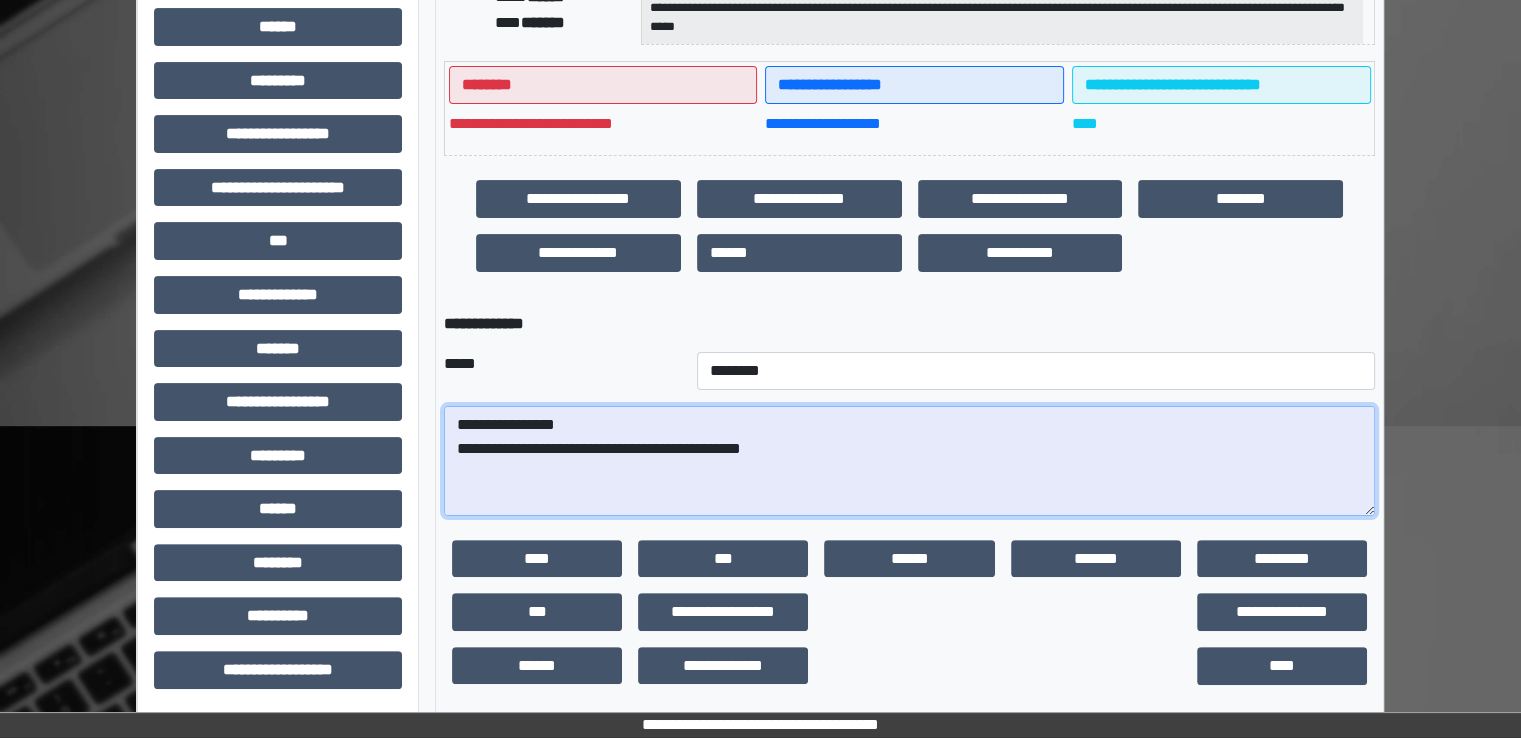 paste on "**********" 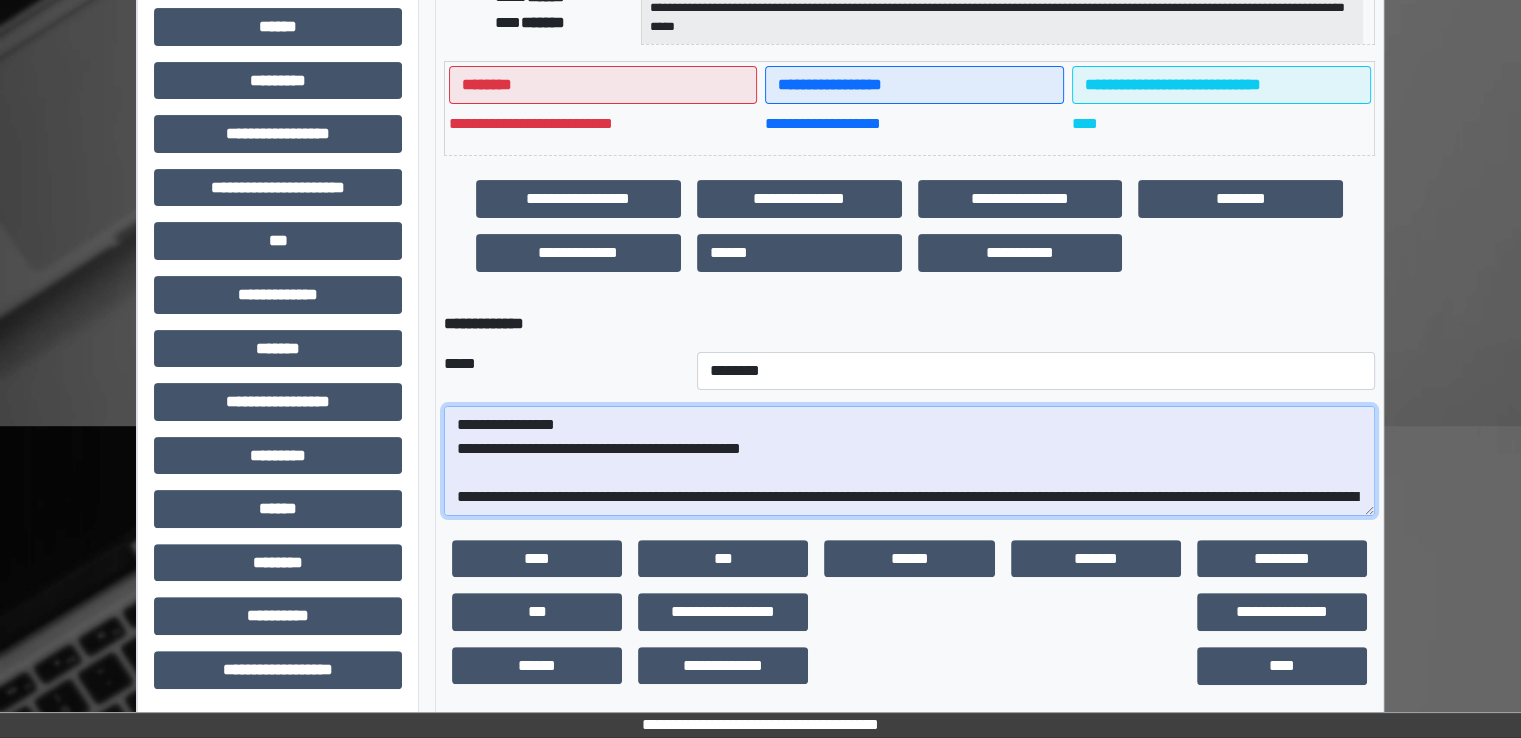 scroll, scrollTop: 376, scrollLeft: 0, axis: vertical 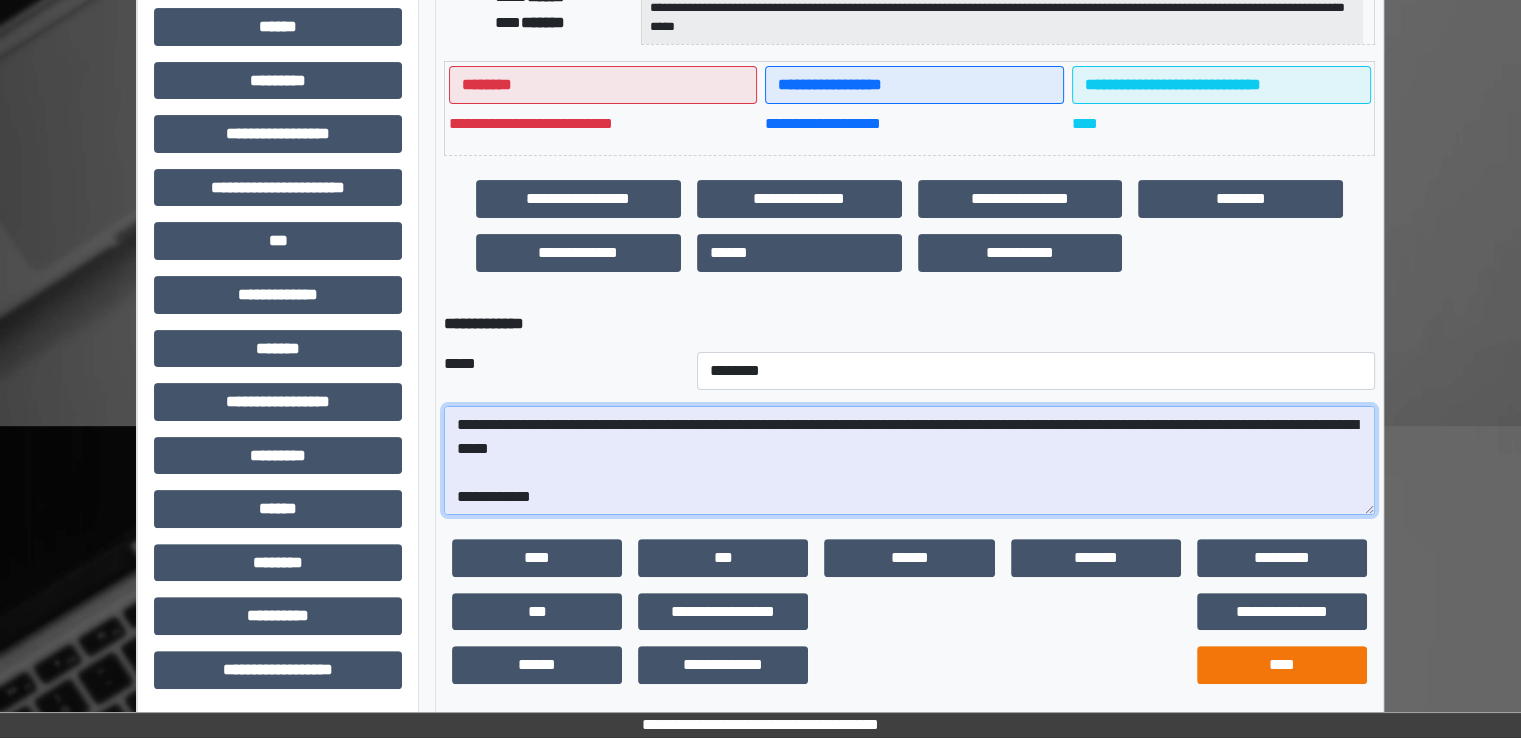 type on "**********" 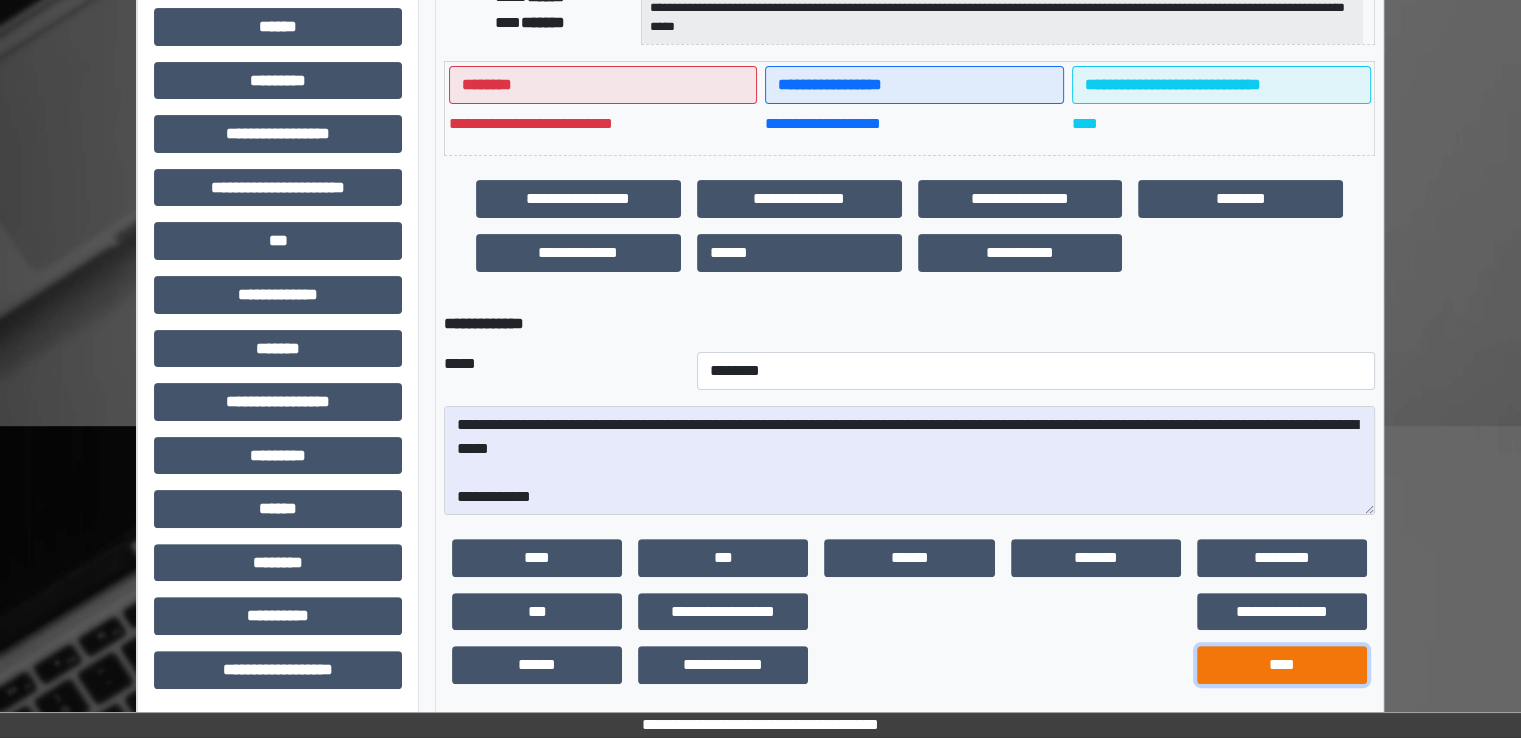 click on "****" at bounding box center [1282, 665] 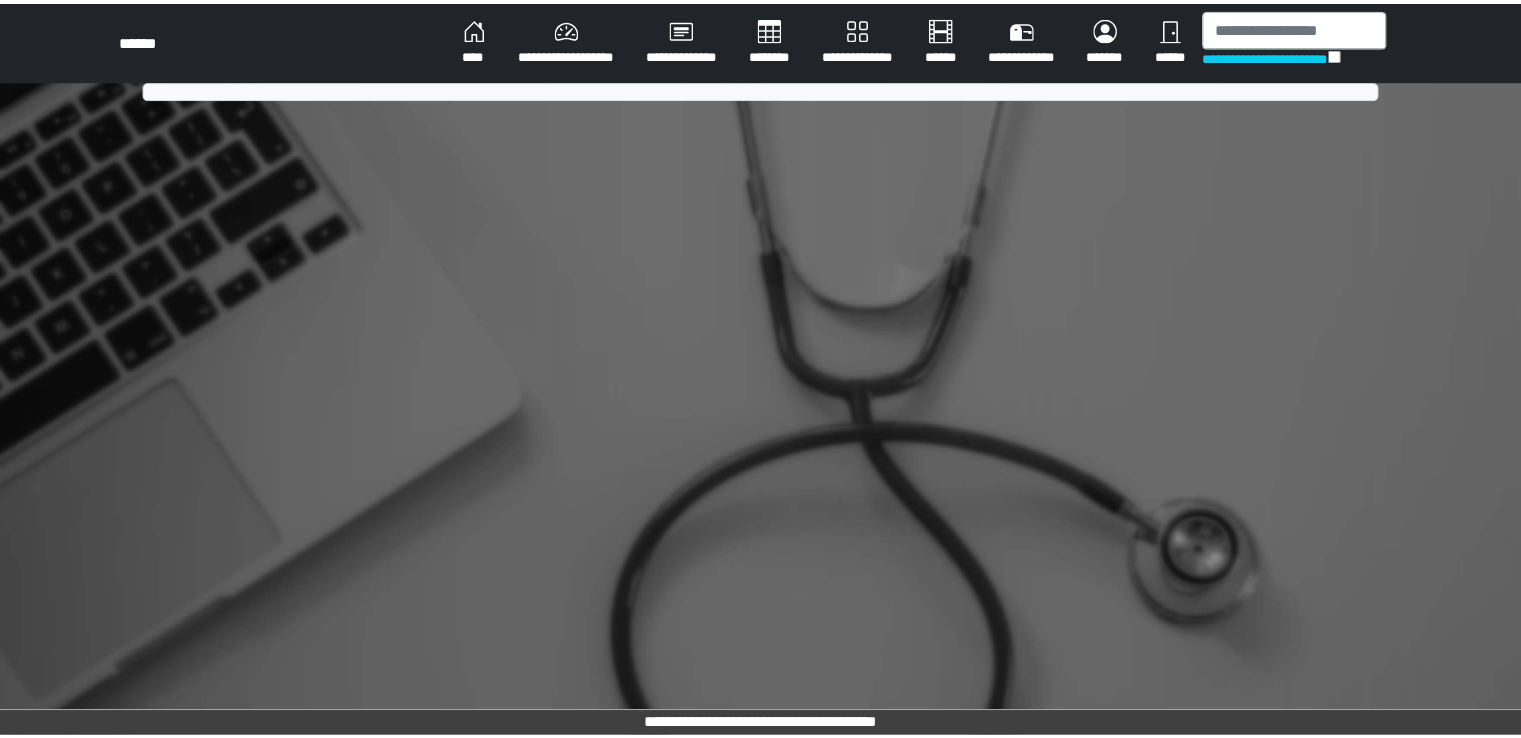 scroll, scrollTop: 0, scrollLeft: 0, axis: both 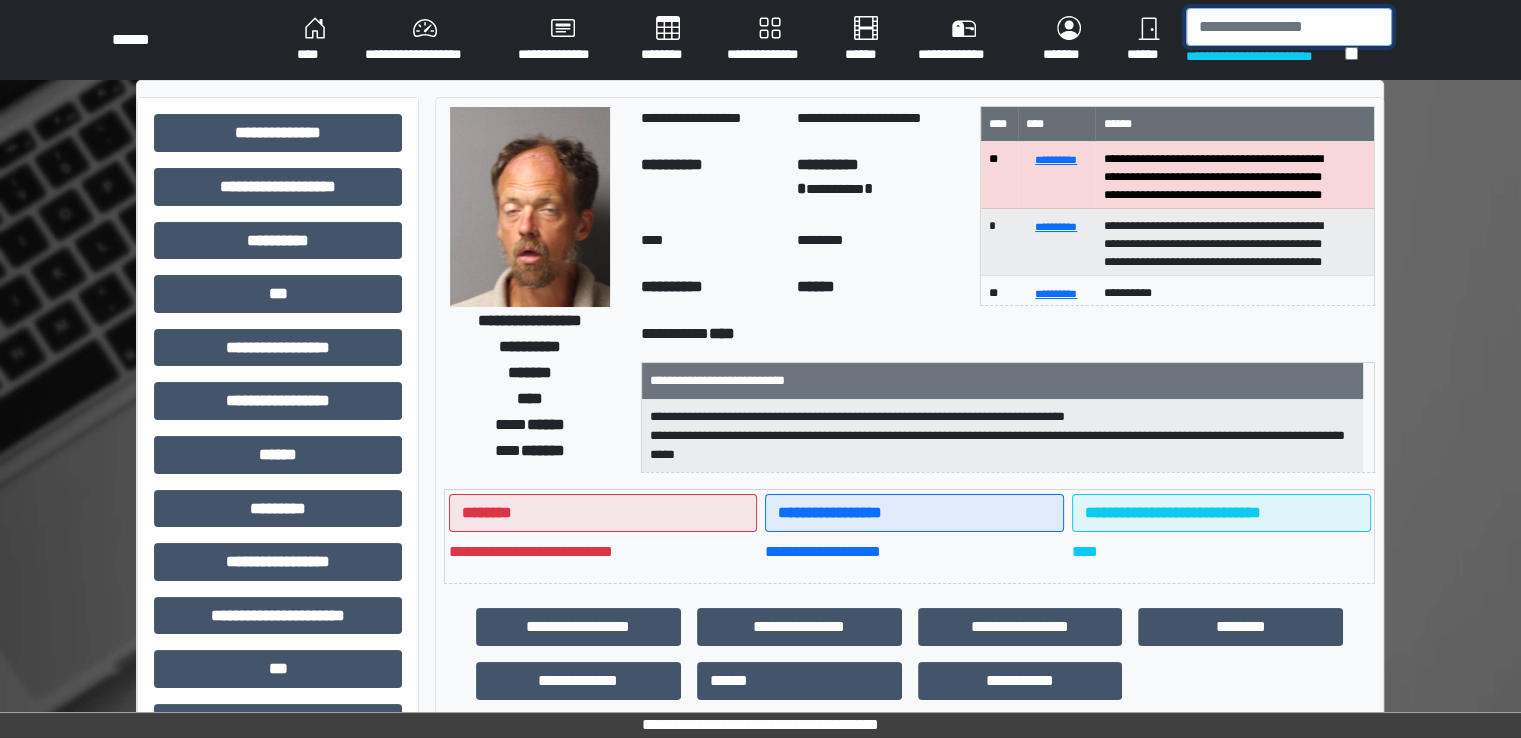 click at bounding box center [1289, 27] 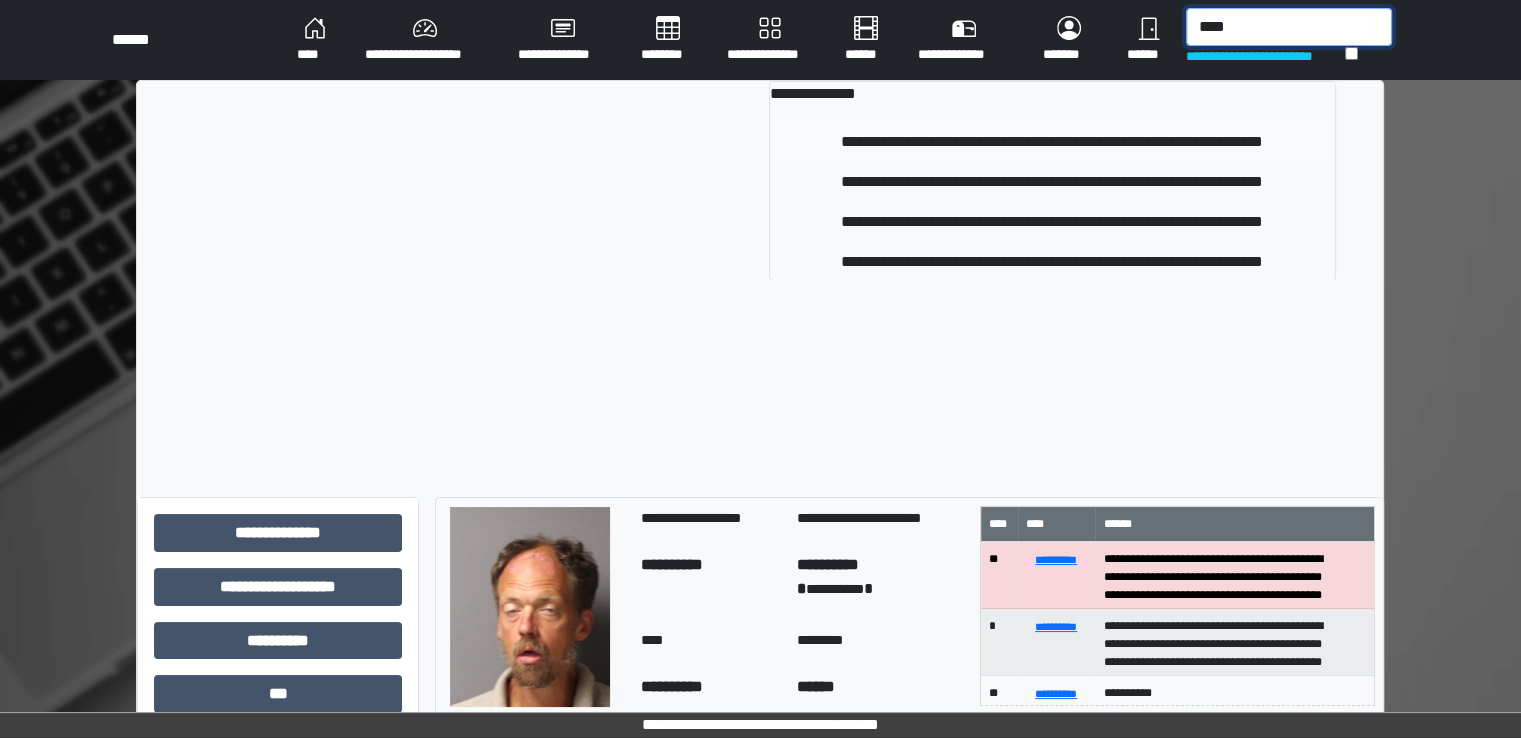 type on "****" 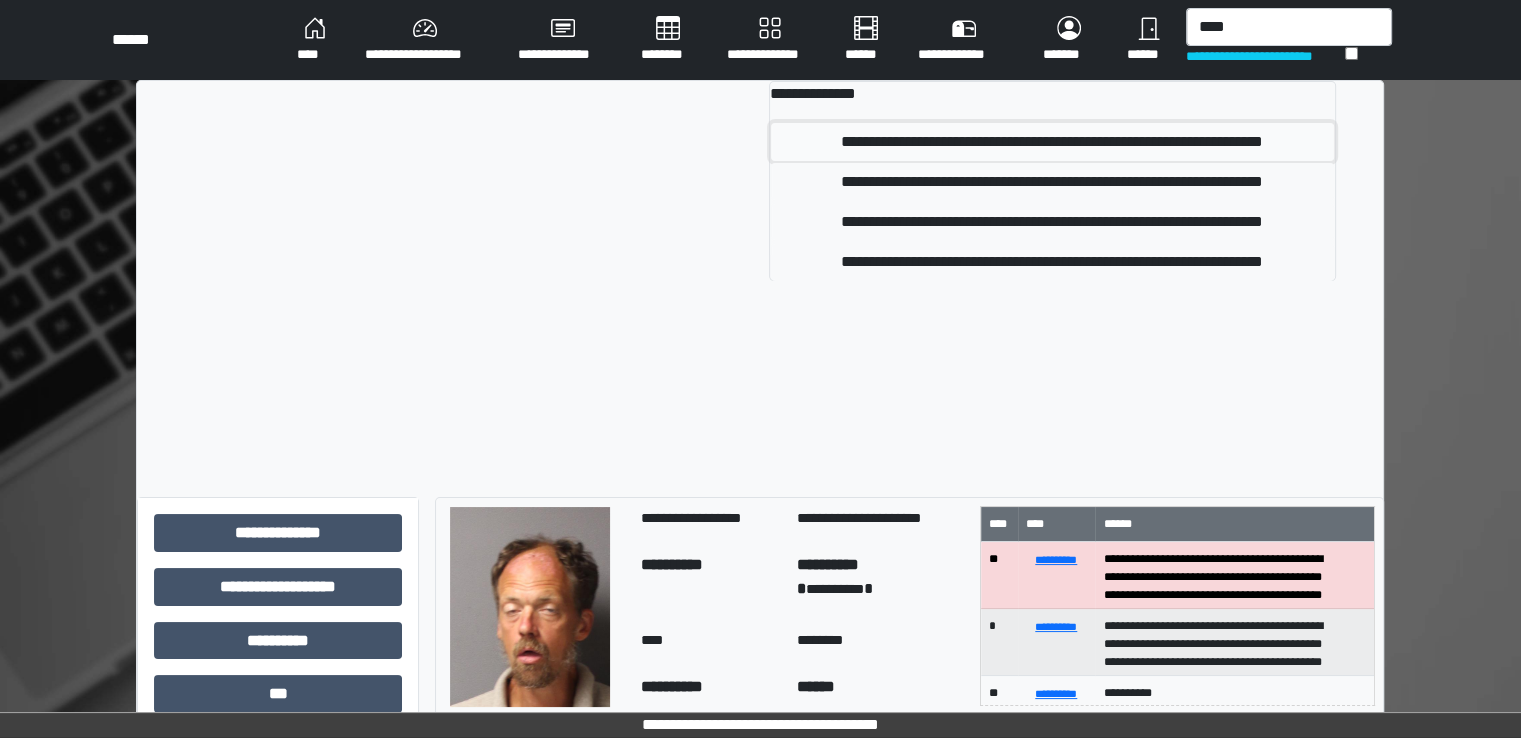 click on "**********" at bounding box center [1052, 142] 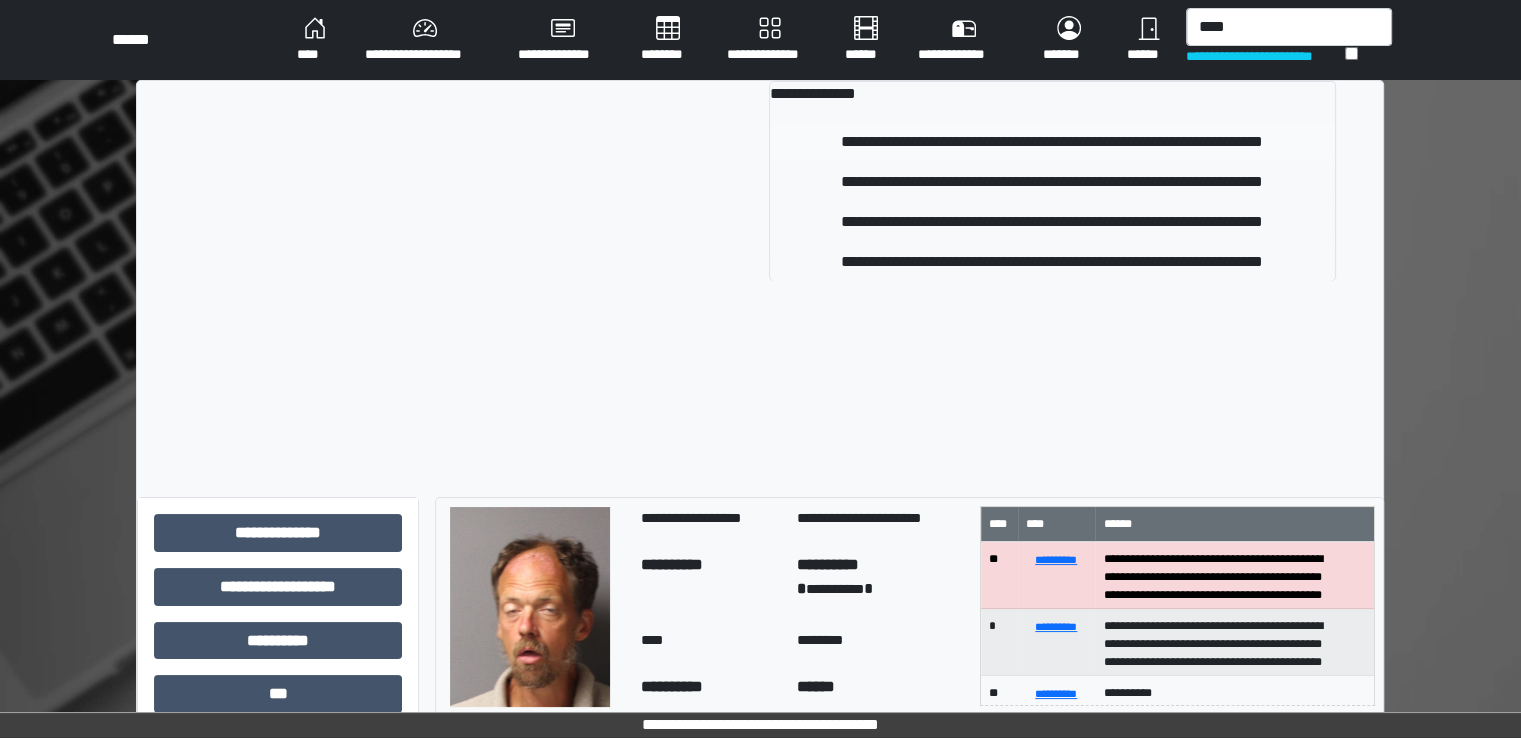 type 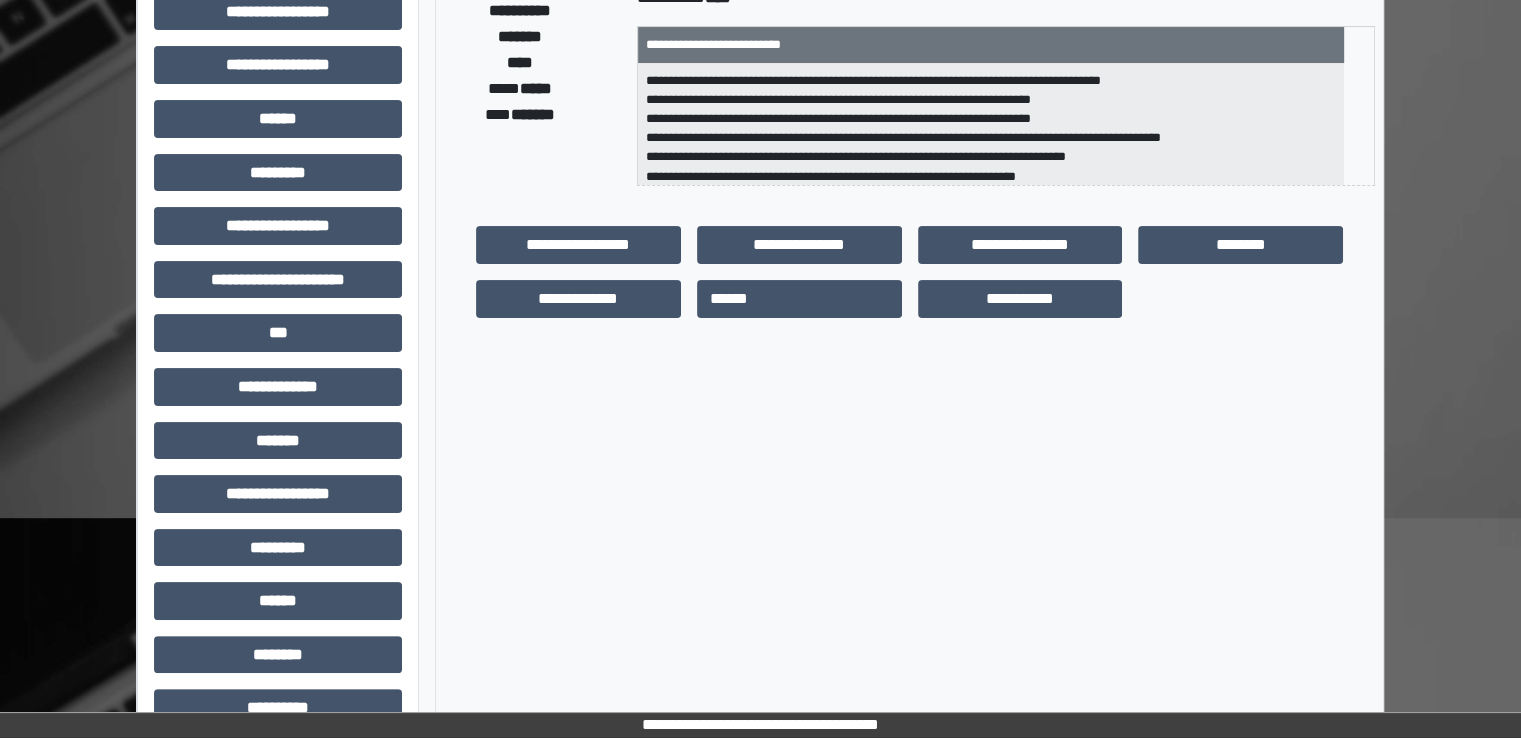scroll, scrollTop: 428, scrollLeft: 0, axis: vertical 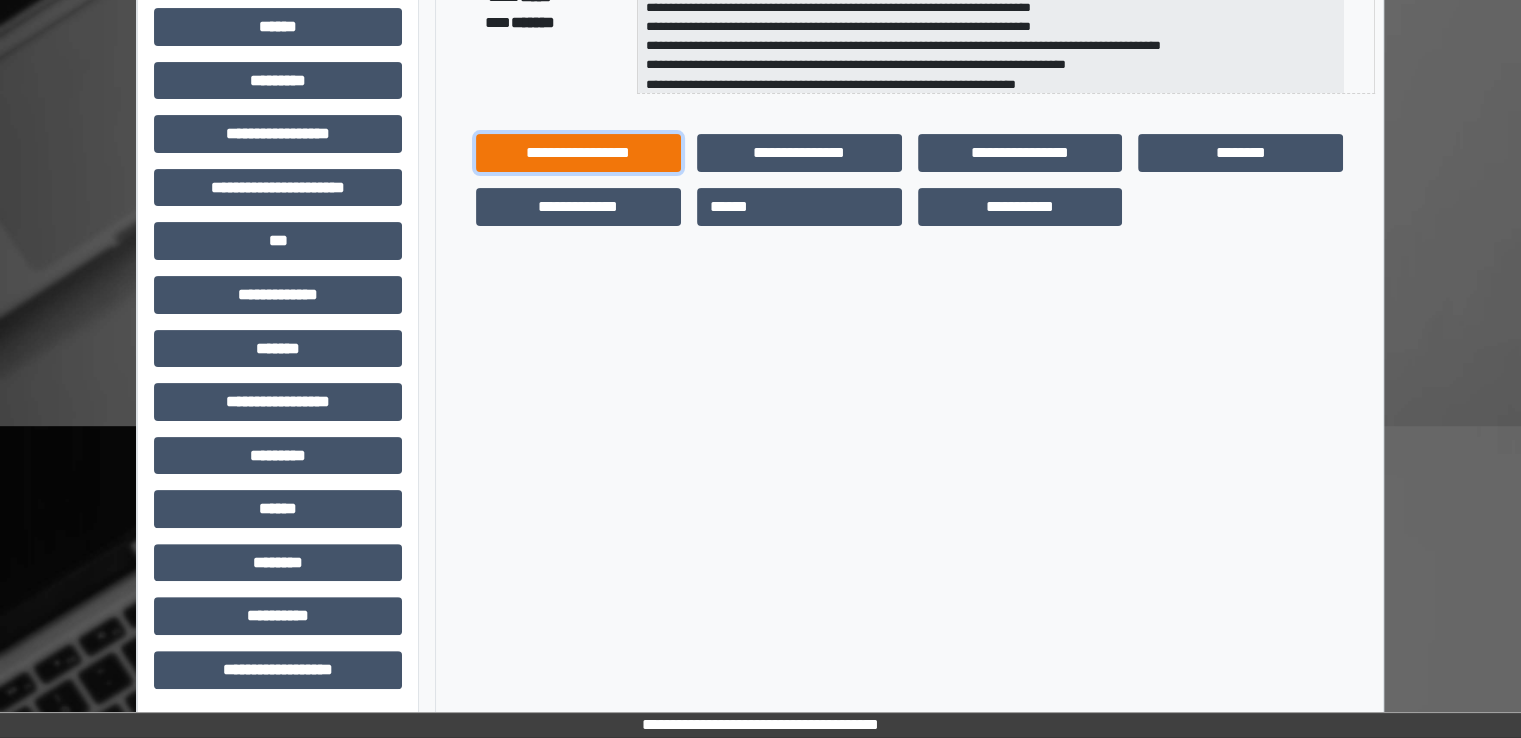 click on "**********" at bounding box center (578, 153) 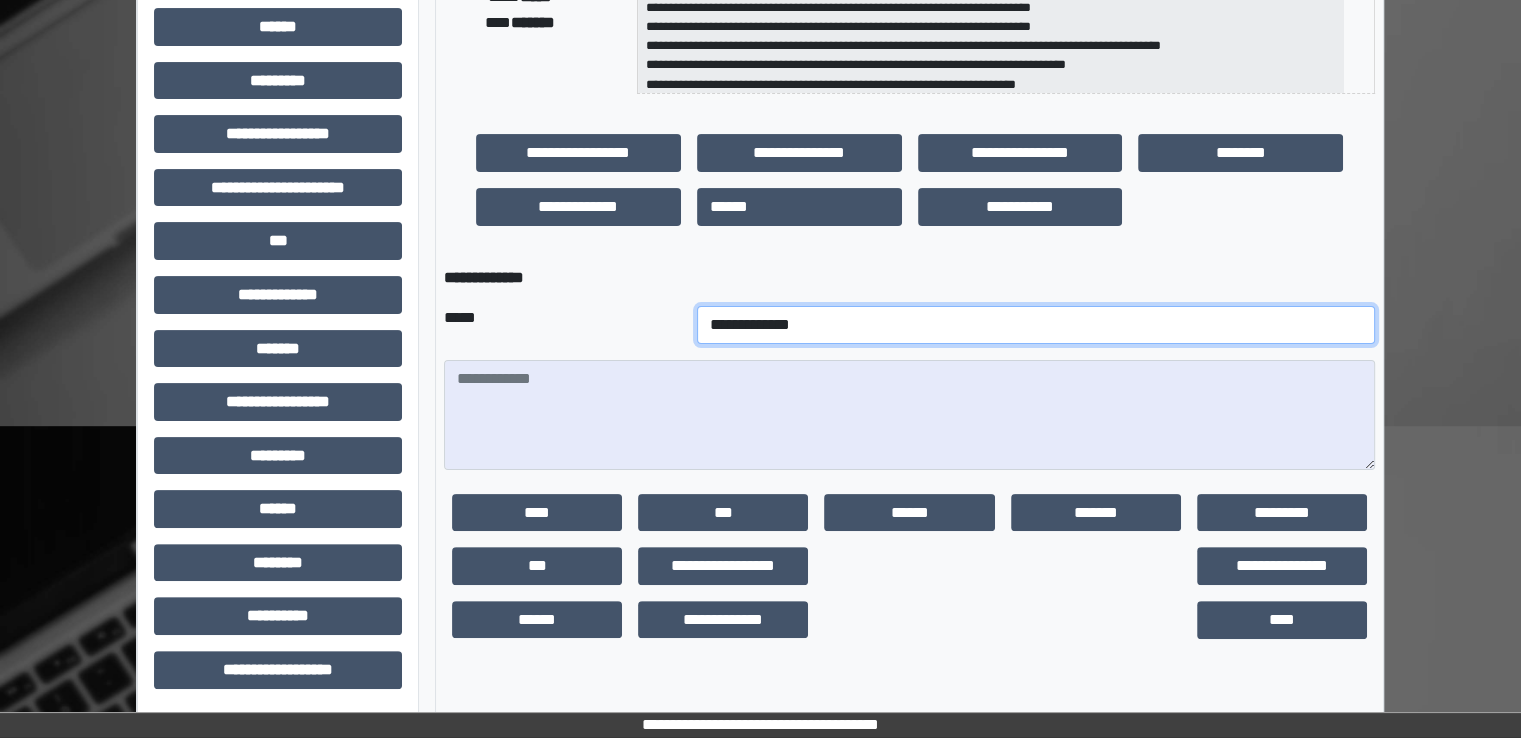 click on "**********" at bounding box center (1036, 325) 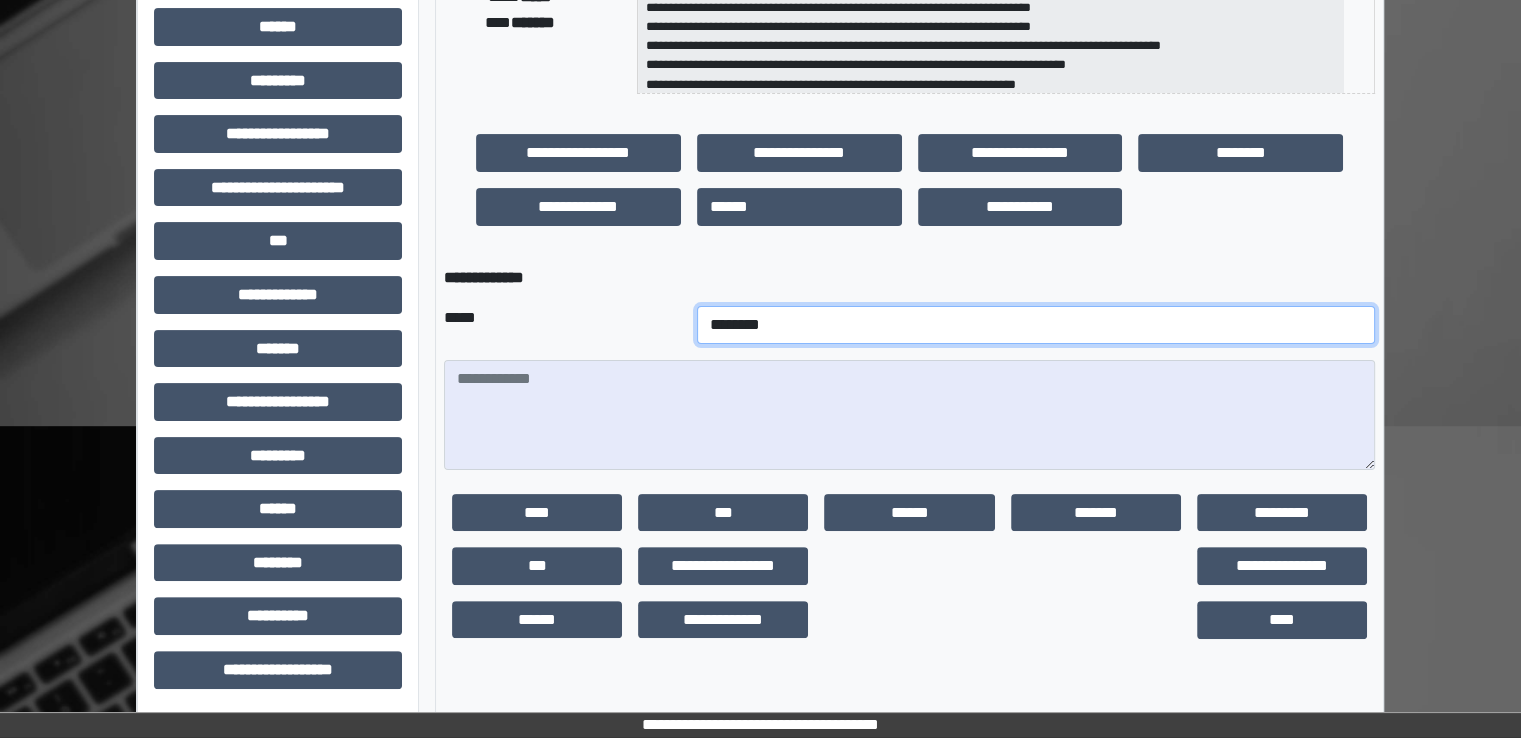 click on "**********" at bounding box center (1036, 325) 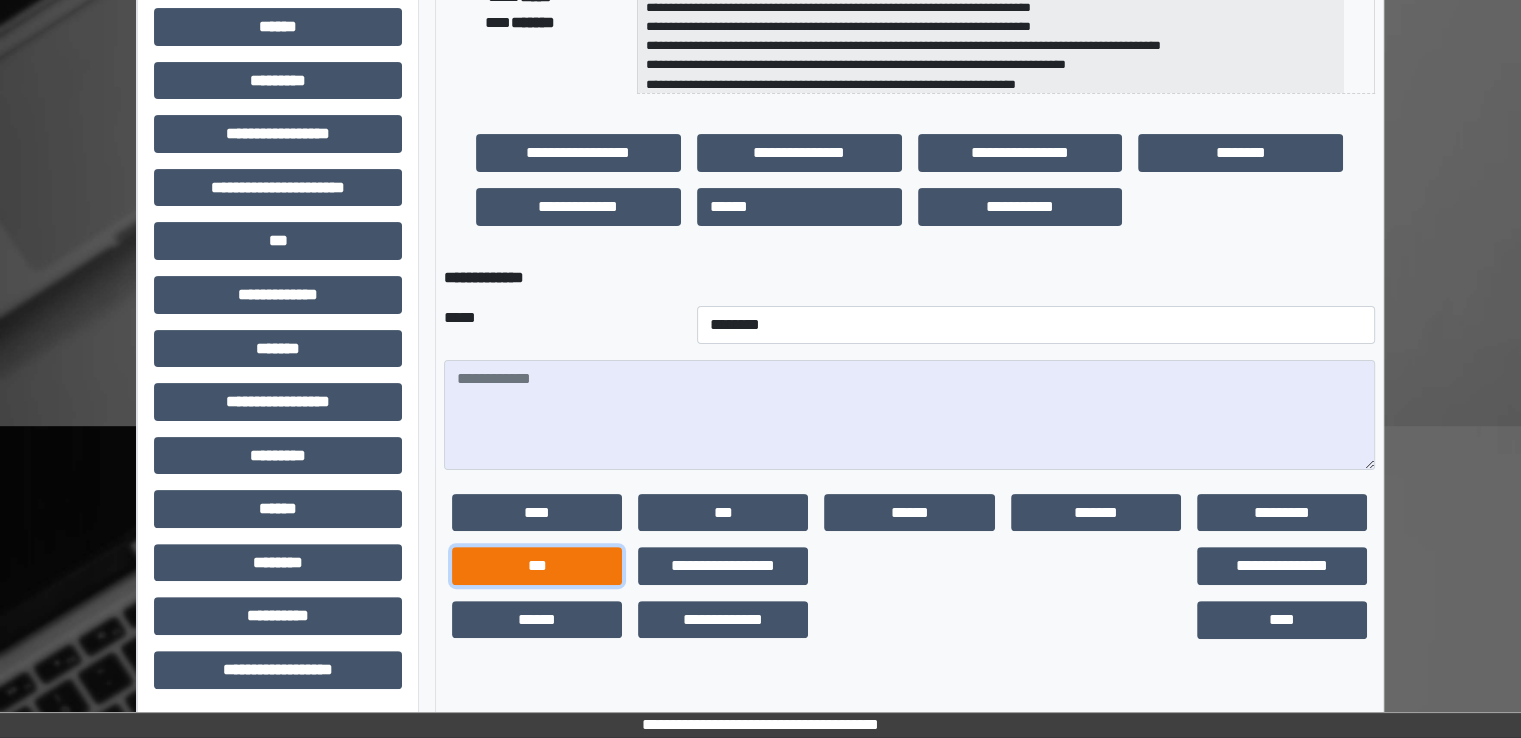 click on "***" at bounding box center (537, 566) 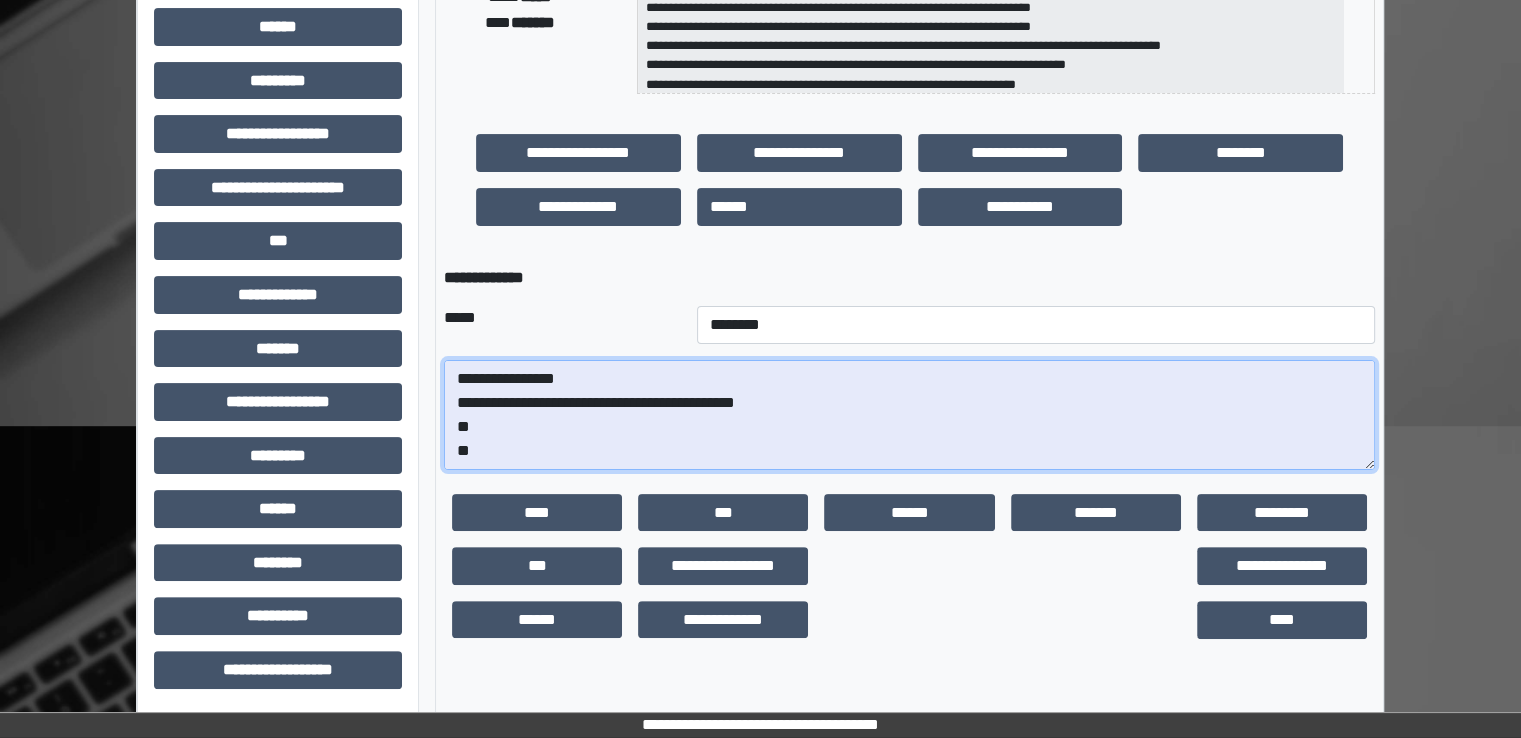 click on "**********" at bounding box center [909, 415] 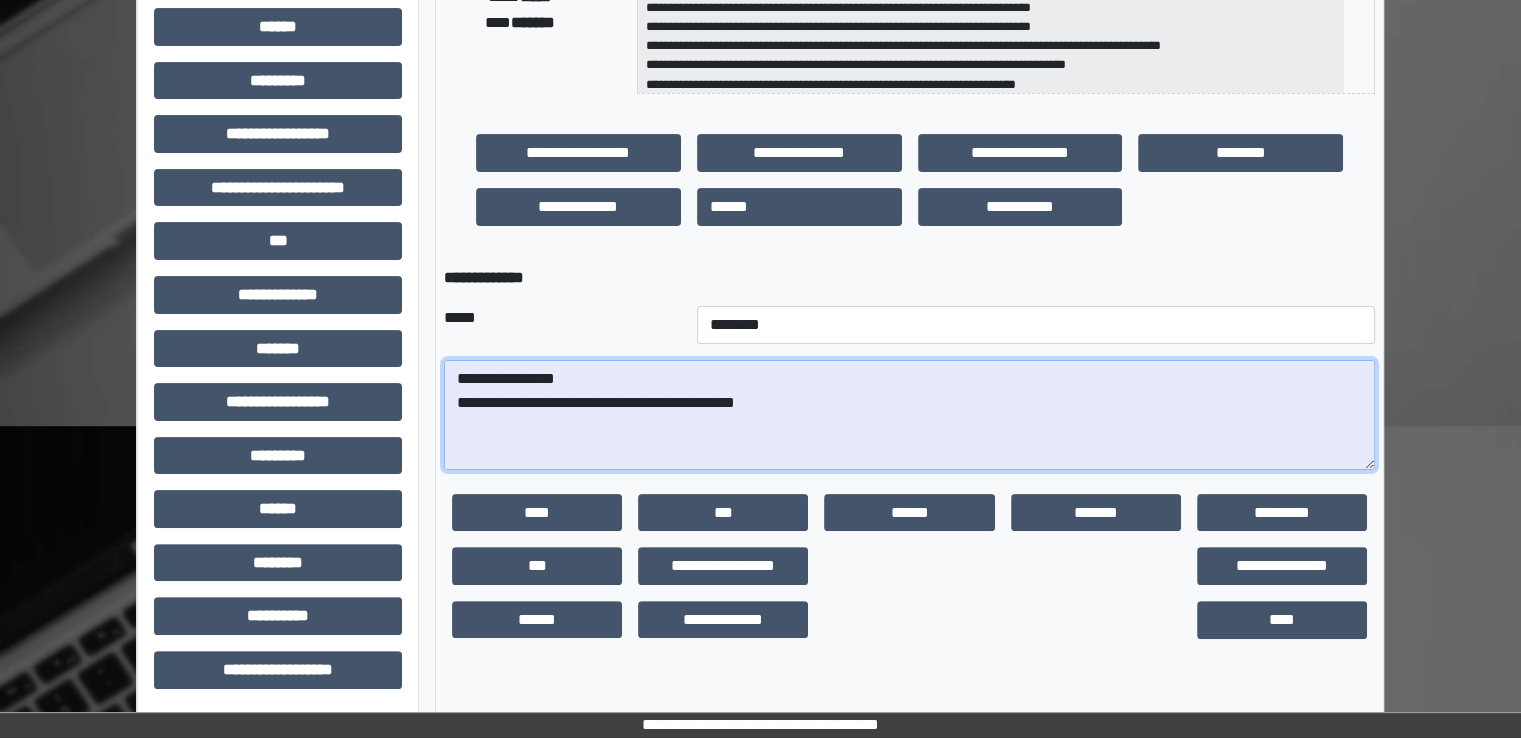 paste on "**********" 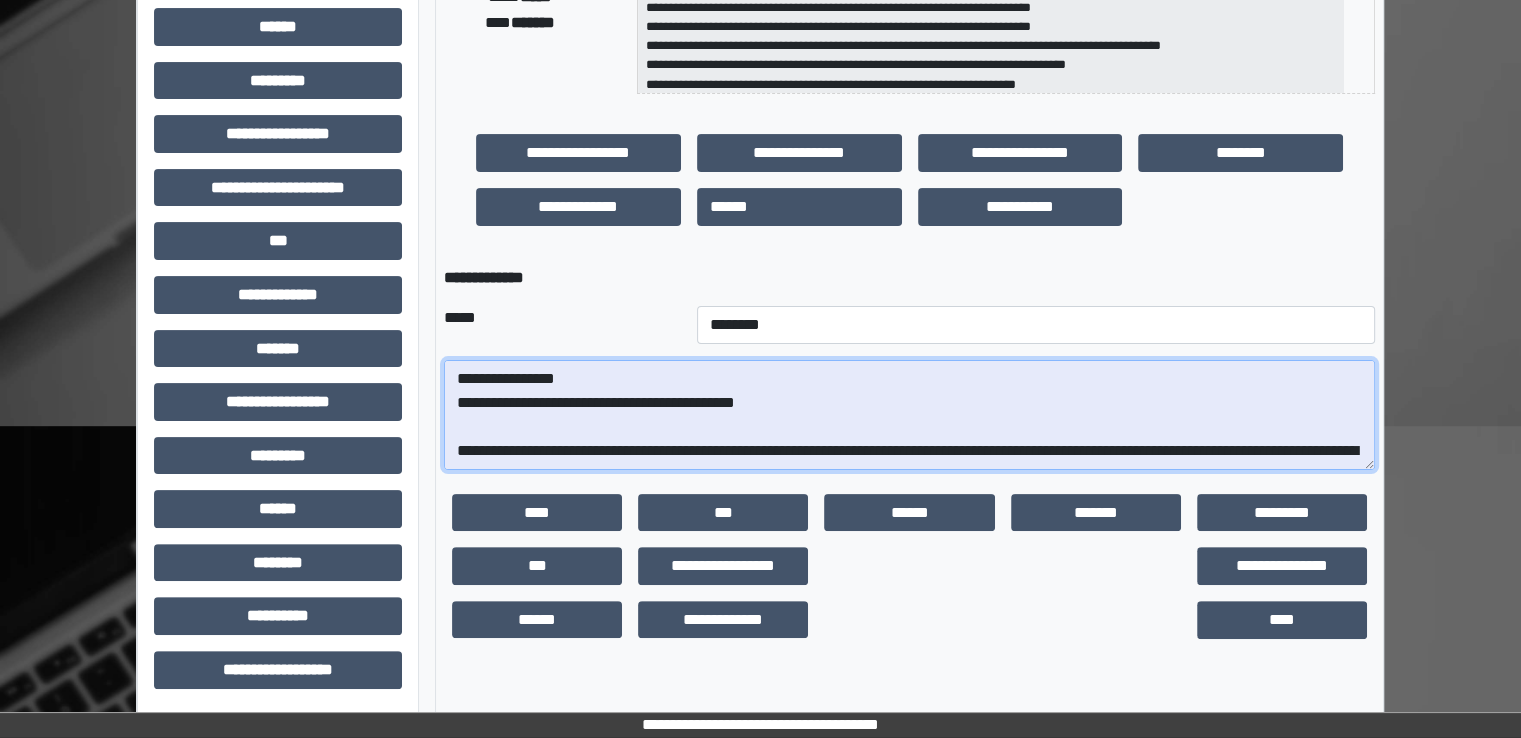 scroll, scrollTop: 328, scrollLeft: 0, axis: vertical 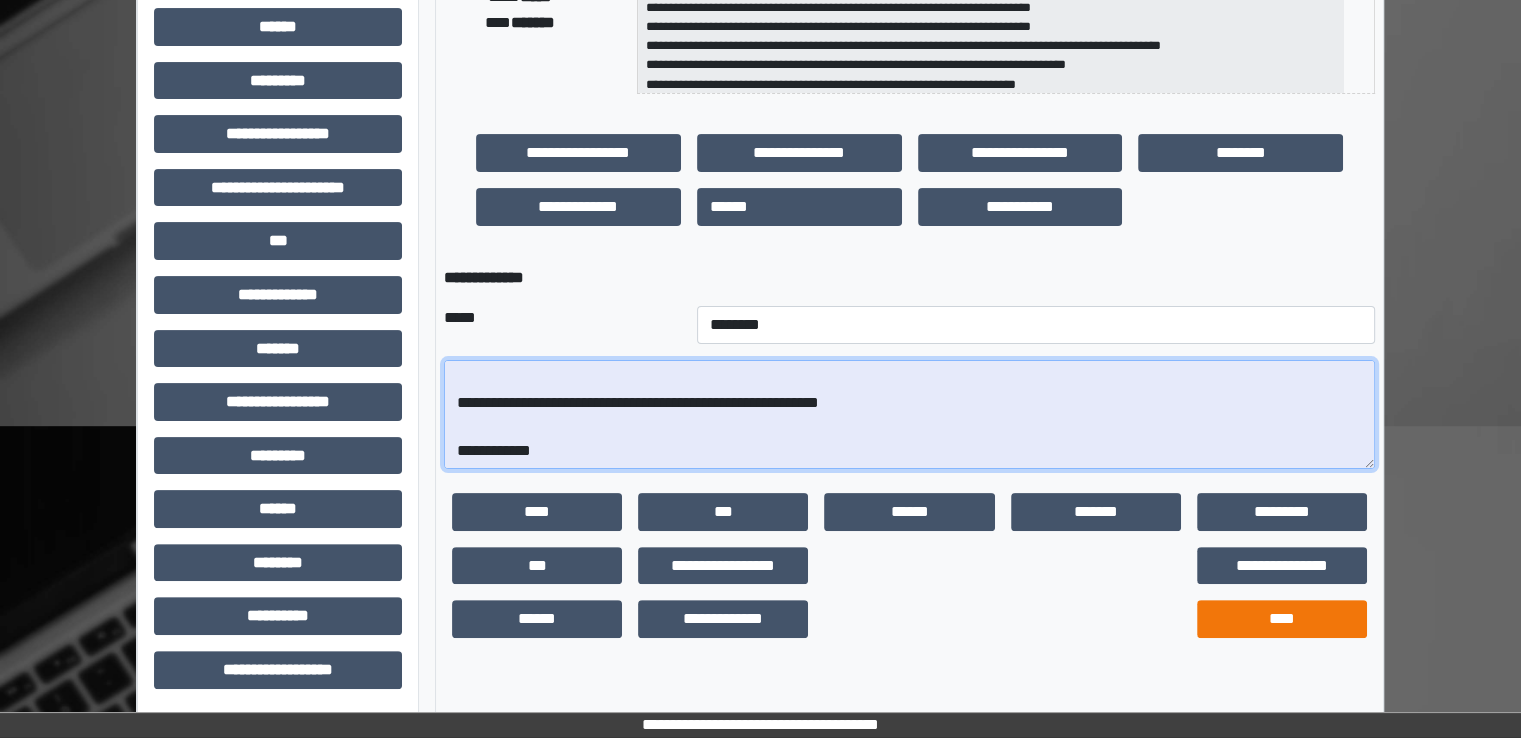 type on "**********" 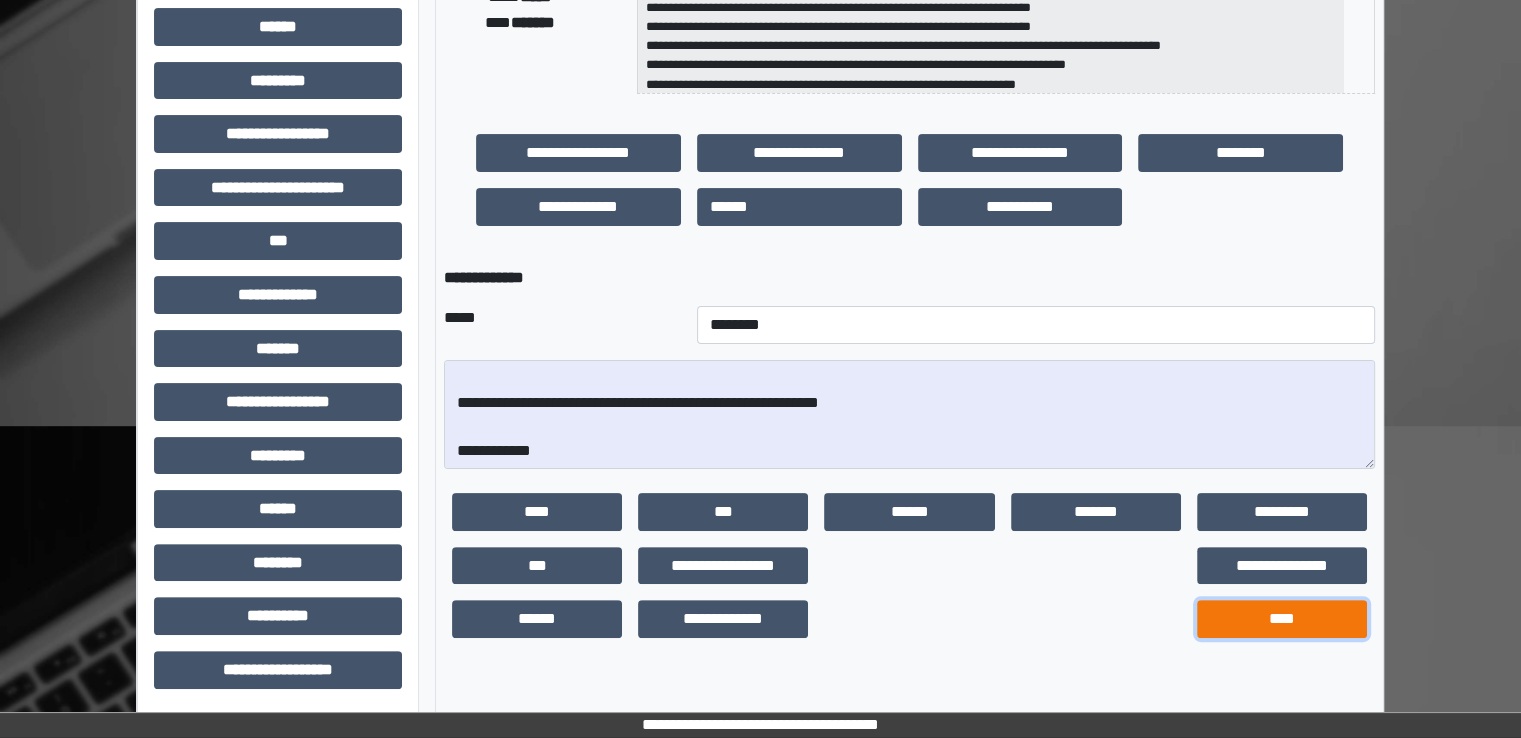 click on "****" at bounding box center (1282, 619) 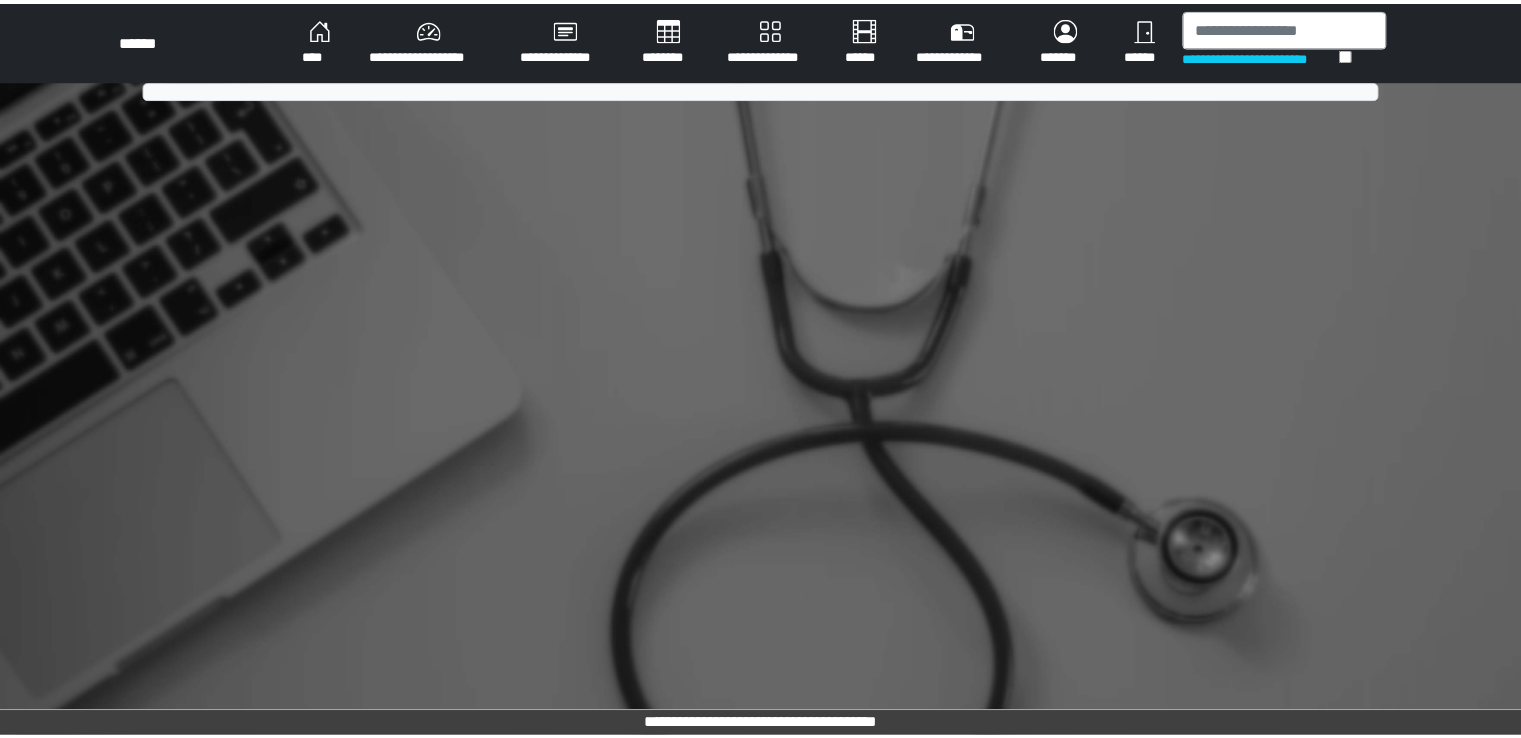 scroll, scrollTop: 0, scrollLeft: 0, axis: both 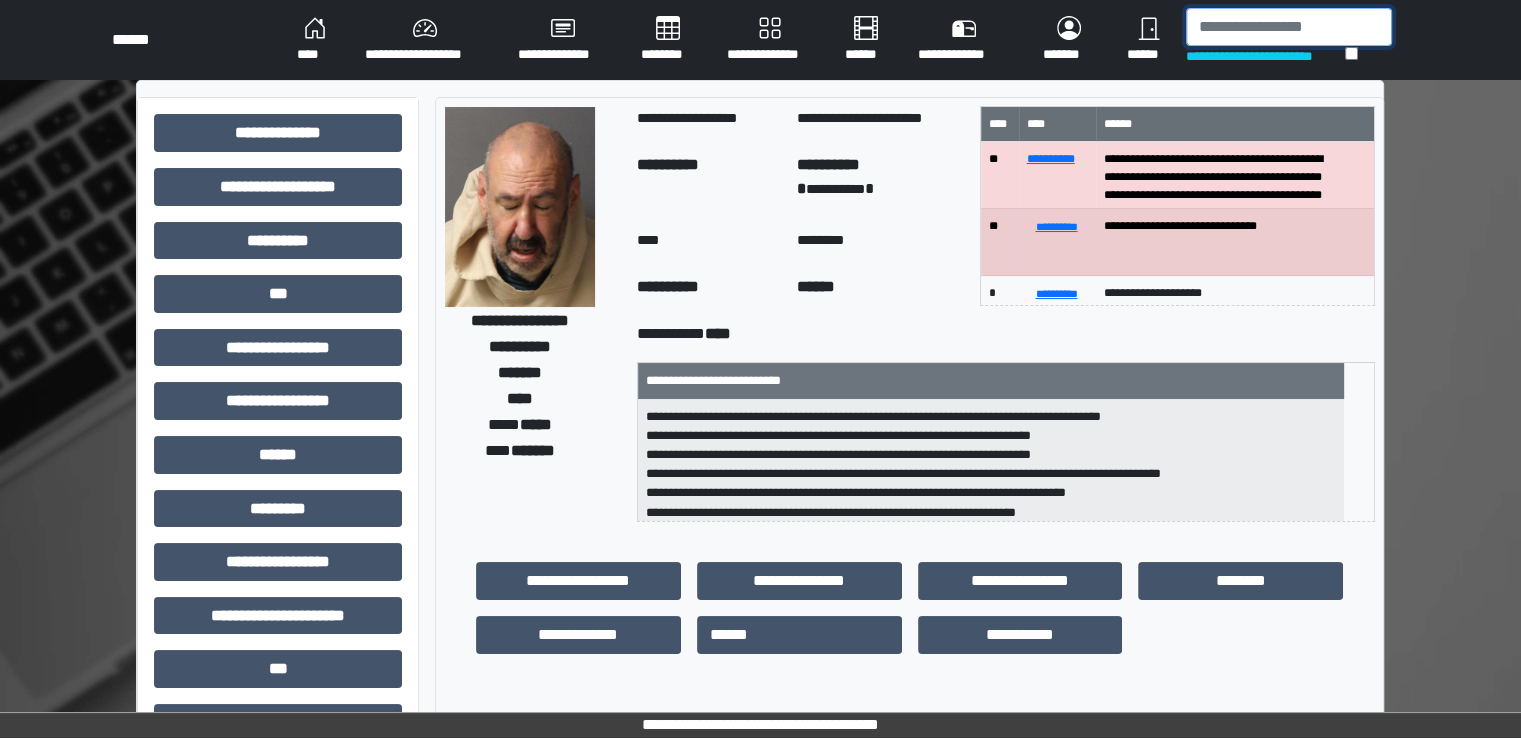 click at bounding box center (1289, 27) 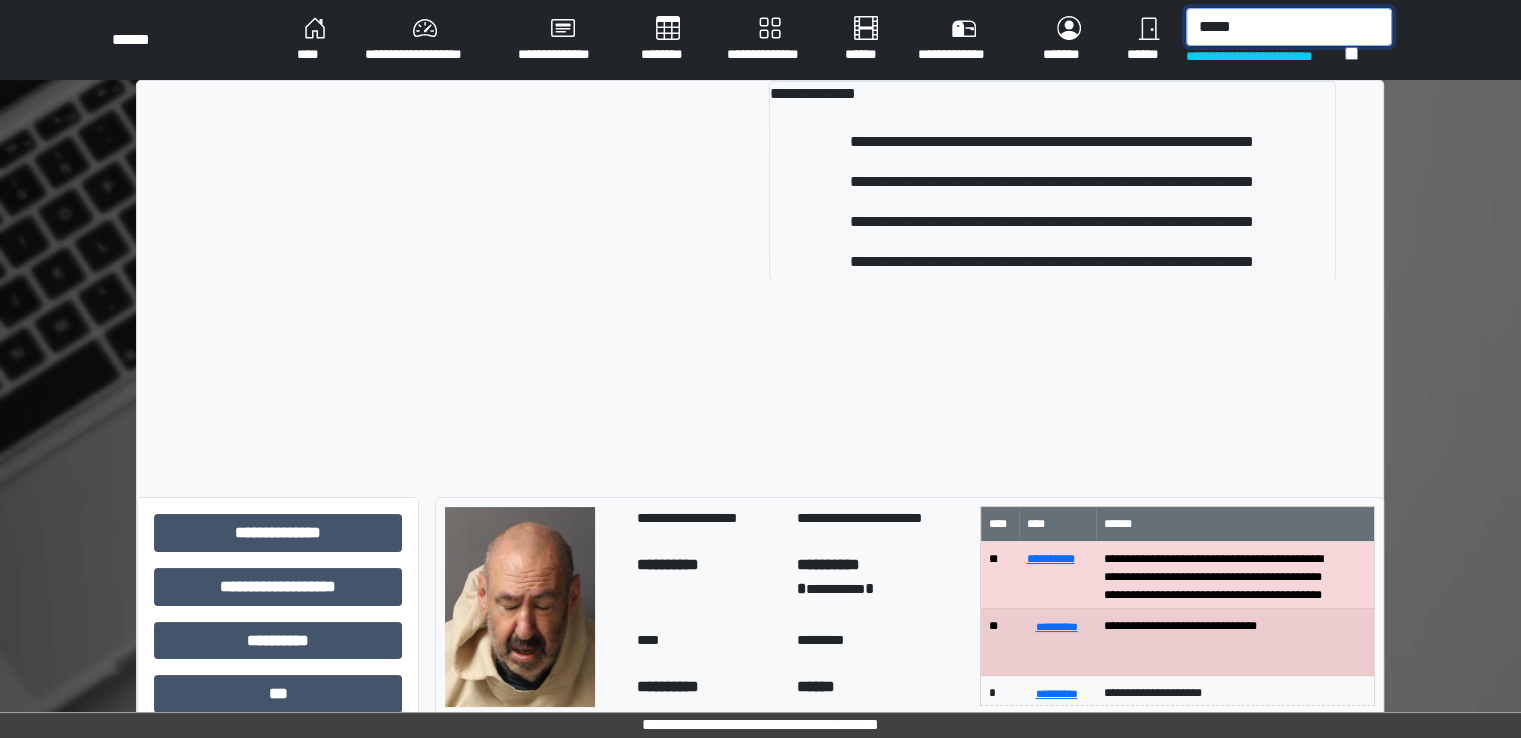 type on "*****" 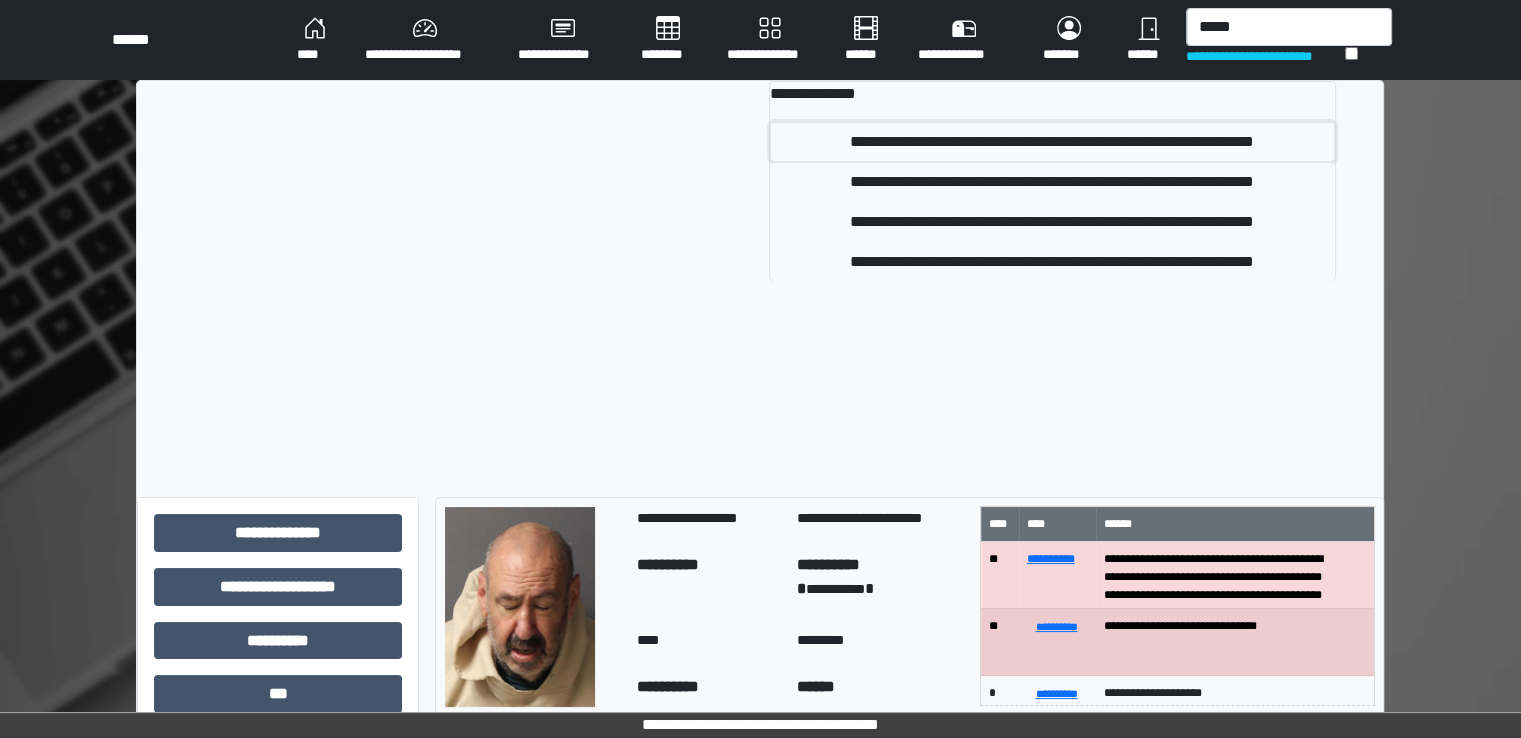 click on "**********" at bounding box center [1052, 142] 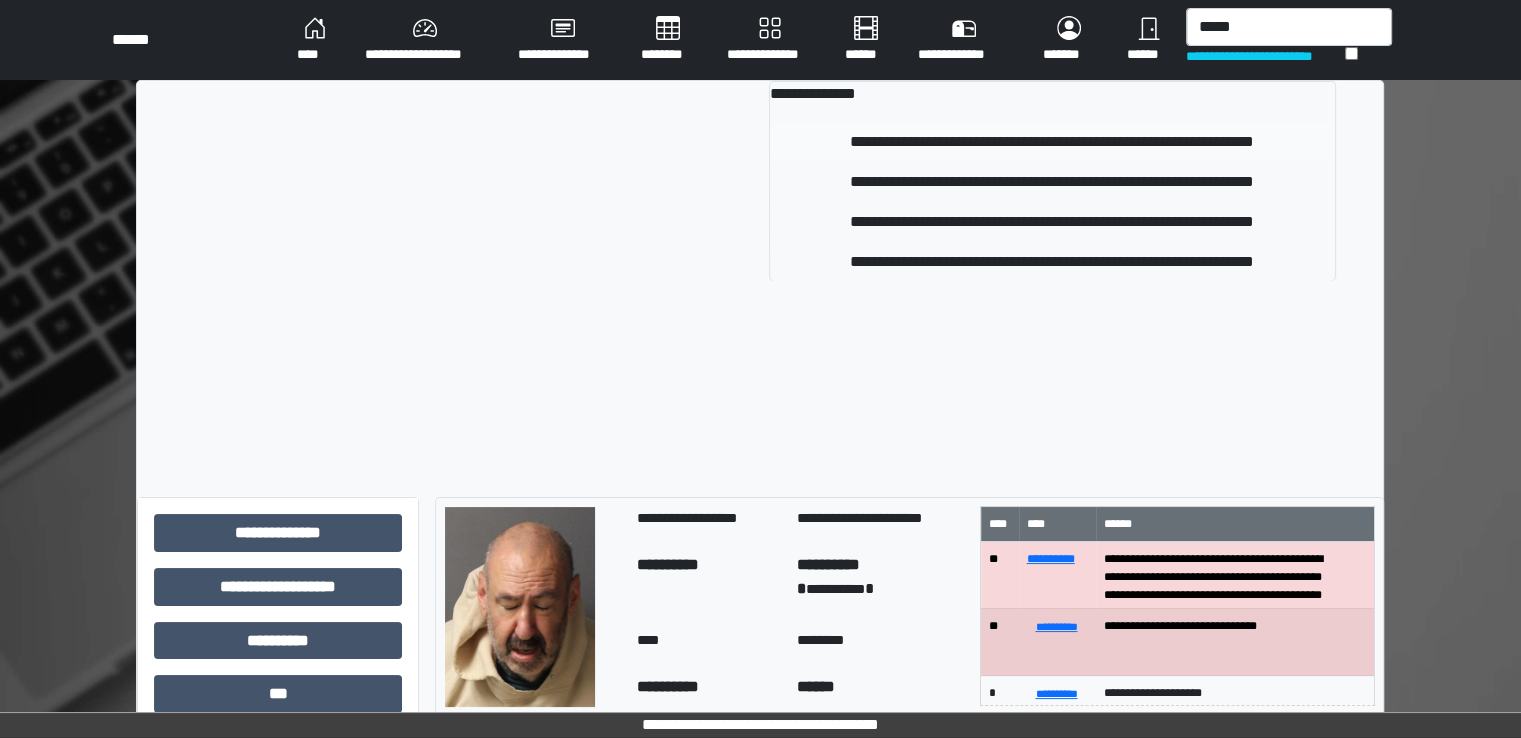 type 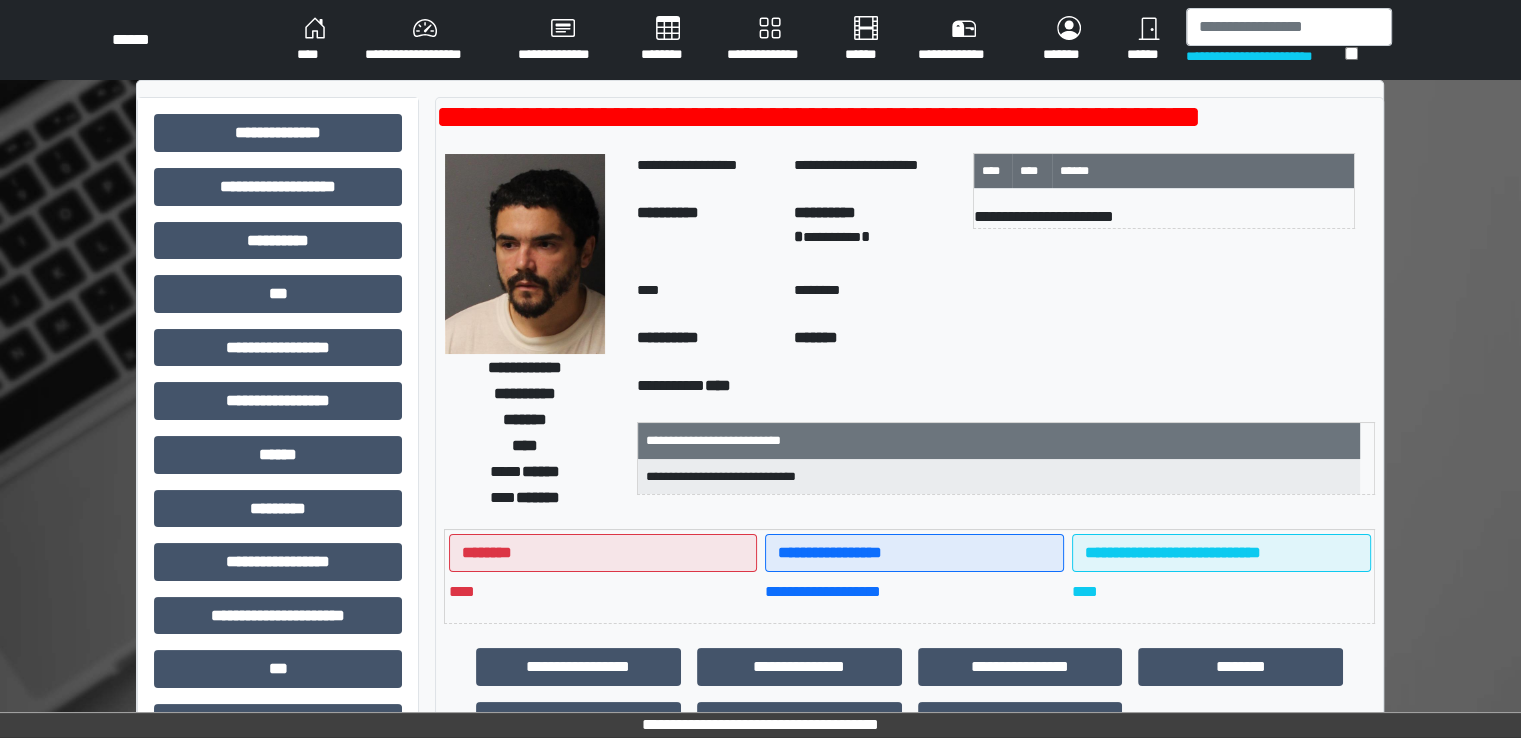 click on "********" at bounding box center (668, 40) 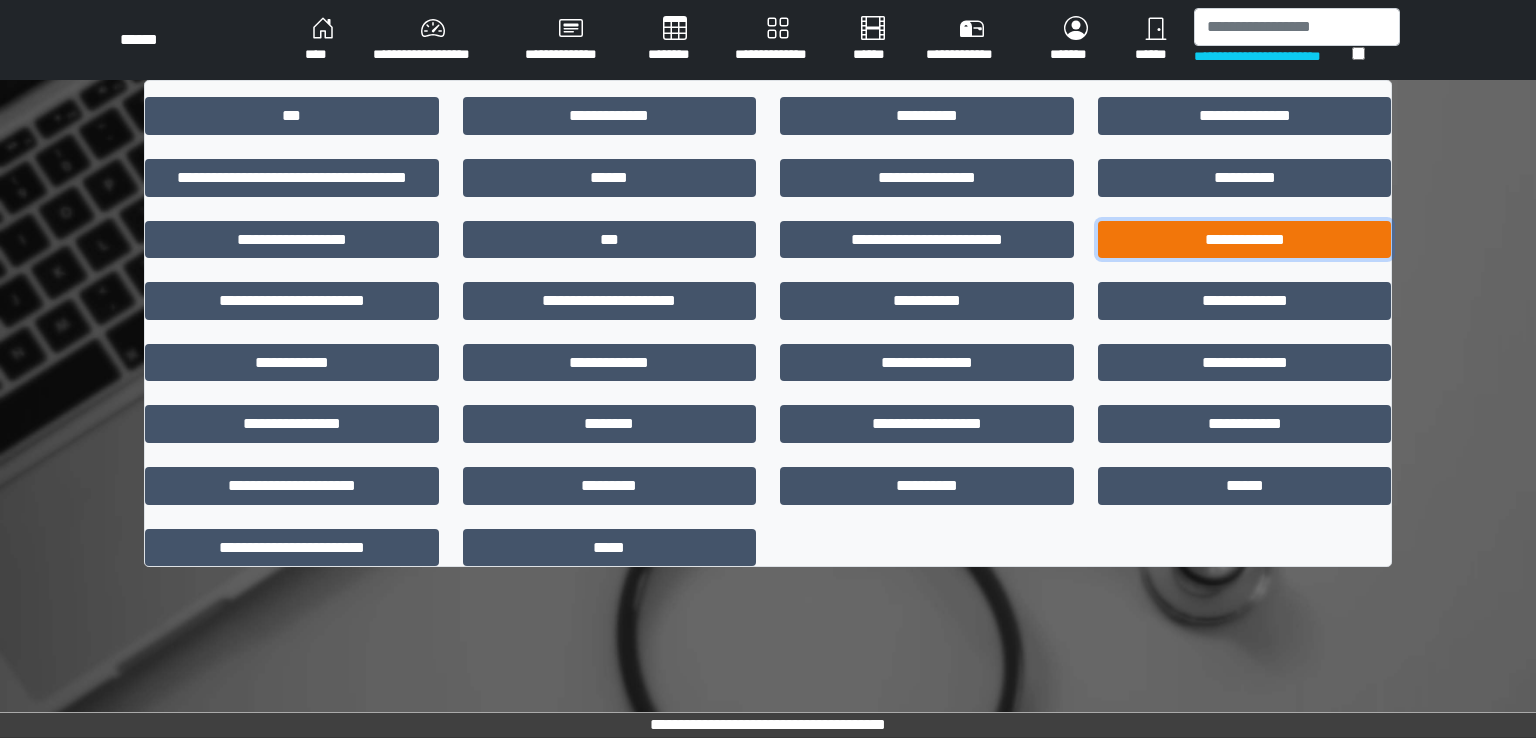 click on "**********" at bounding box center [1245, 240] 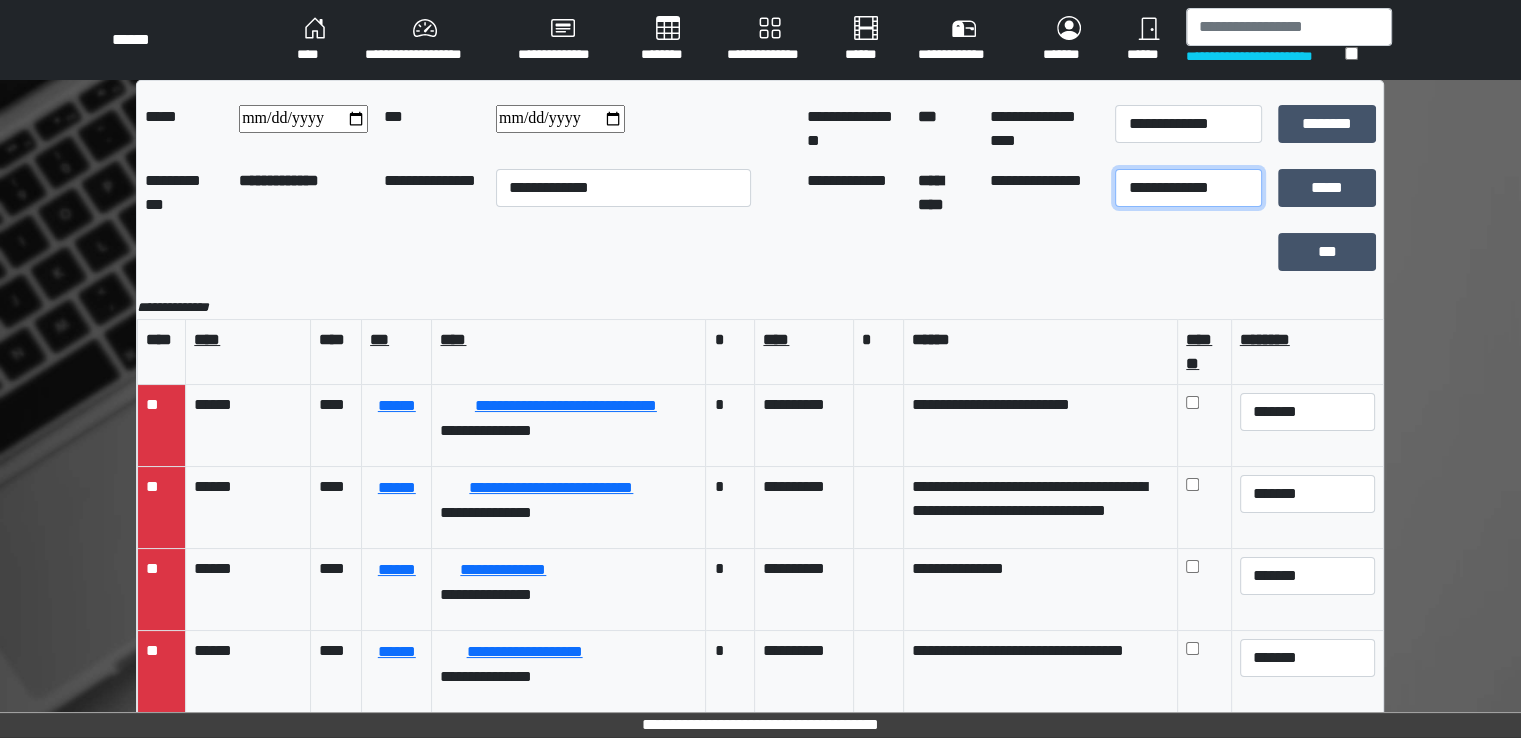 click on "**********" at bounding box center [1188, 188] 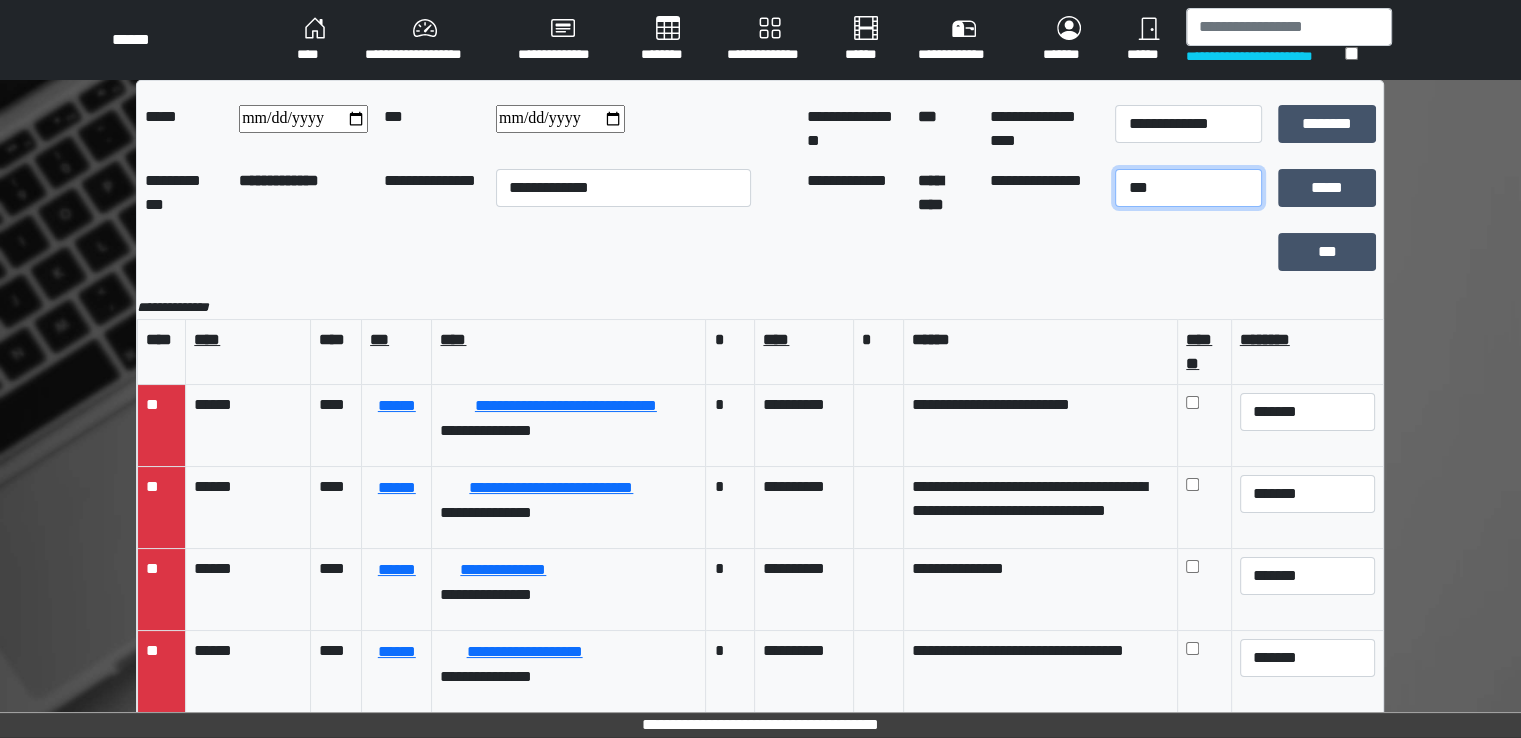 click on "**********" at bounding box center [1188, 188] 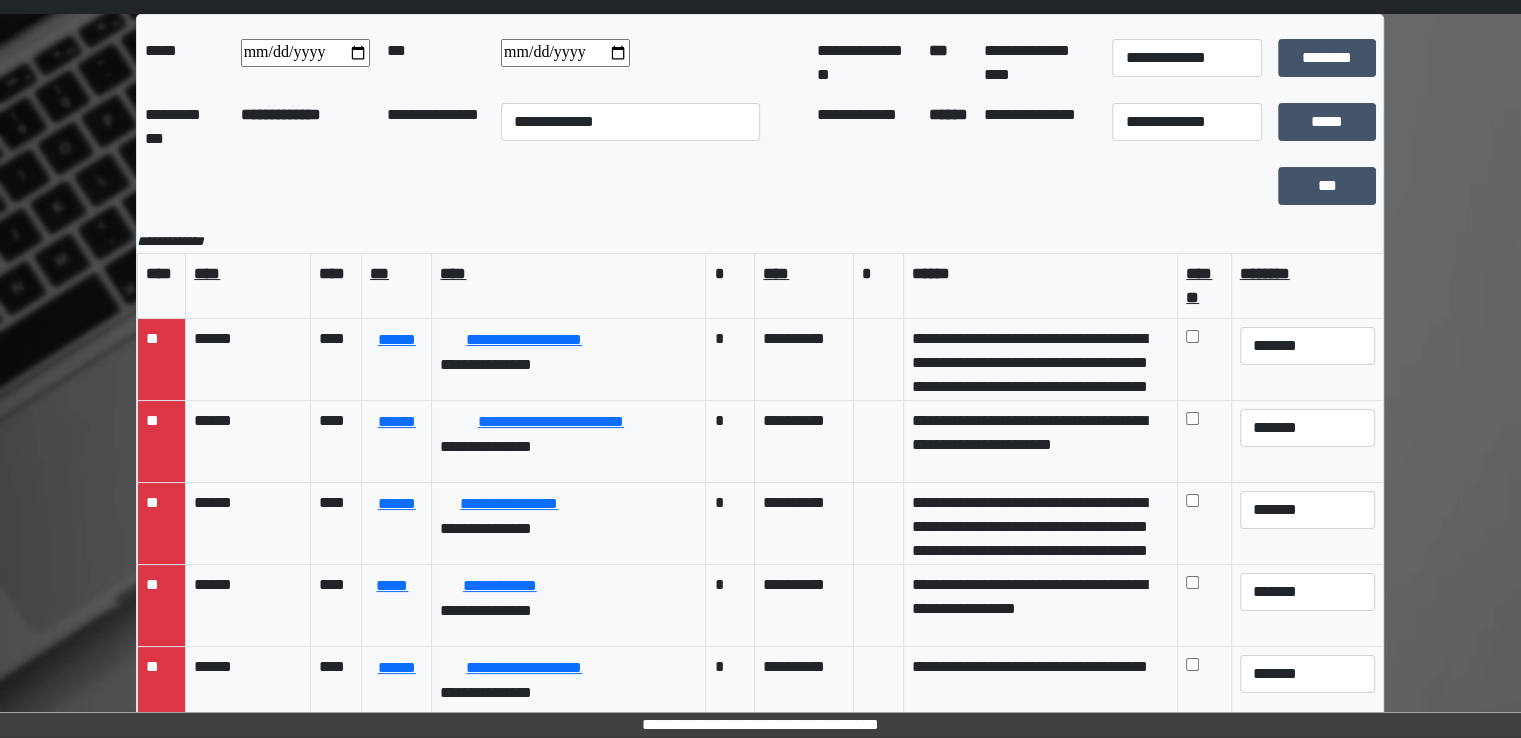 scroll, scrollTop: 100, scrollLeft: 0, axis: vertical 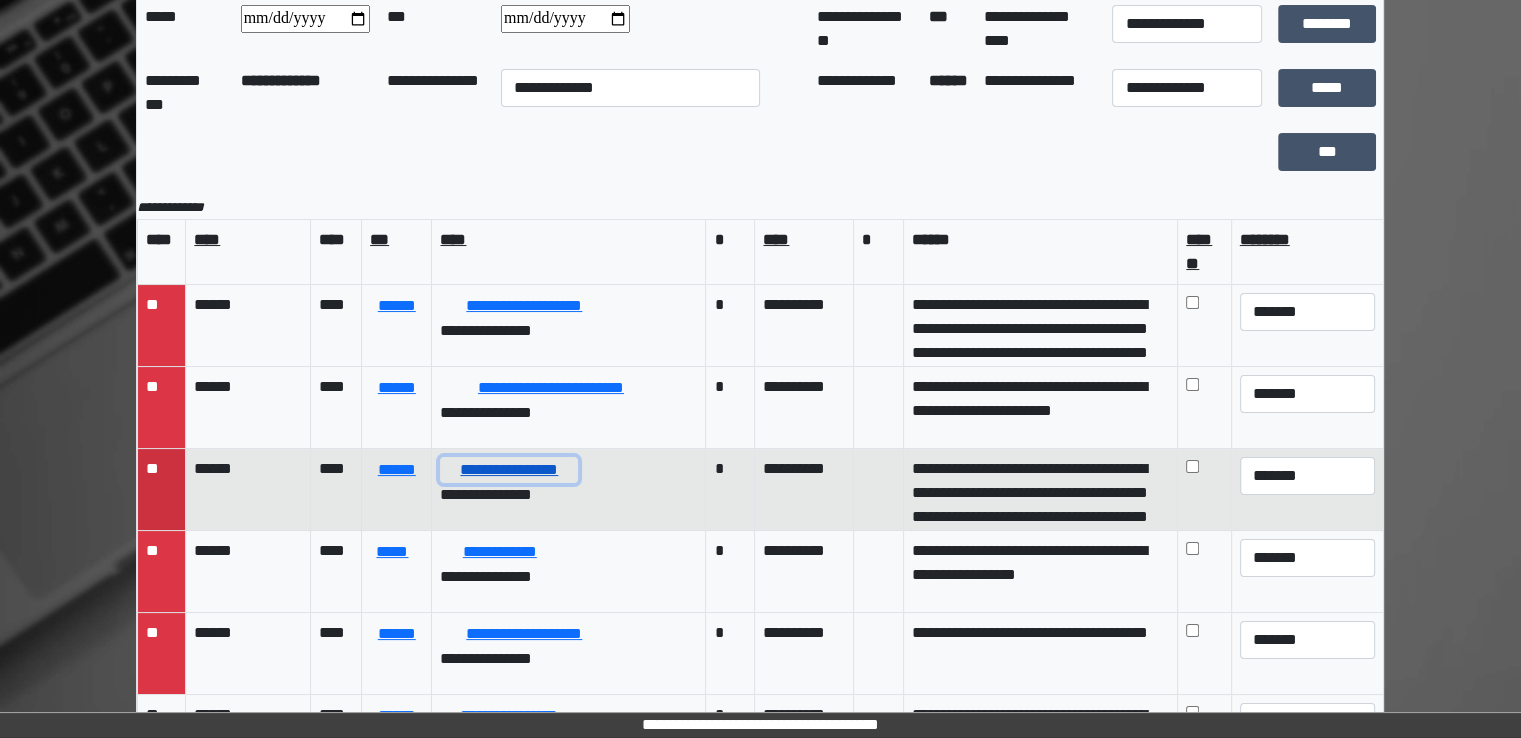click on "**********" at bounding box center [509, 470] 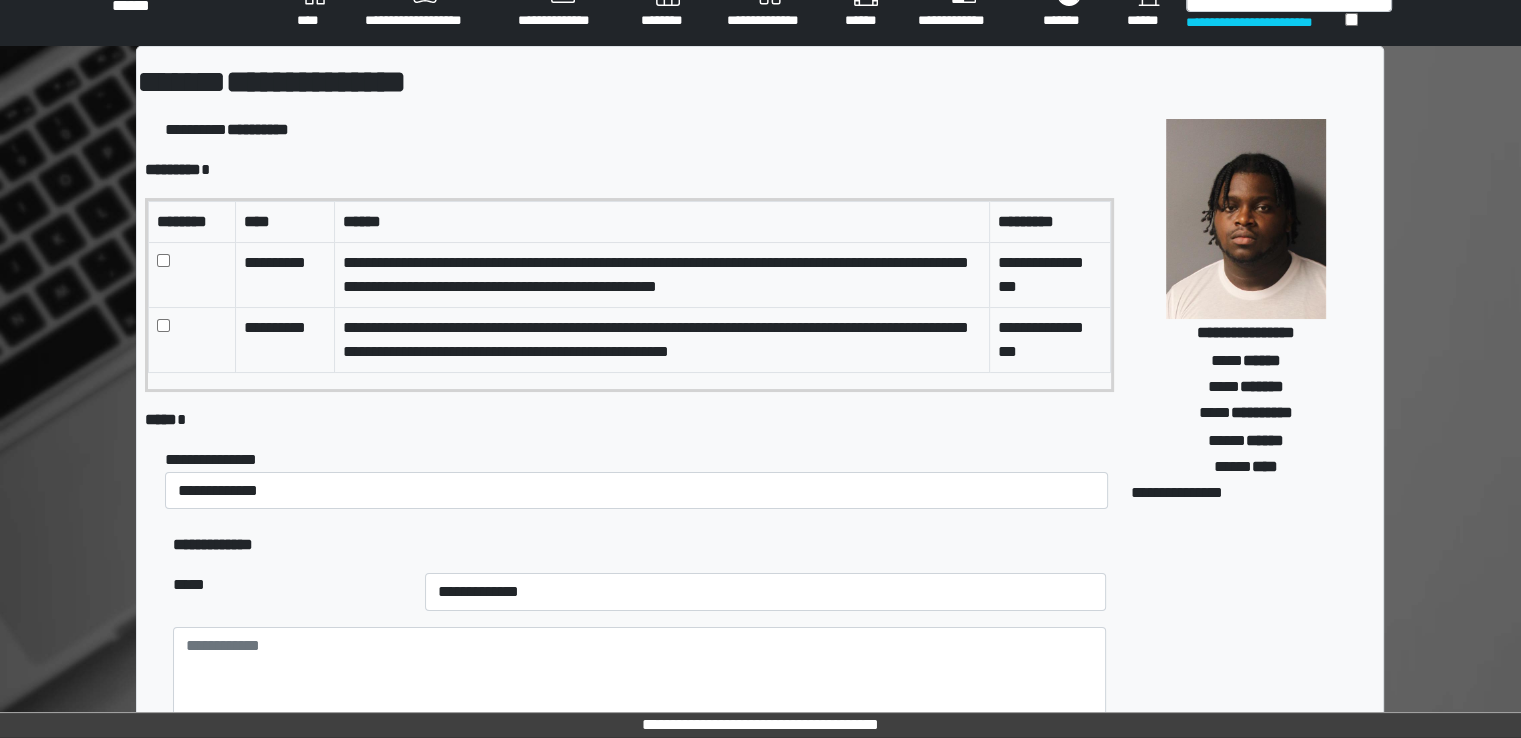 scroll, scrollTop: 0, scrollLeft: 0, axis: both 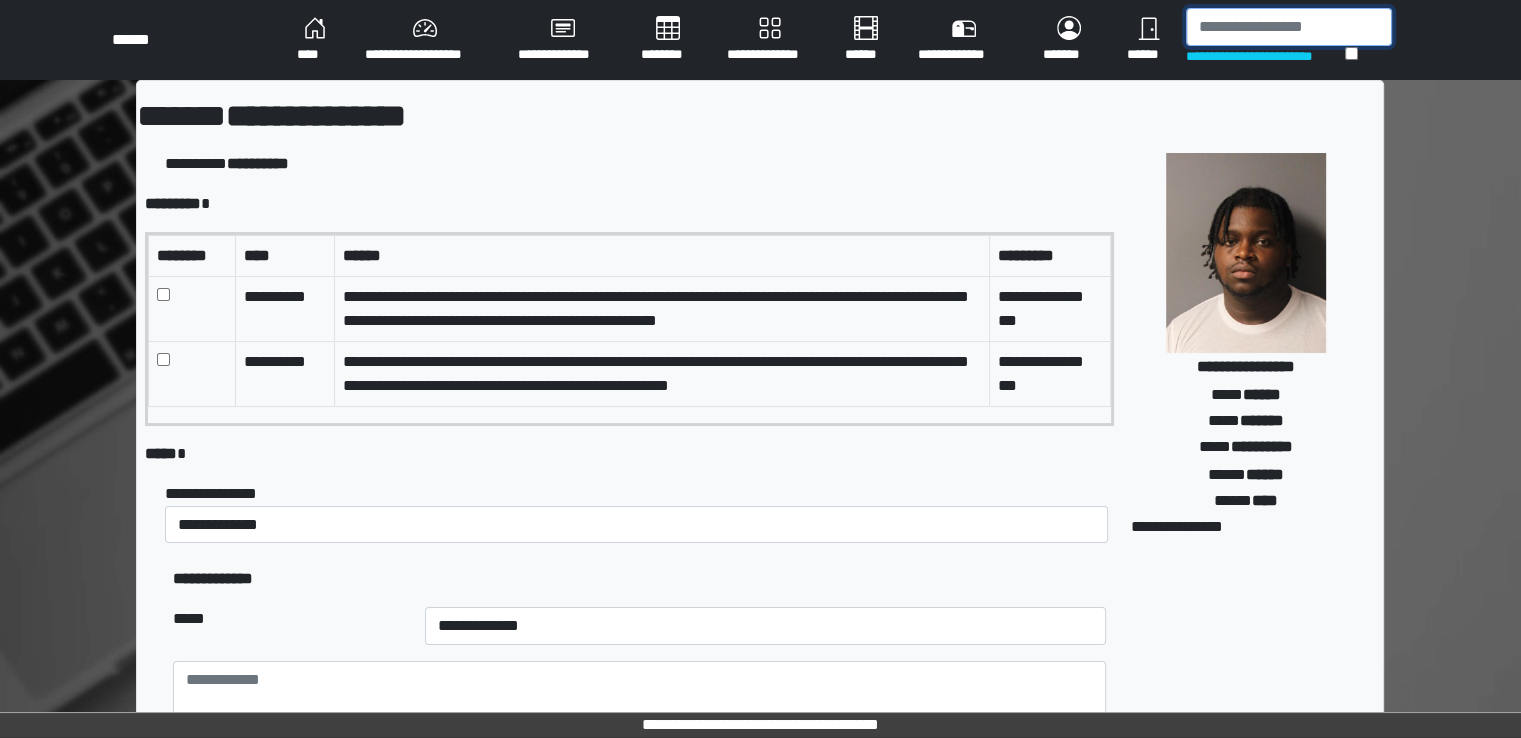 click at bounding box center (1289, 27) 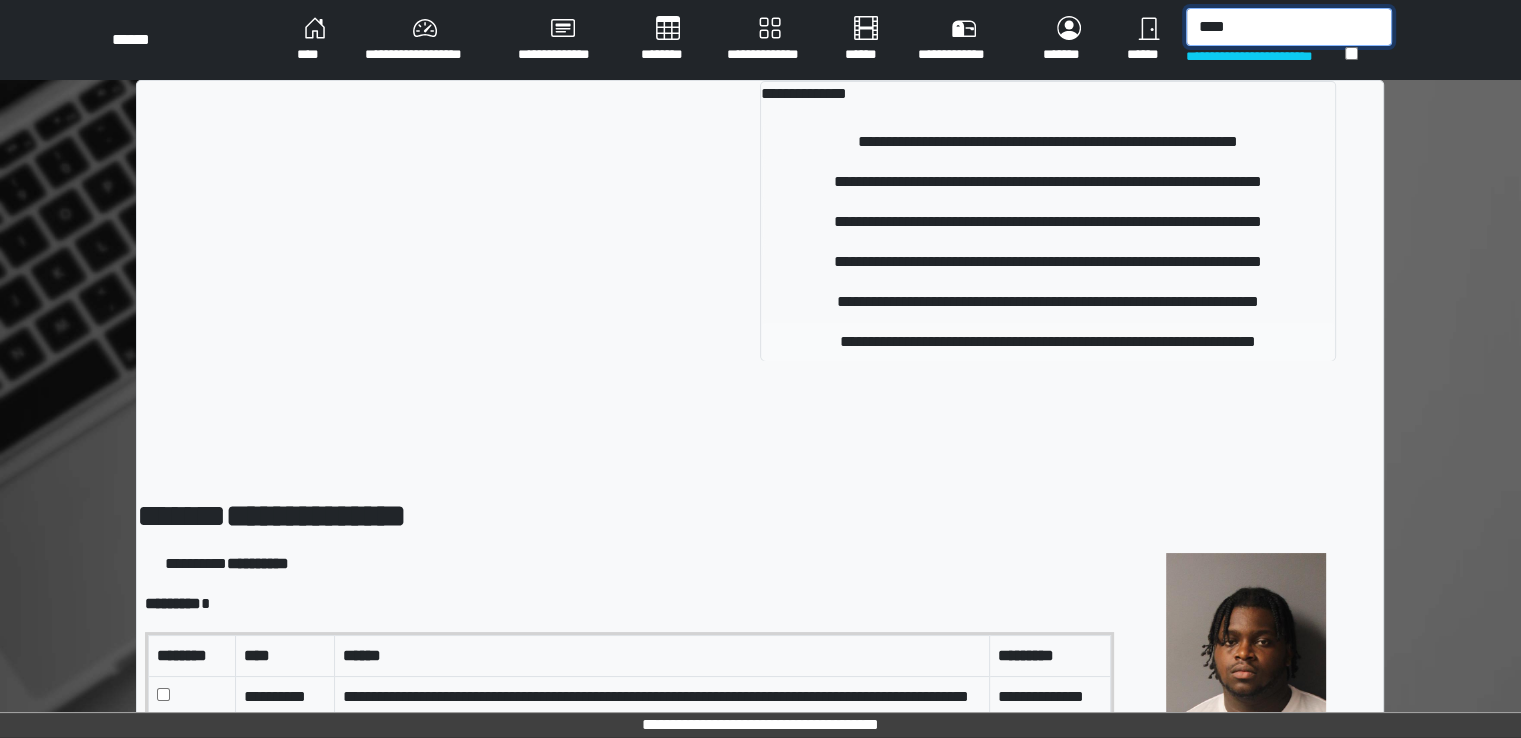 type on "****" 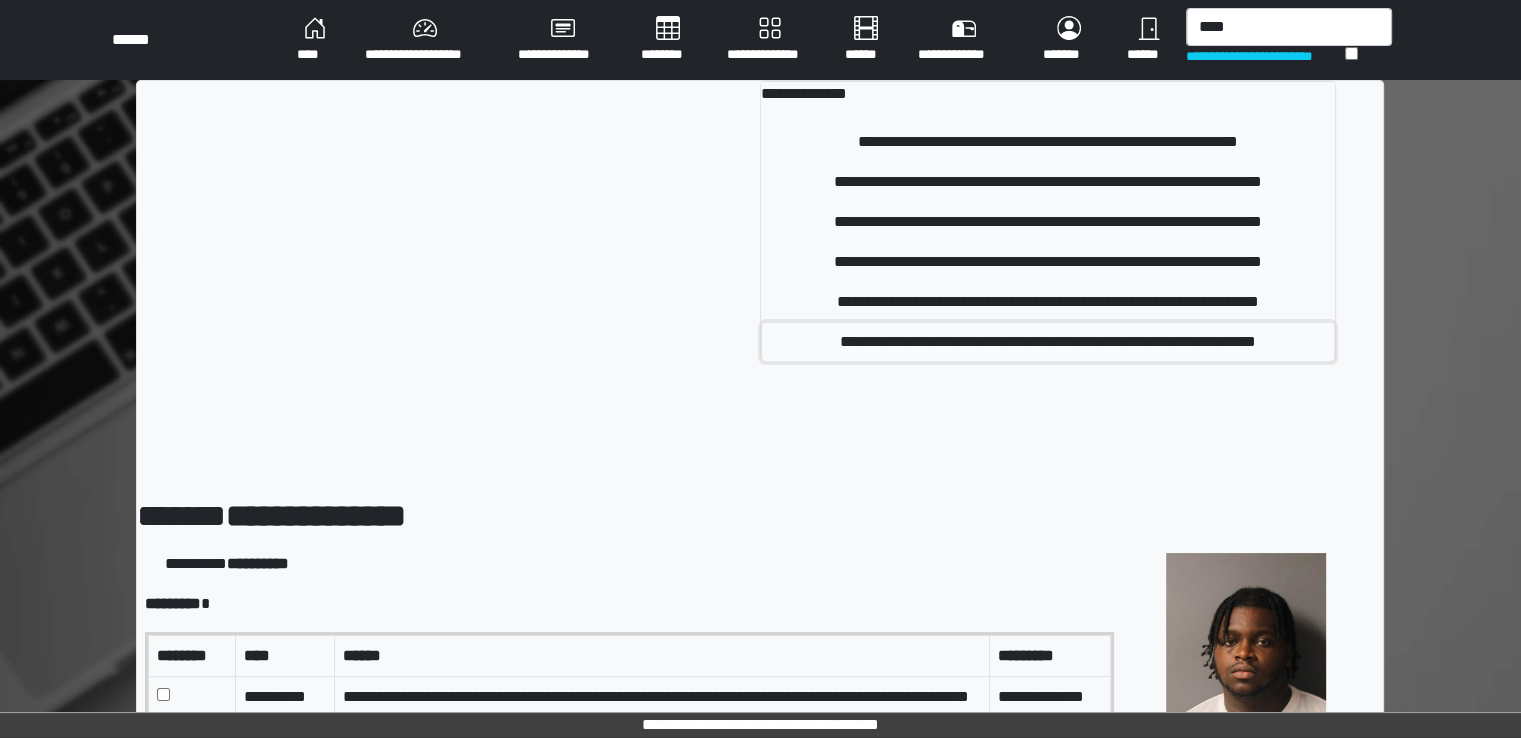 click on "**********" at bounding box center (1048, 342) 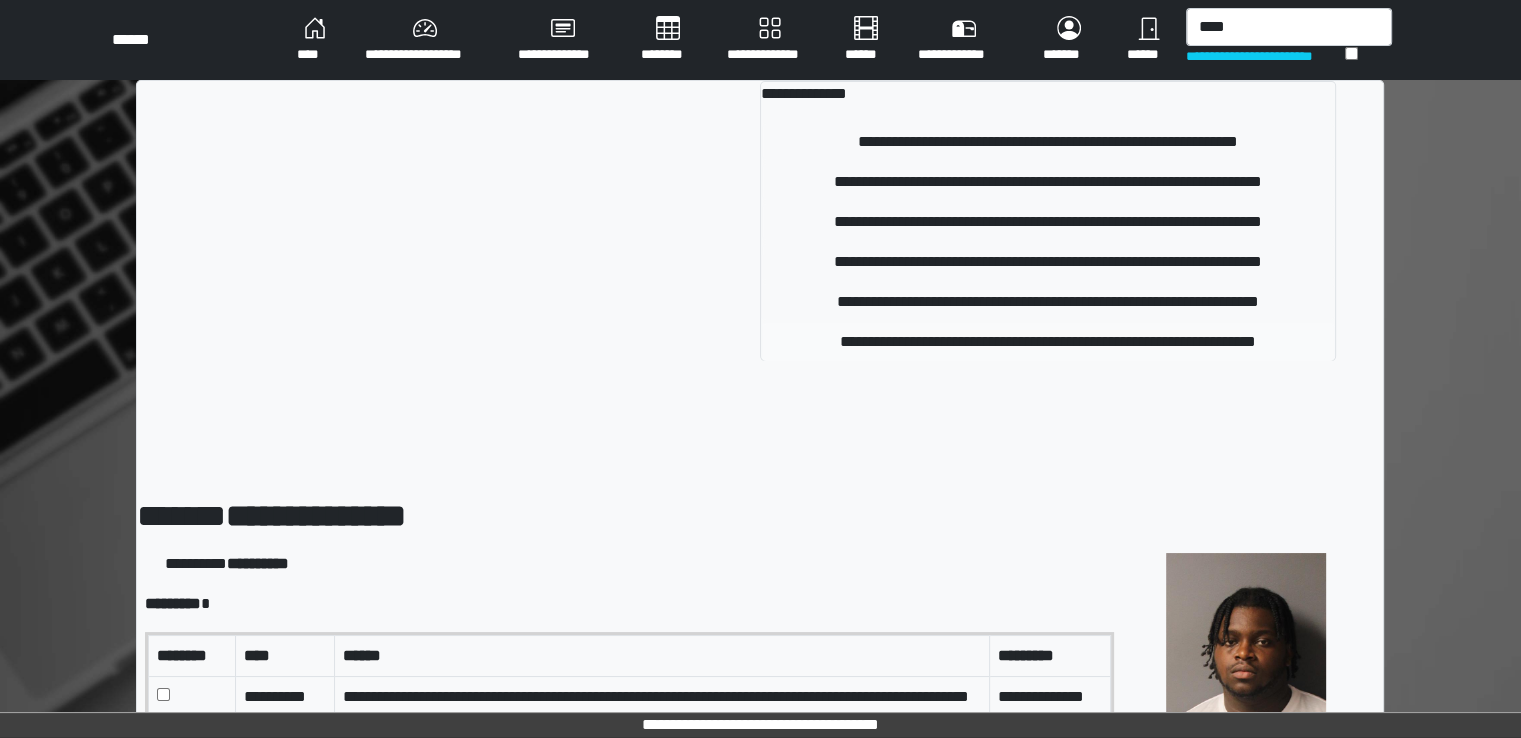 type 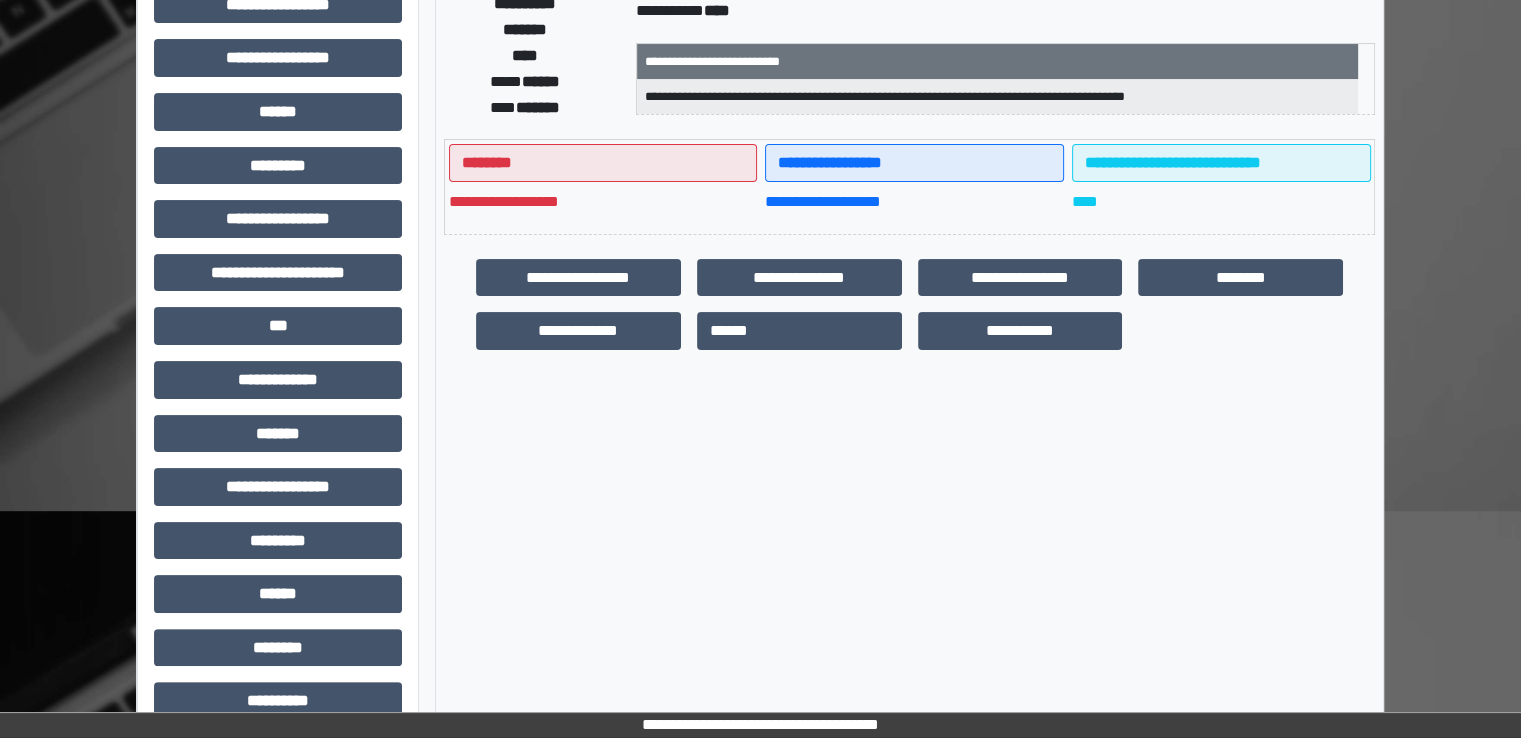 scroll, scrollTop: 428, scrollLeft: 0, axis: vertical 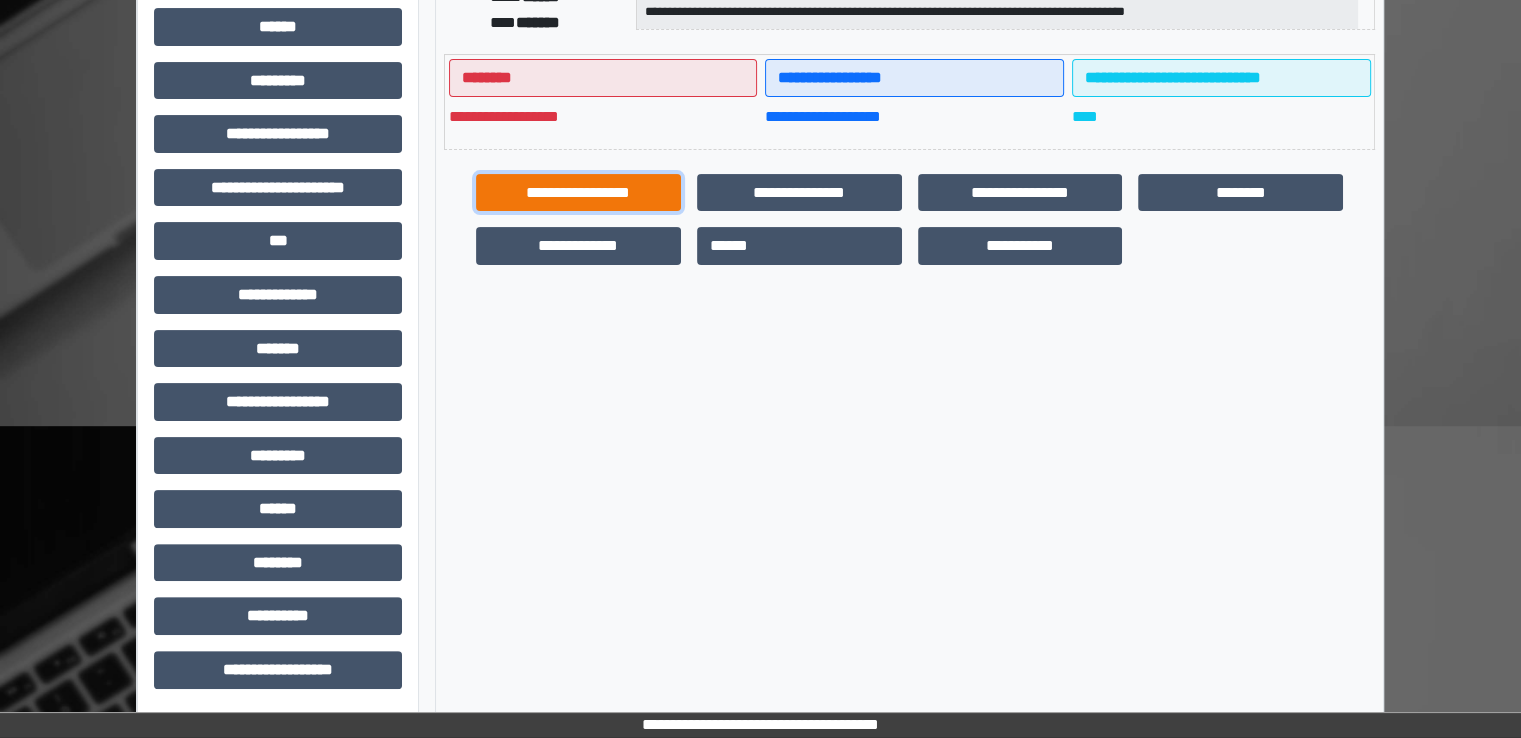 click on "**********" at bounding box center [578, 193] 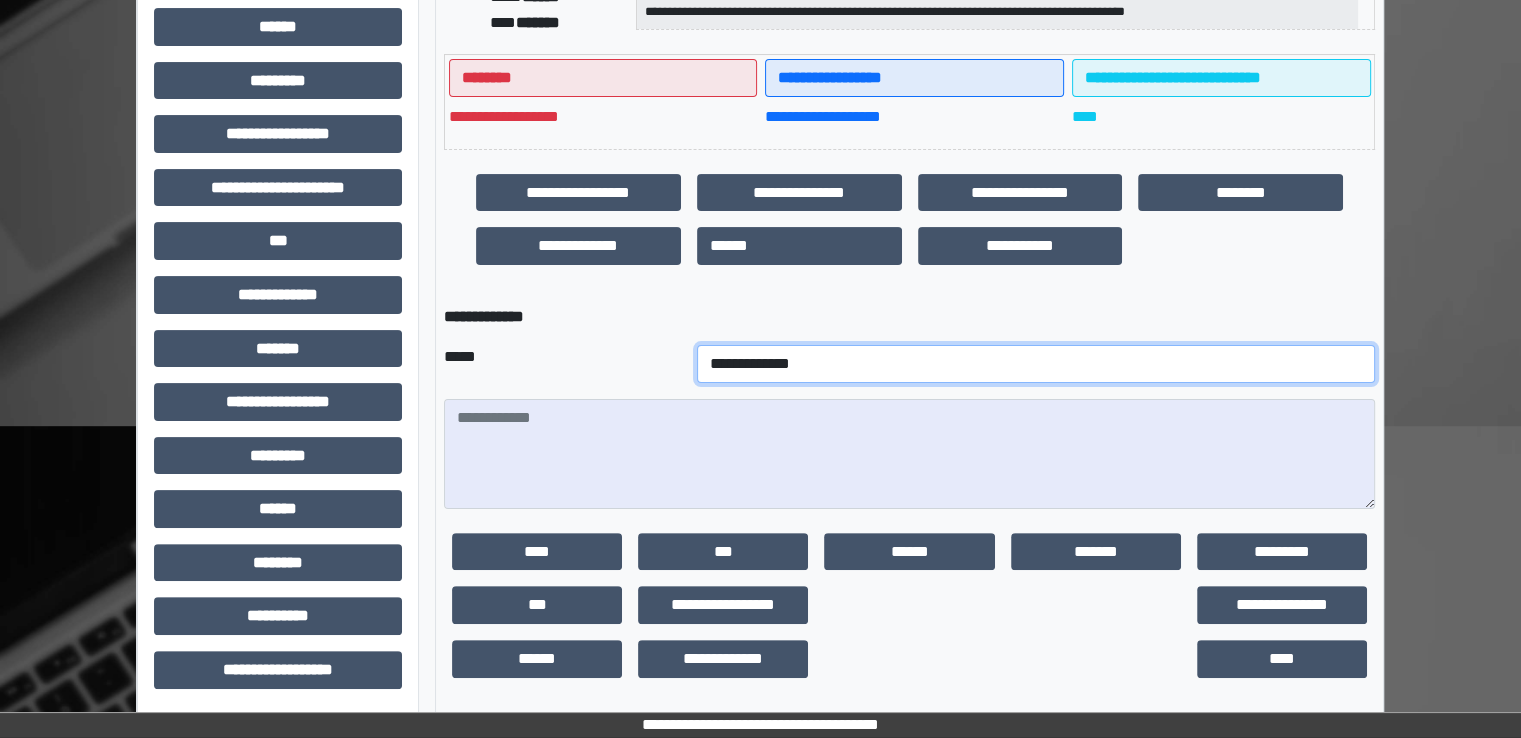 click on "**********" at bounding box center (1036, 364) 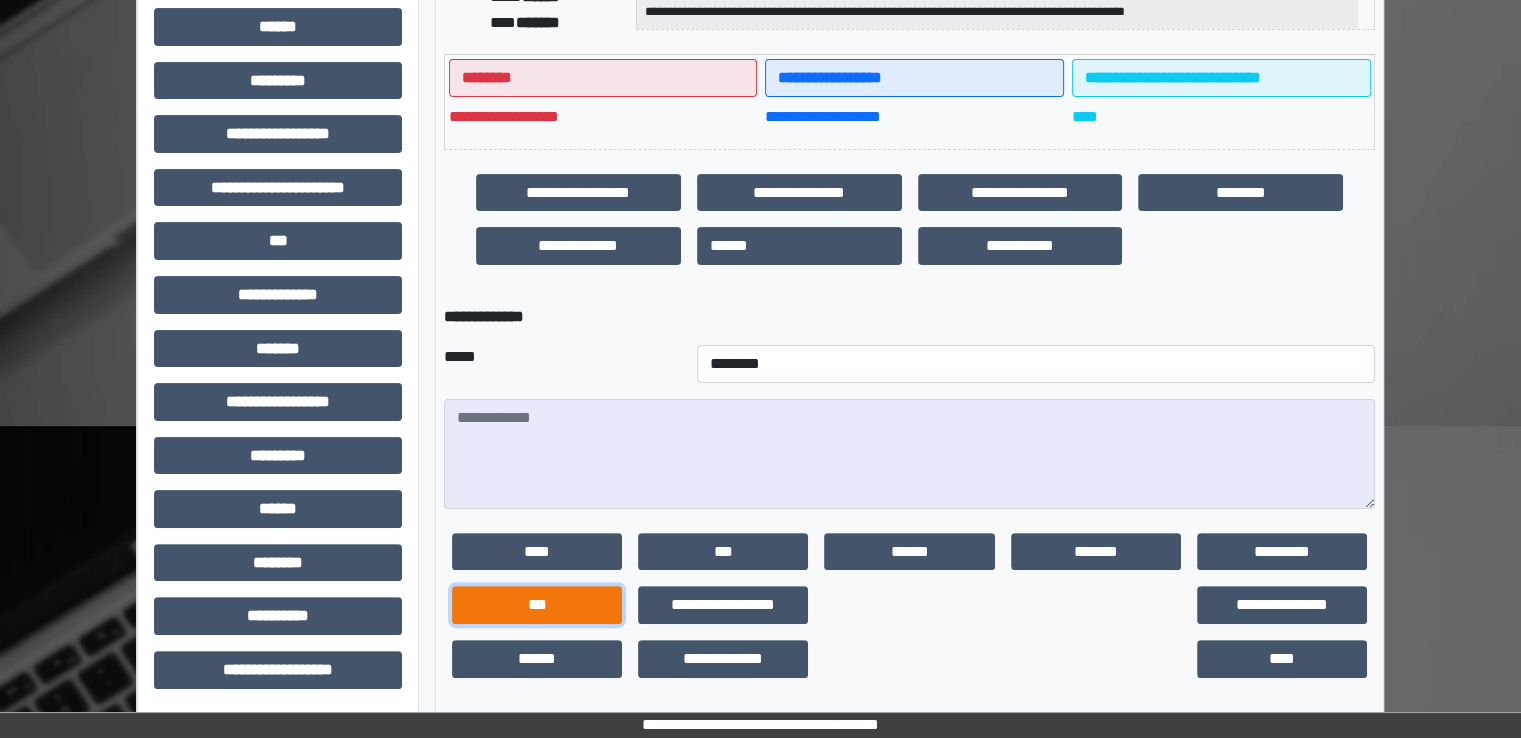 click on "***" at bounding box center [537, 605] 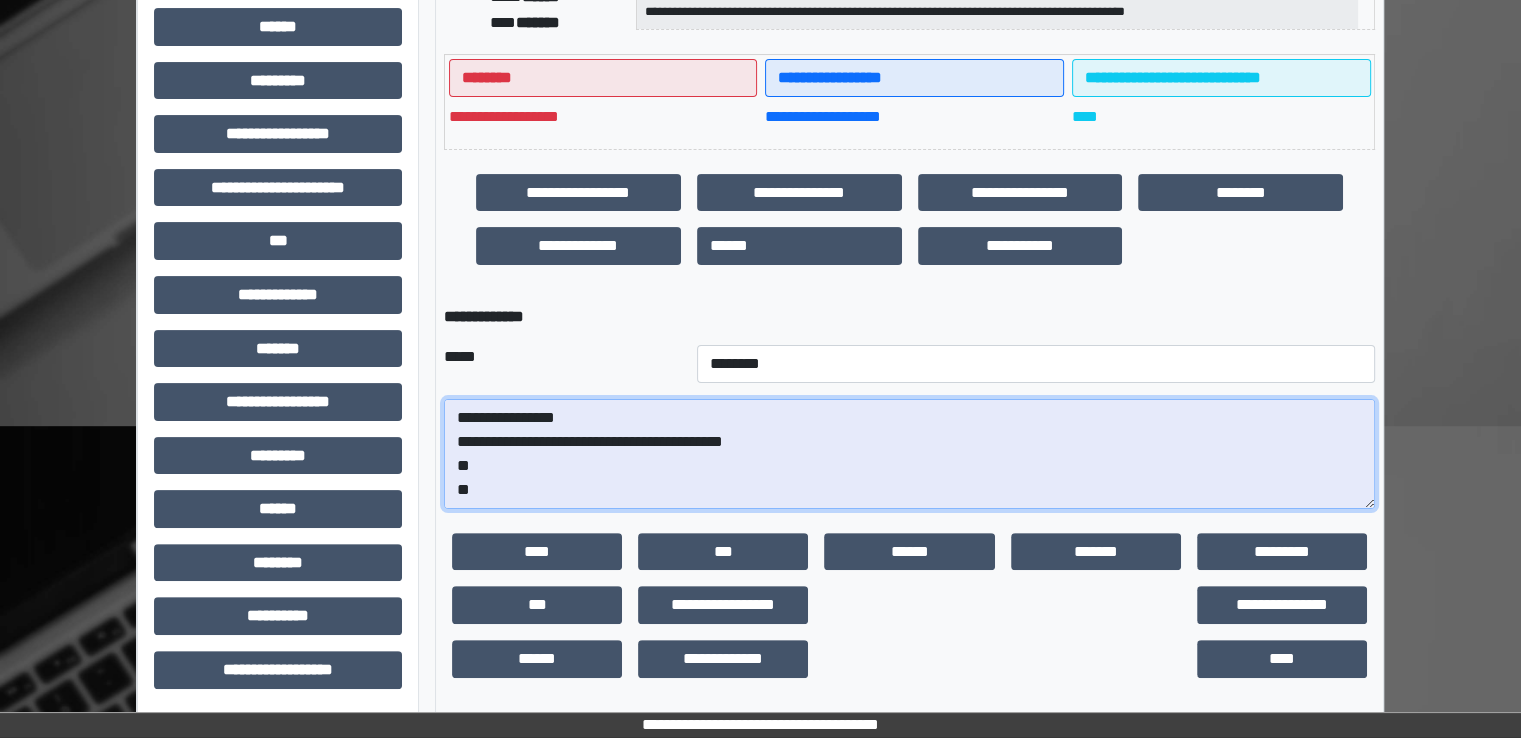 click on "**********" at bounding box center (909, 454) 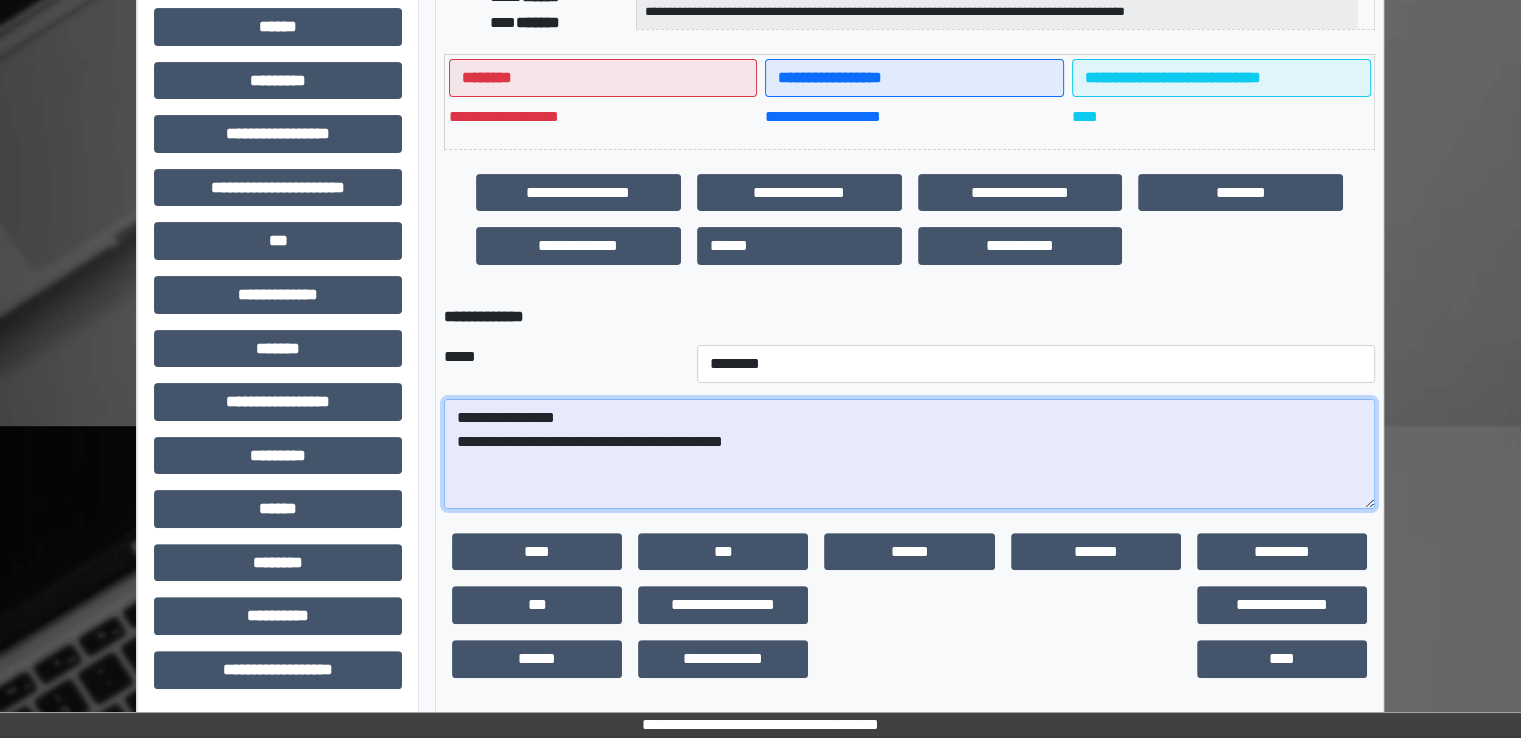 paste on "**********" 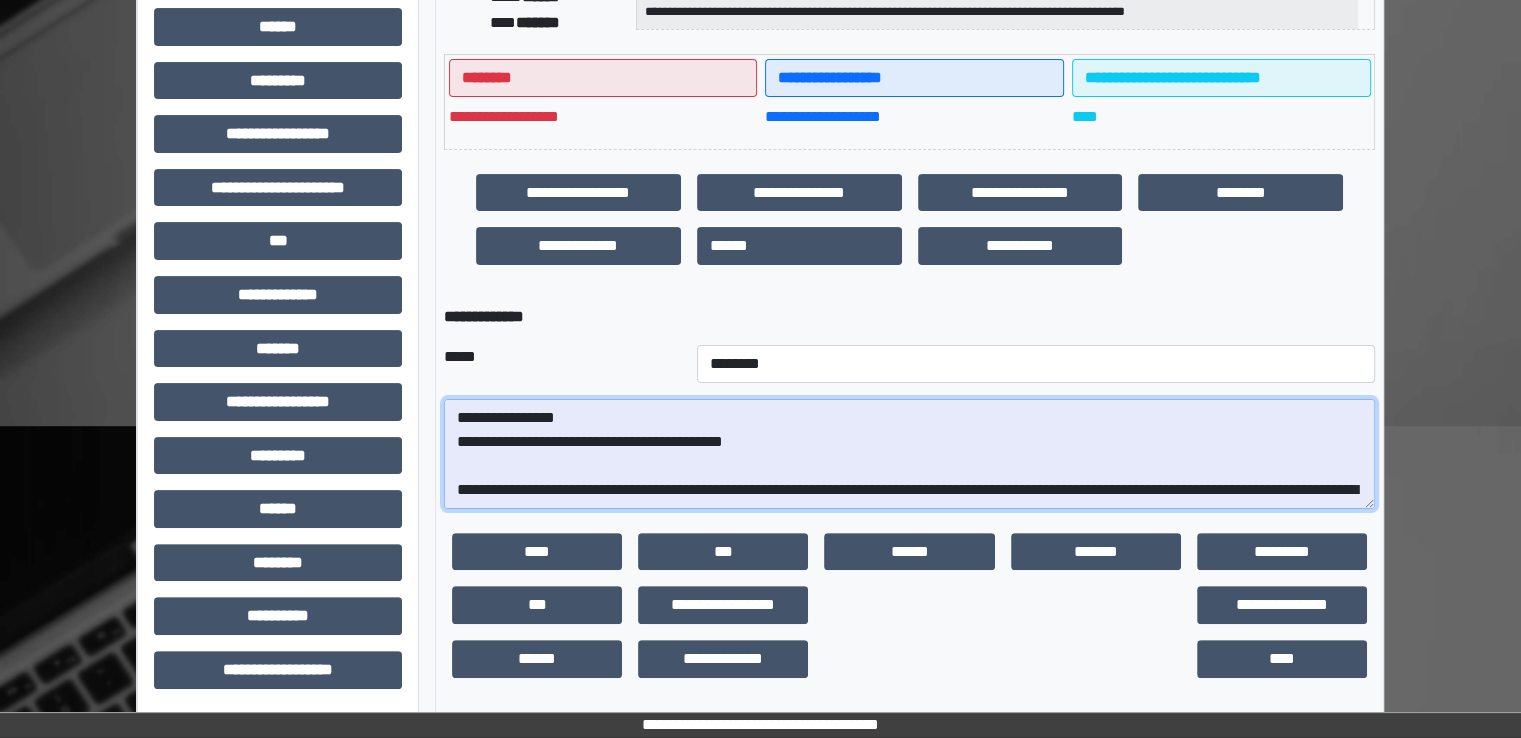 scroll, scrollTop: 304, scrollLeft: 0, axis: vertical 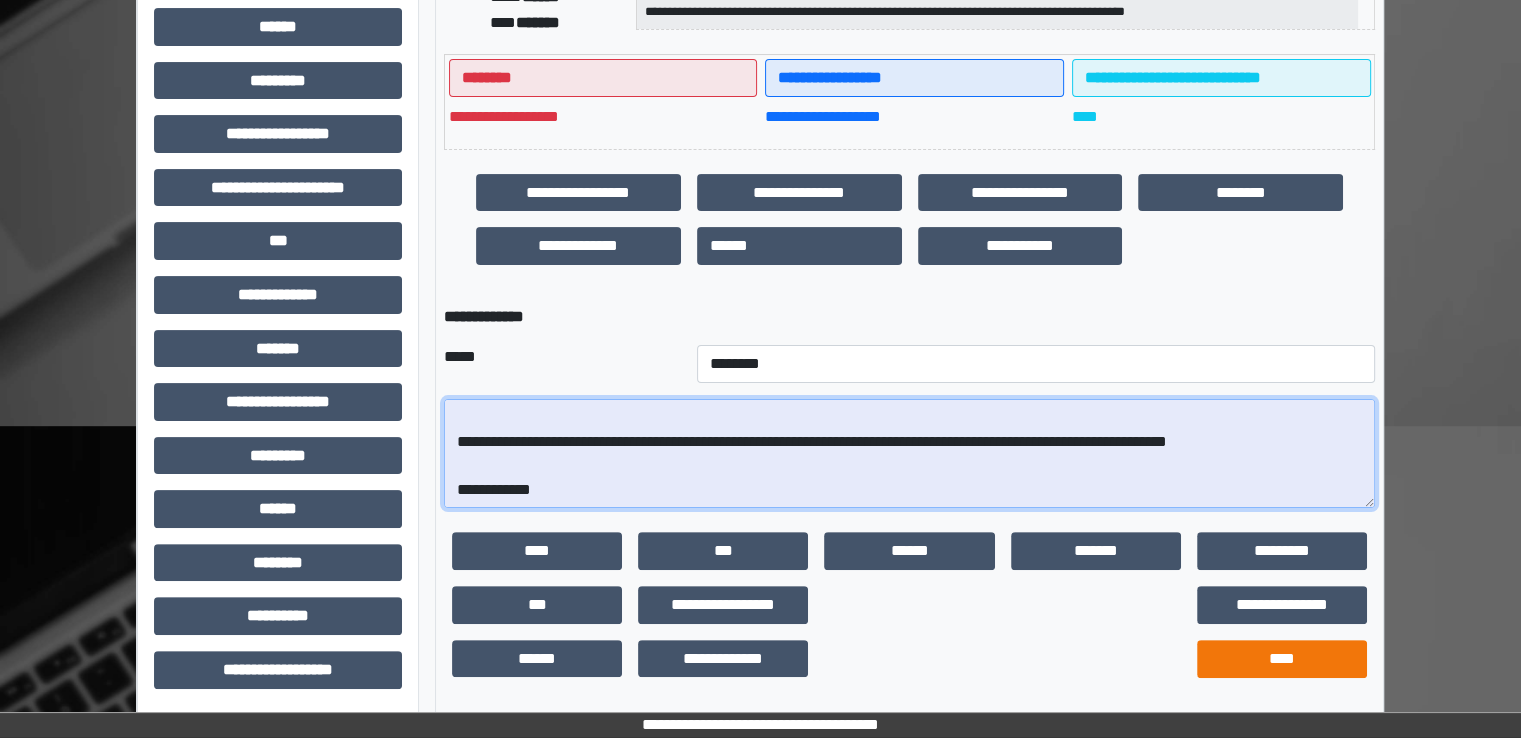 type on "**********" 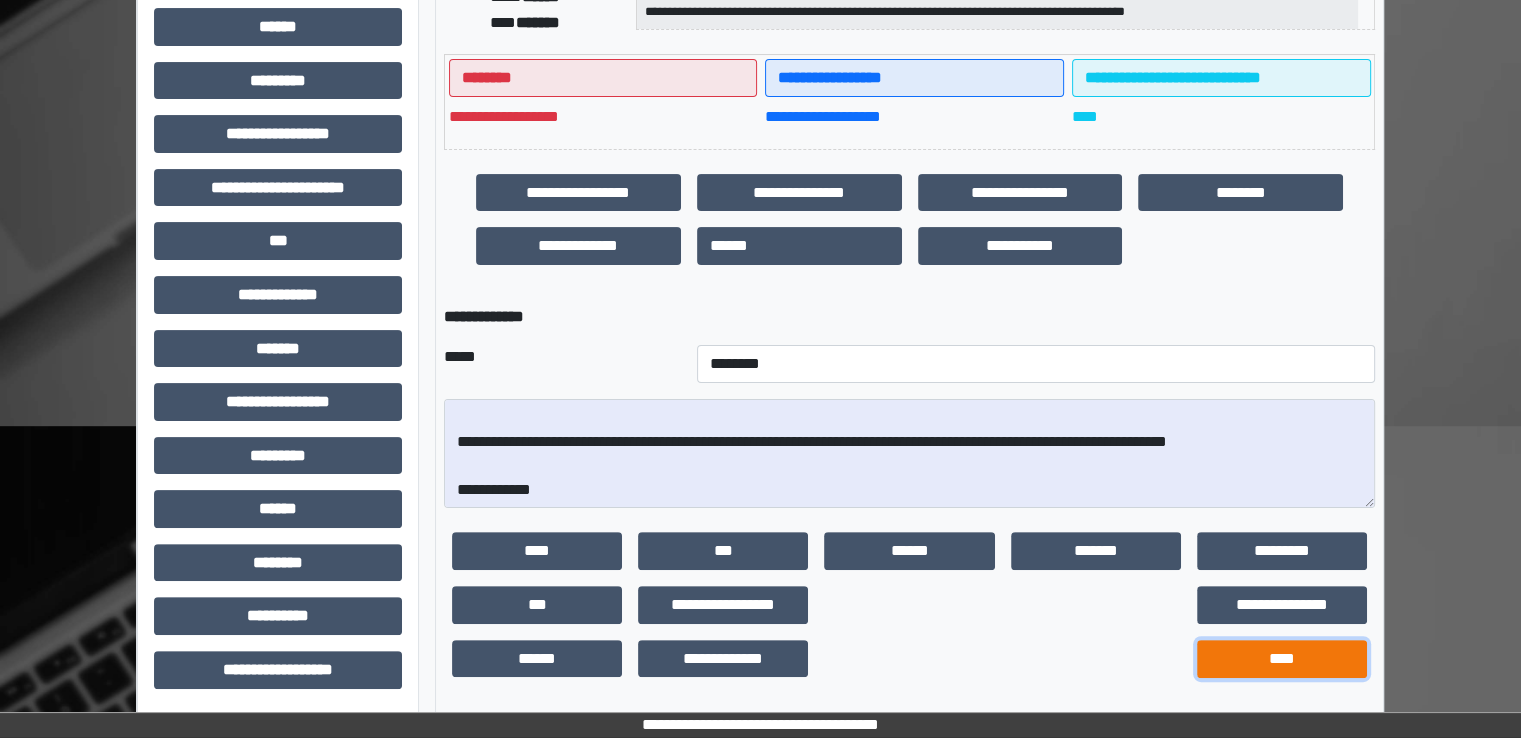 click on "****" at bounding box center (1282, 659) 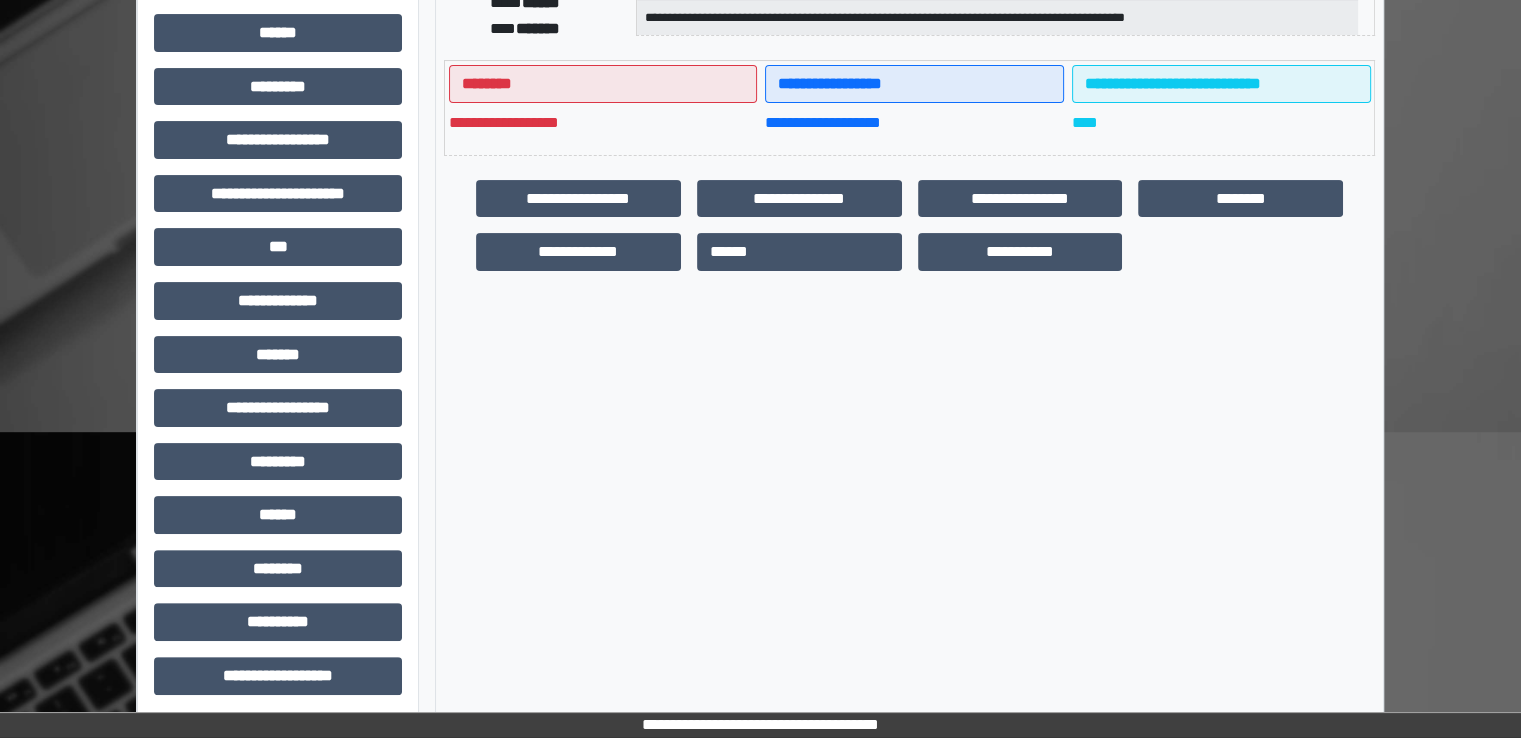 scroll, scrollTop: 428, scrollLeft: 0, axis: vertical 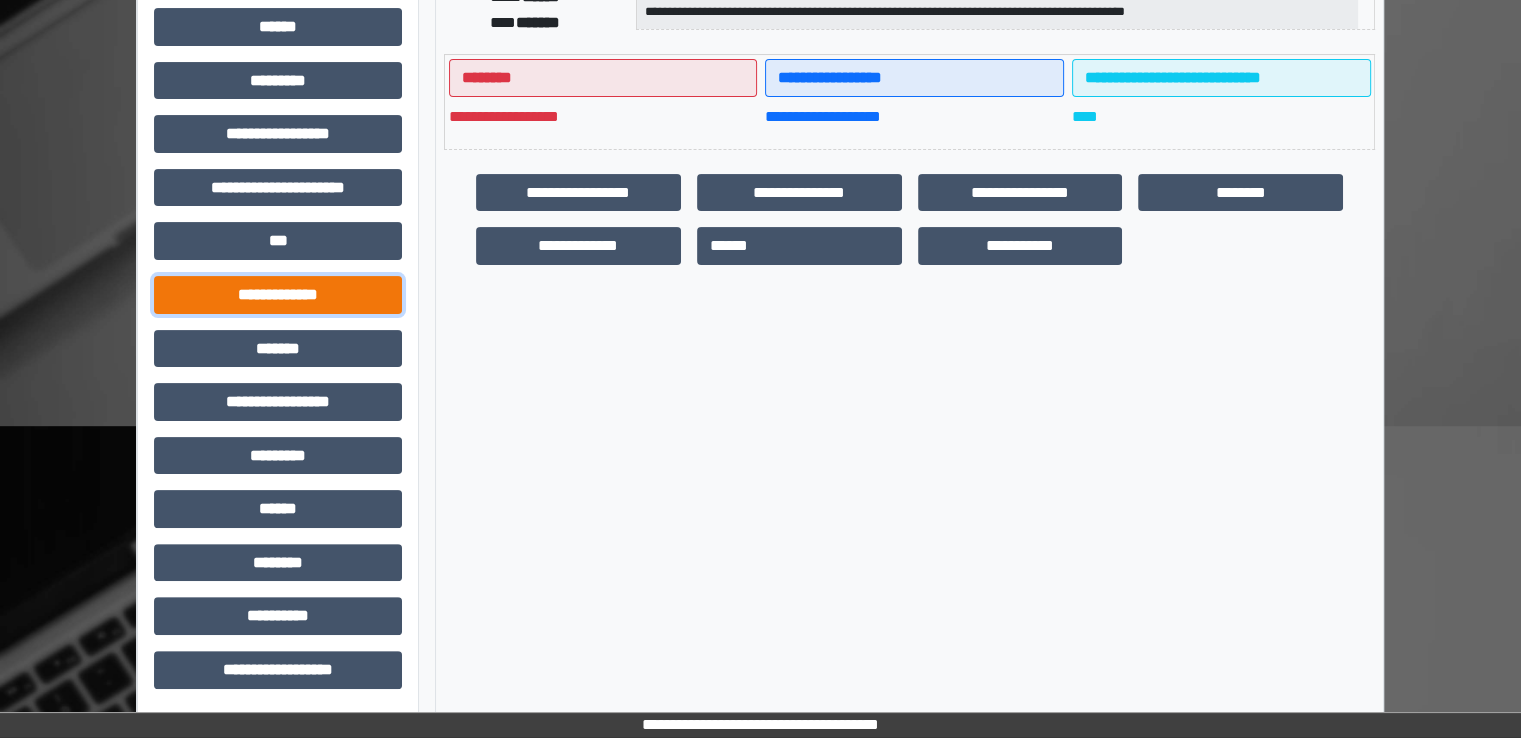click on "**********" at bounding box center (278, 295) 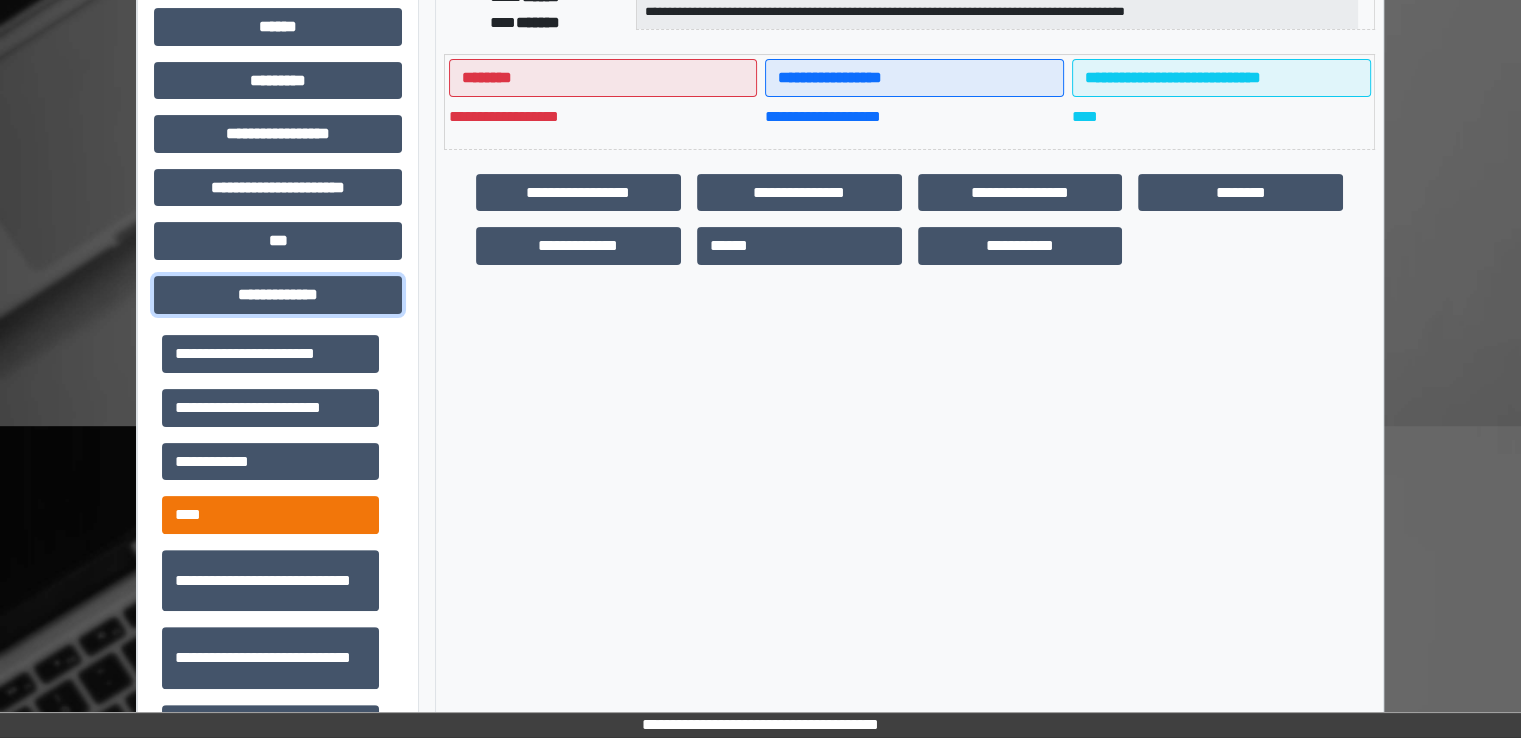 scroll, scrollTop: 600, scrollLeft: 0, axis: vertical 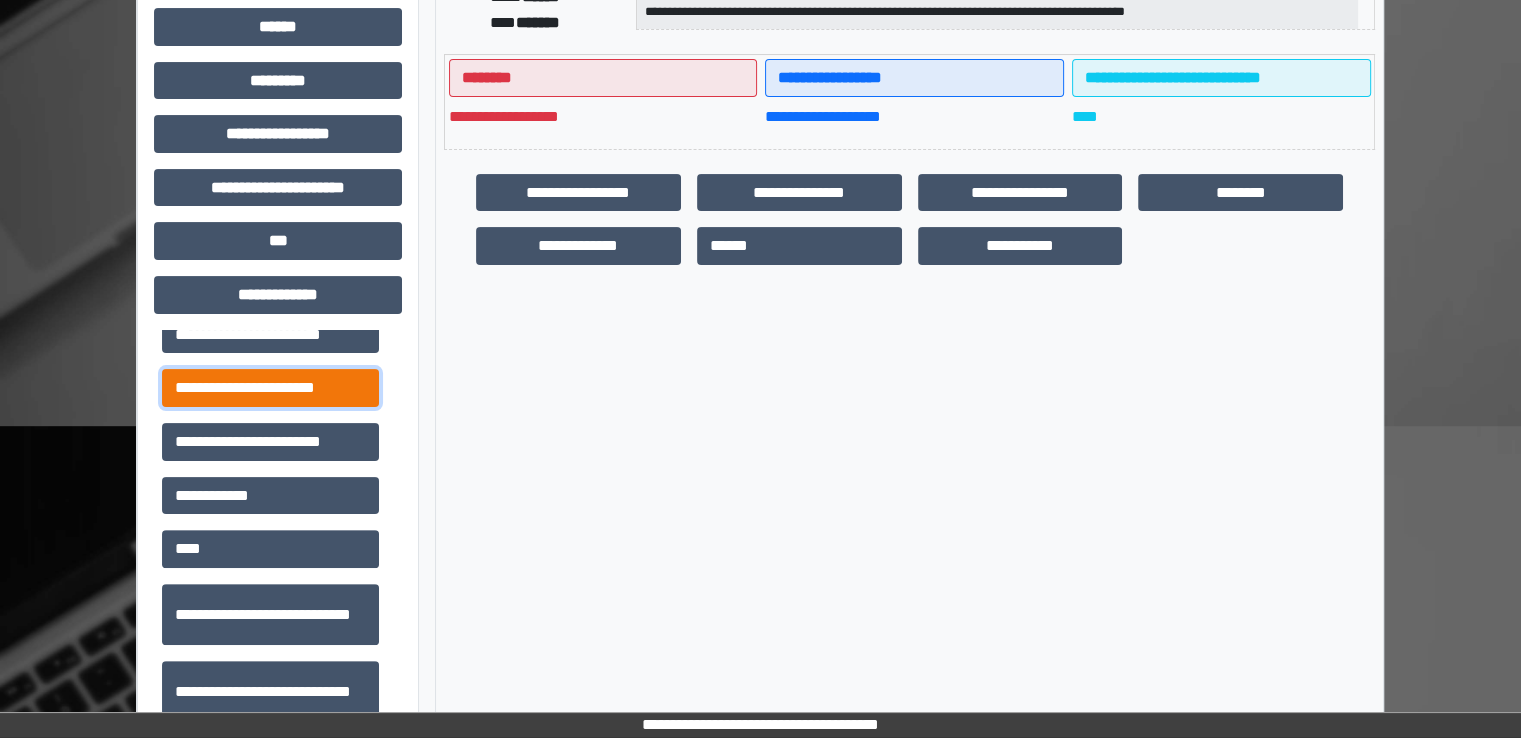 click on "**********" at bounding box center [270, 388] 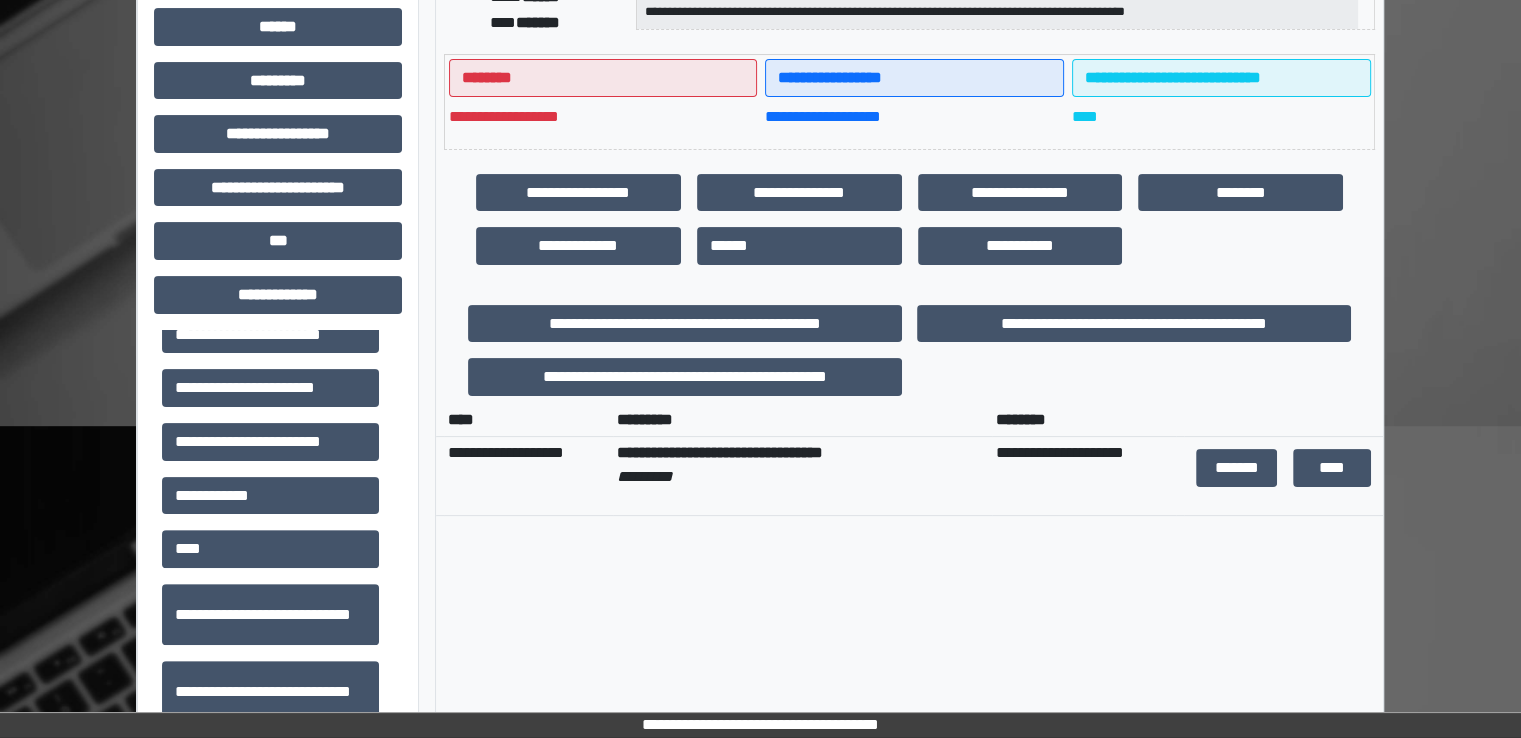 click on "**********" at bounding box center (1133, 324) 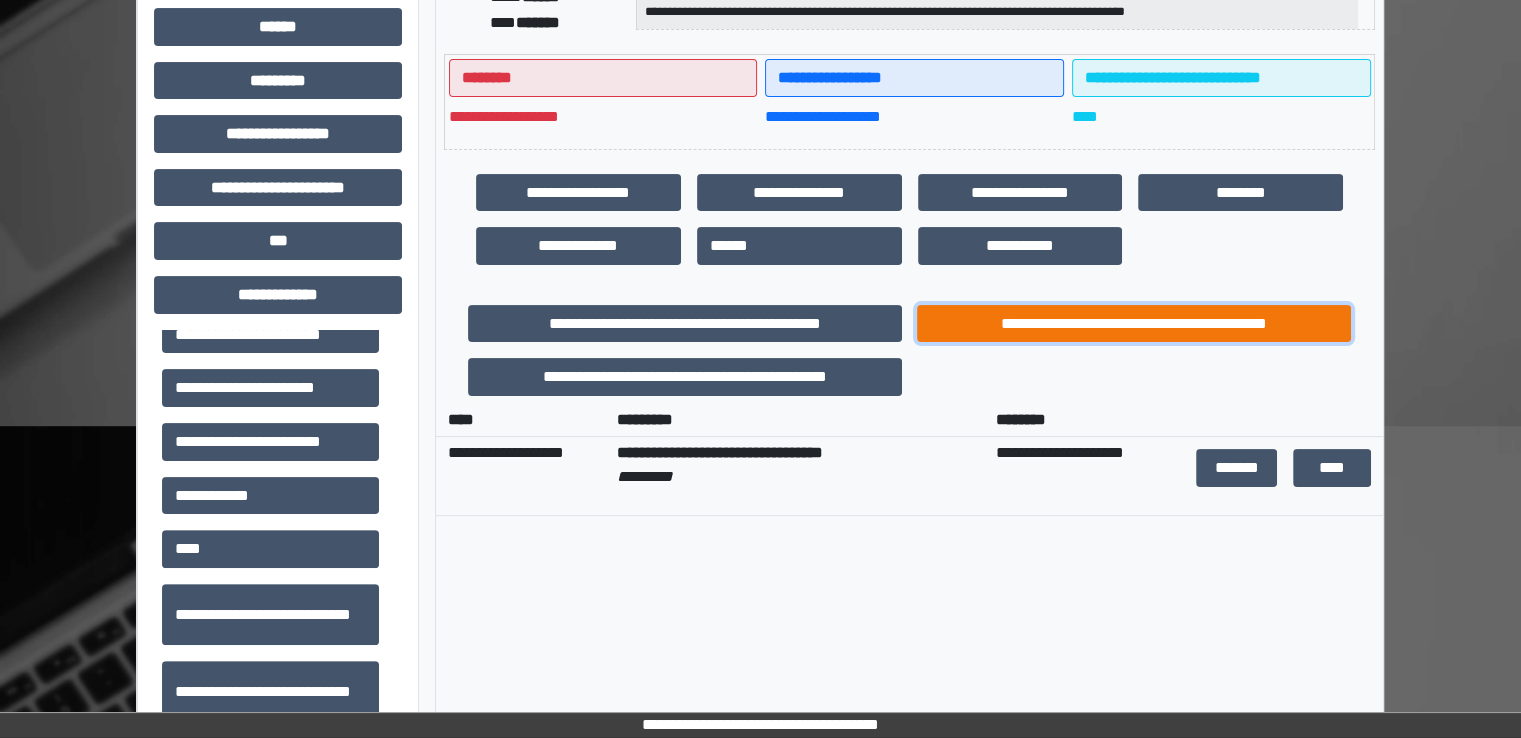 click on "**********" at bounding box center [1134, 324] 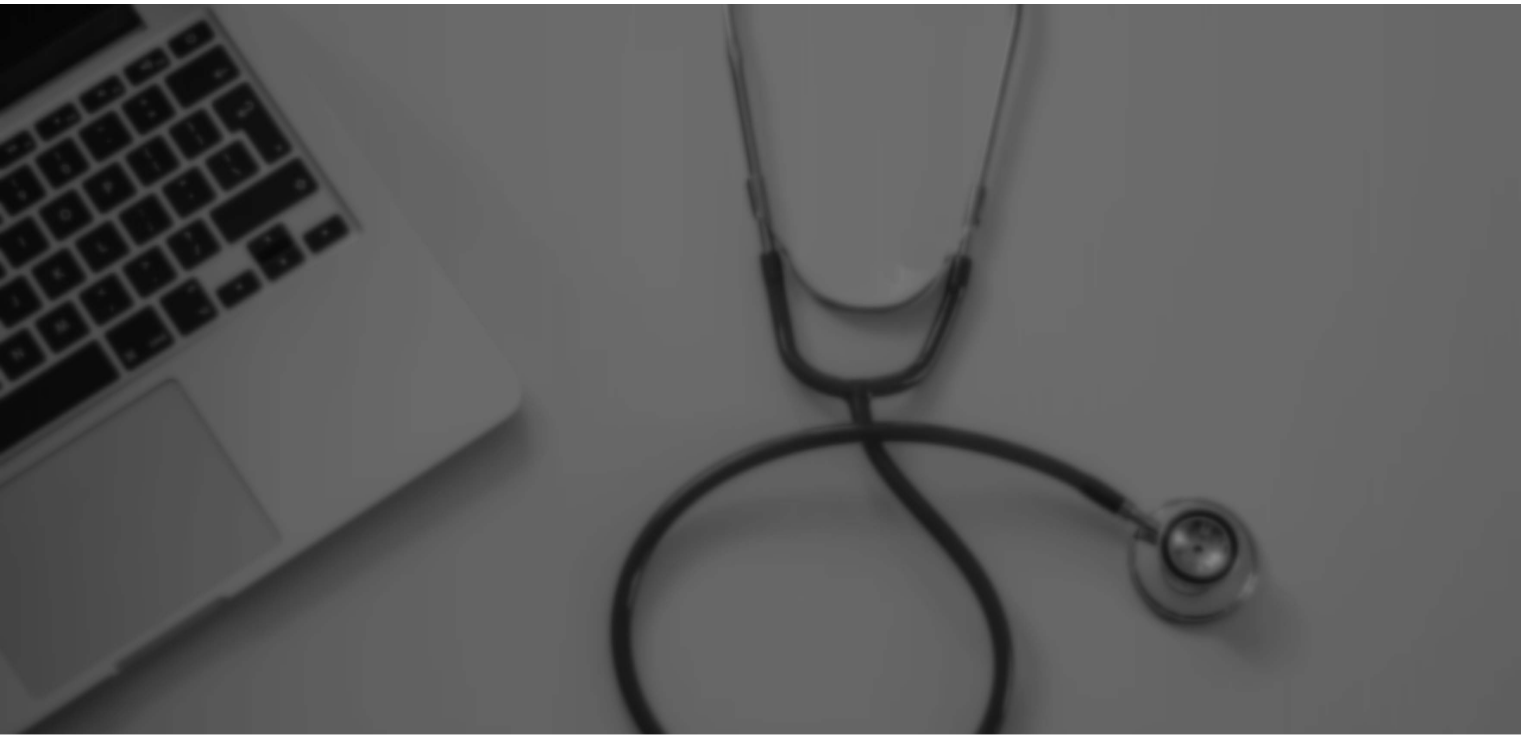 scroll, scrollTop: 0, scrollLeft: 0, axis: both 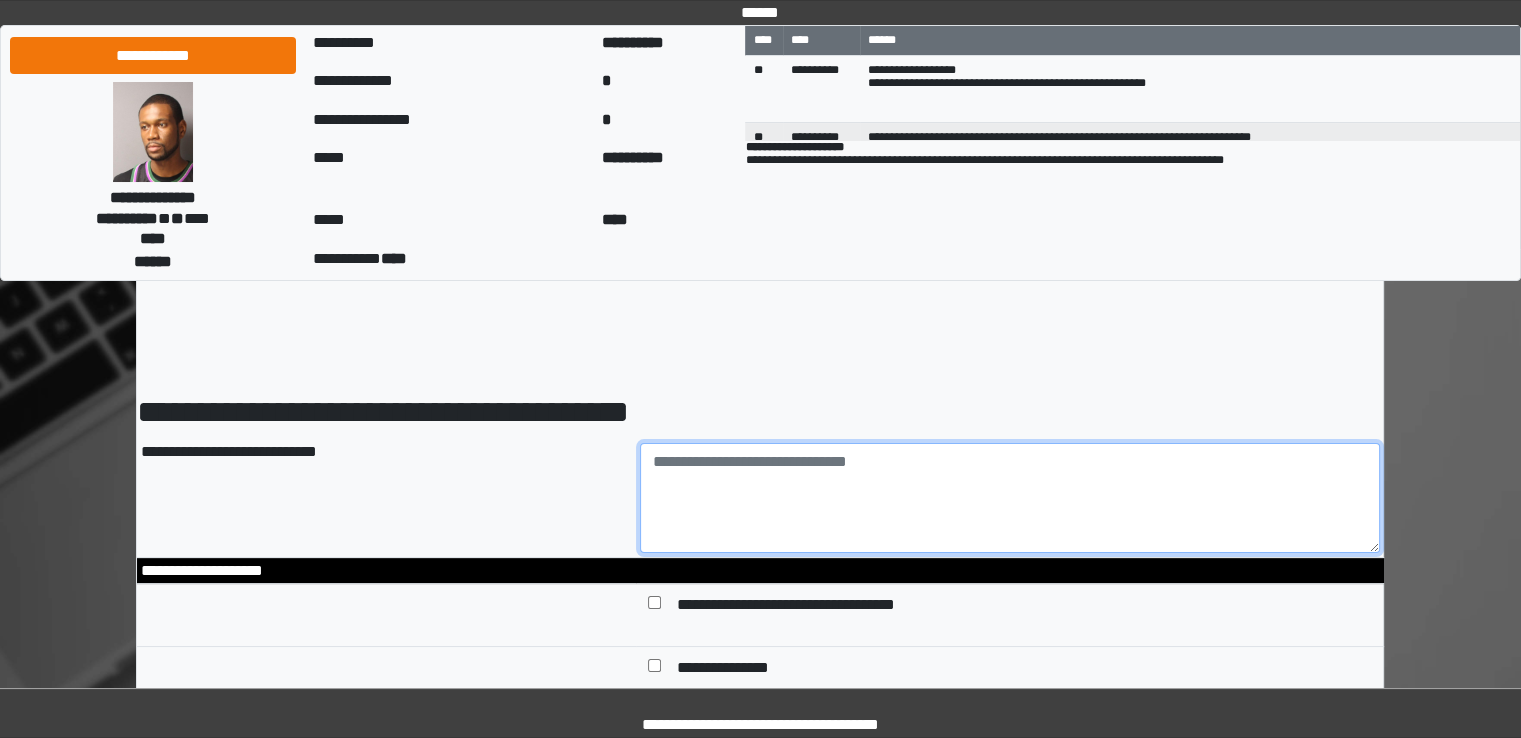 click at bounding box center [1010, 498] 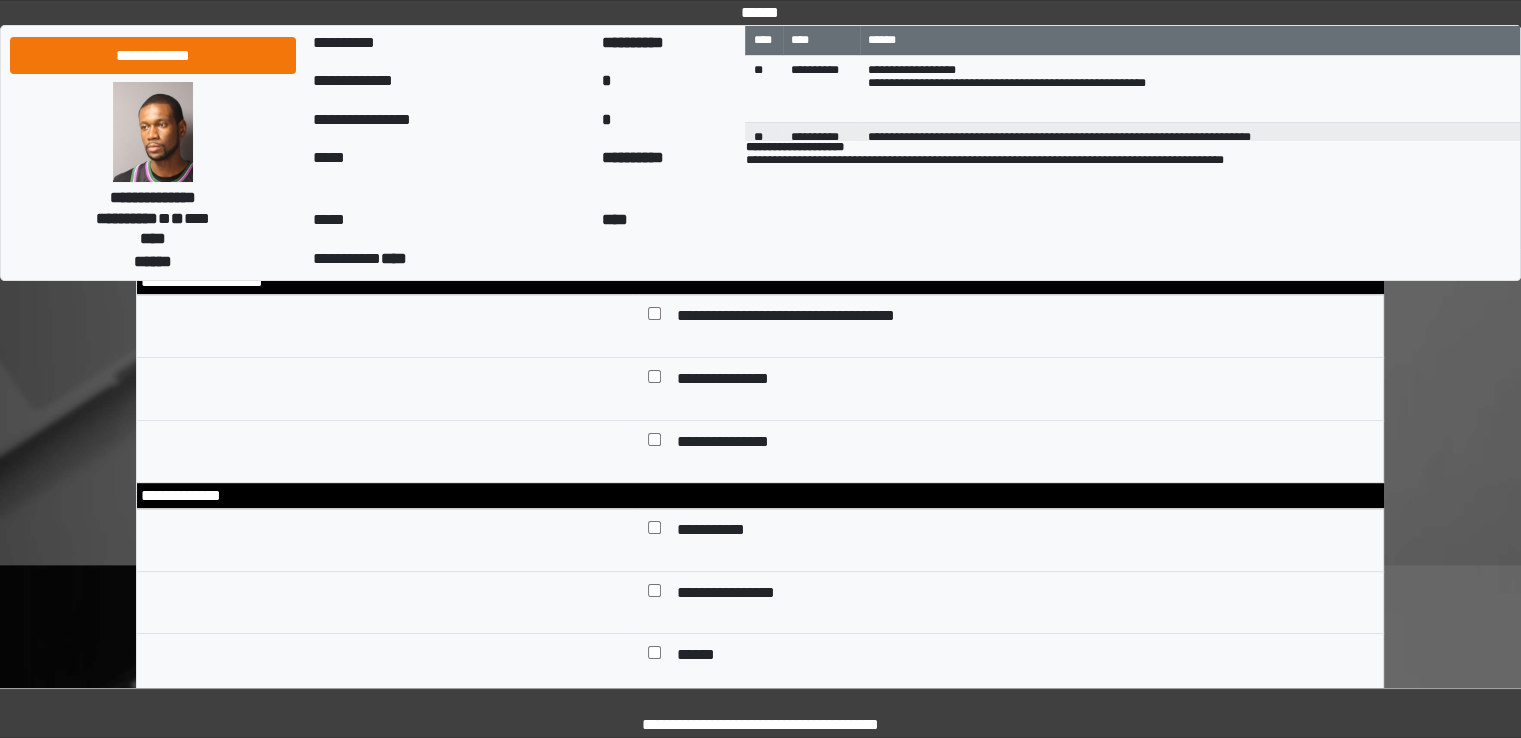scroll, scrollTop: 300, scrollLeft: 0, axis: vertical 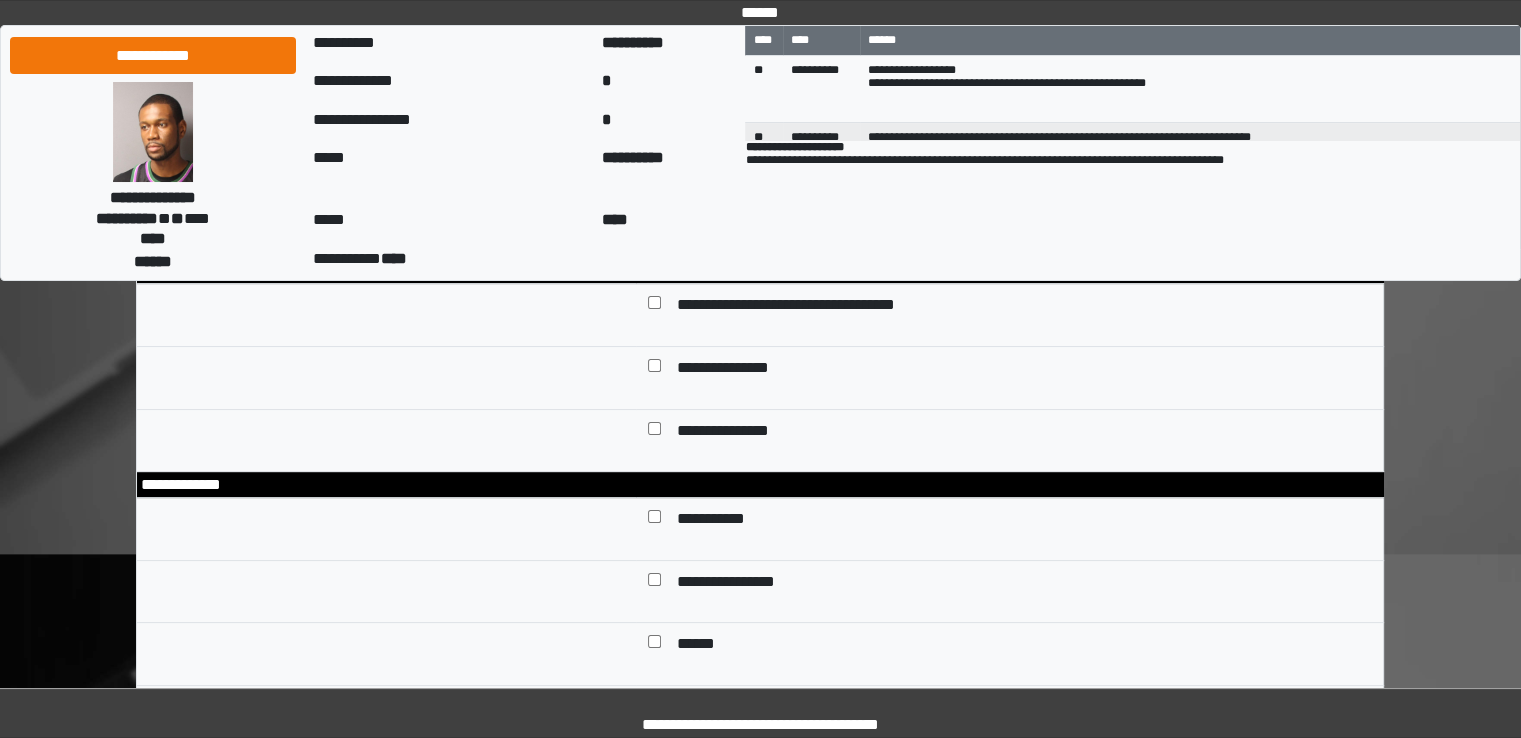 type on "**********" 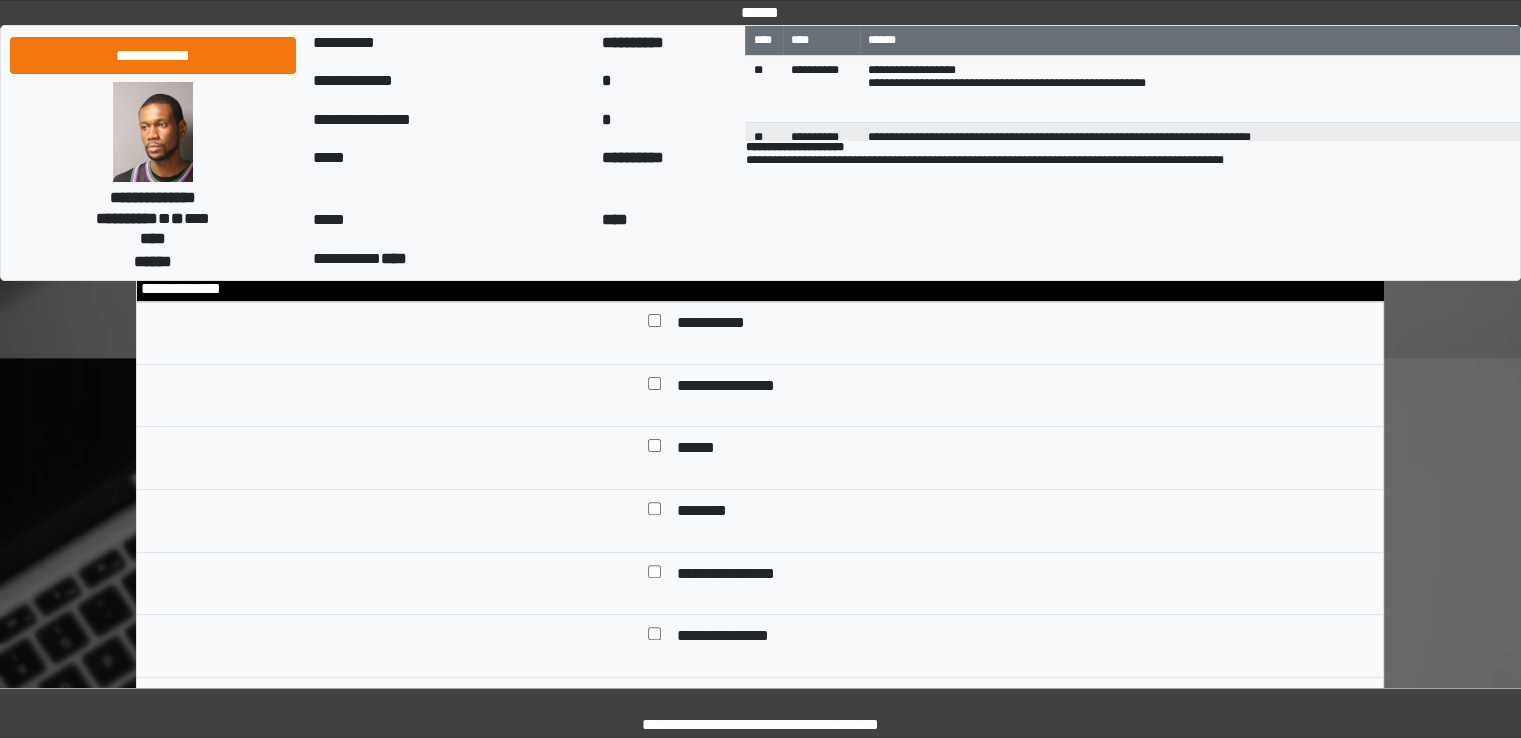 scroll, scrollTop: 500, scrollLeft: 0, axis: vertical 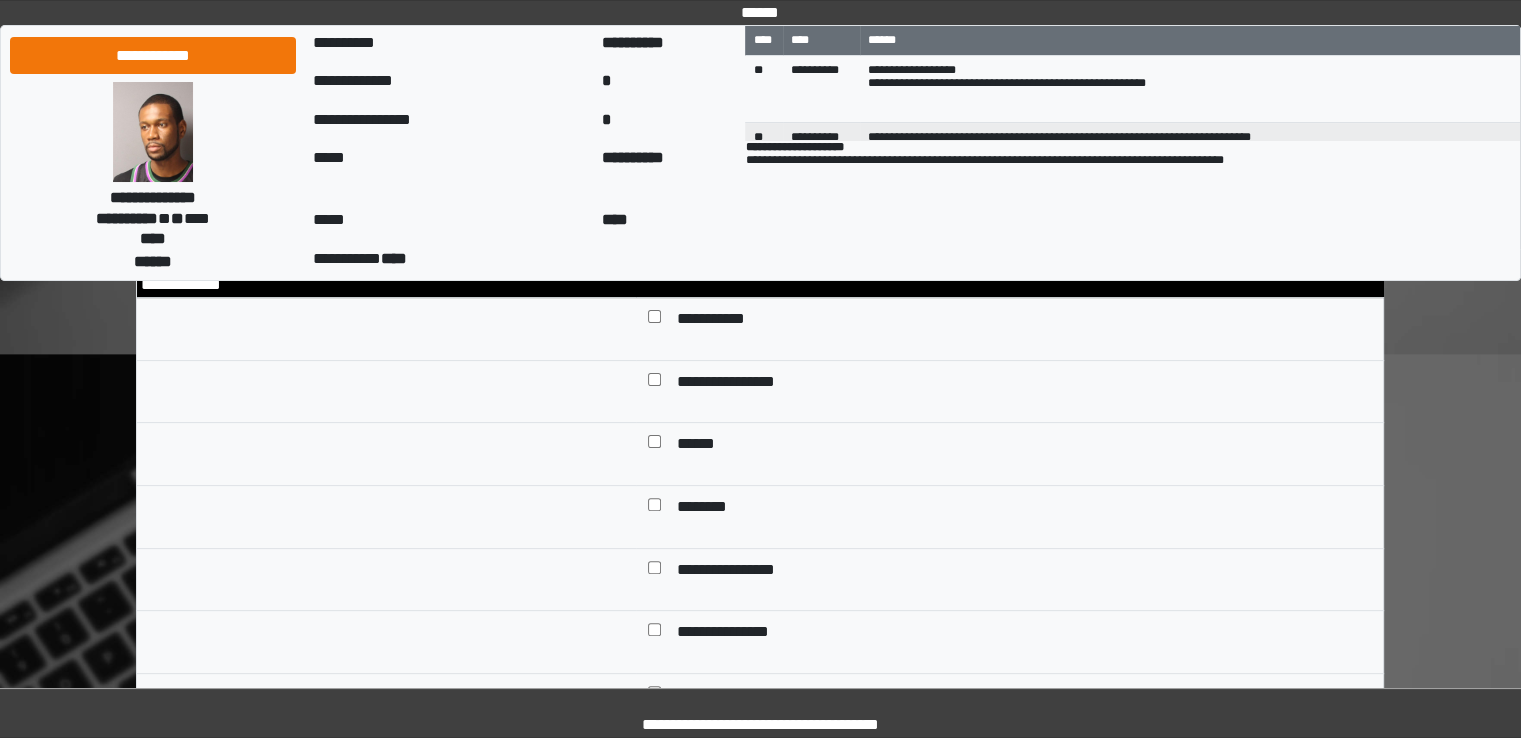 click on "******" at bounding box center (697, 446) 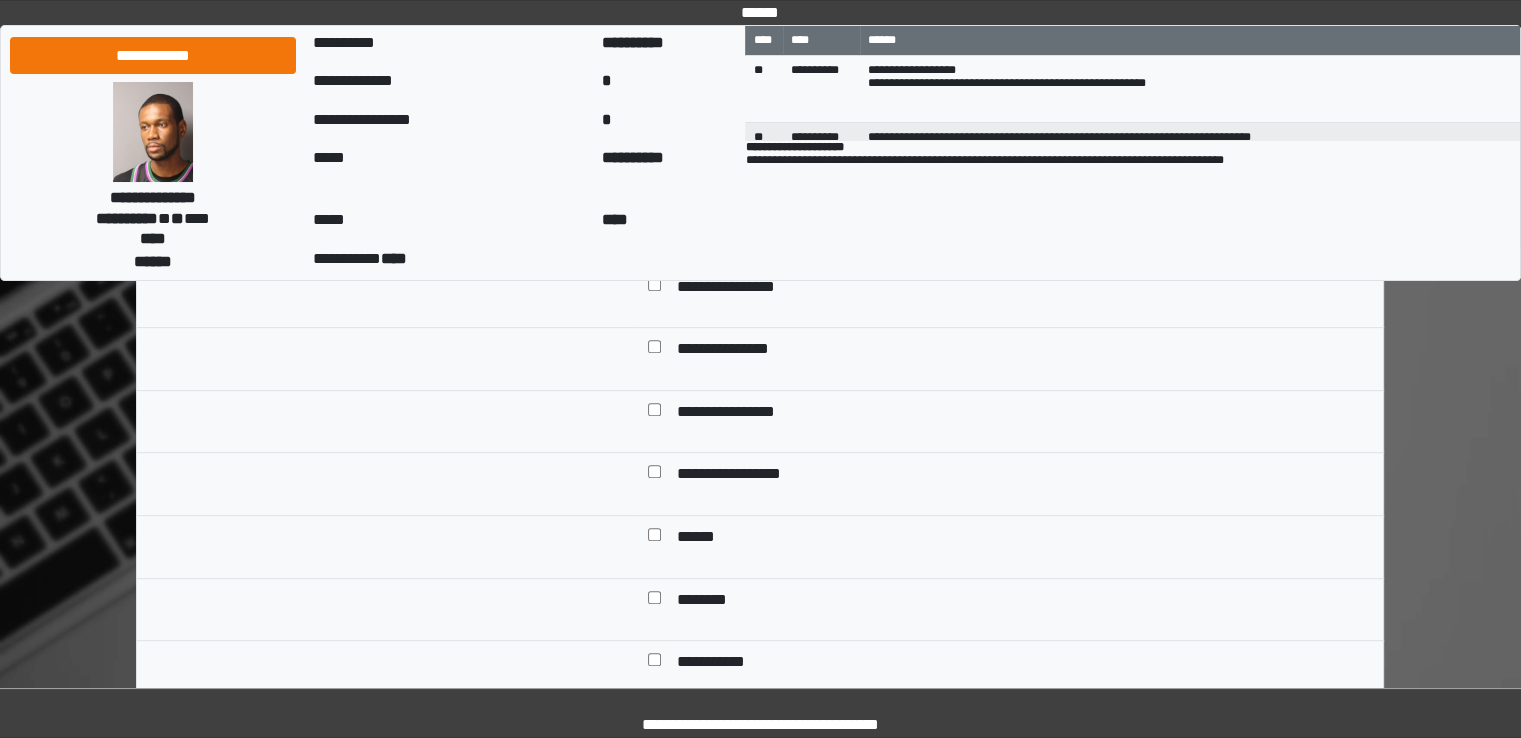 scroll, scrollTop: 800, scrollLeft: 0, axis: vertical 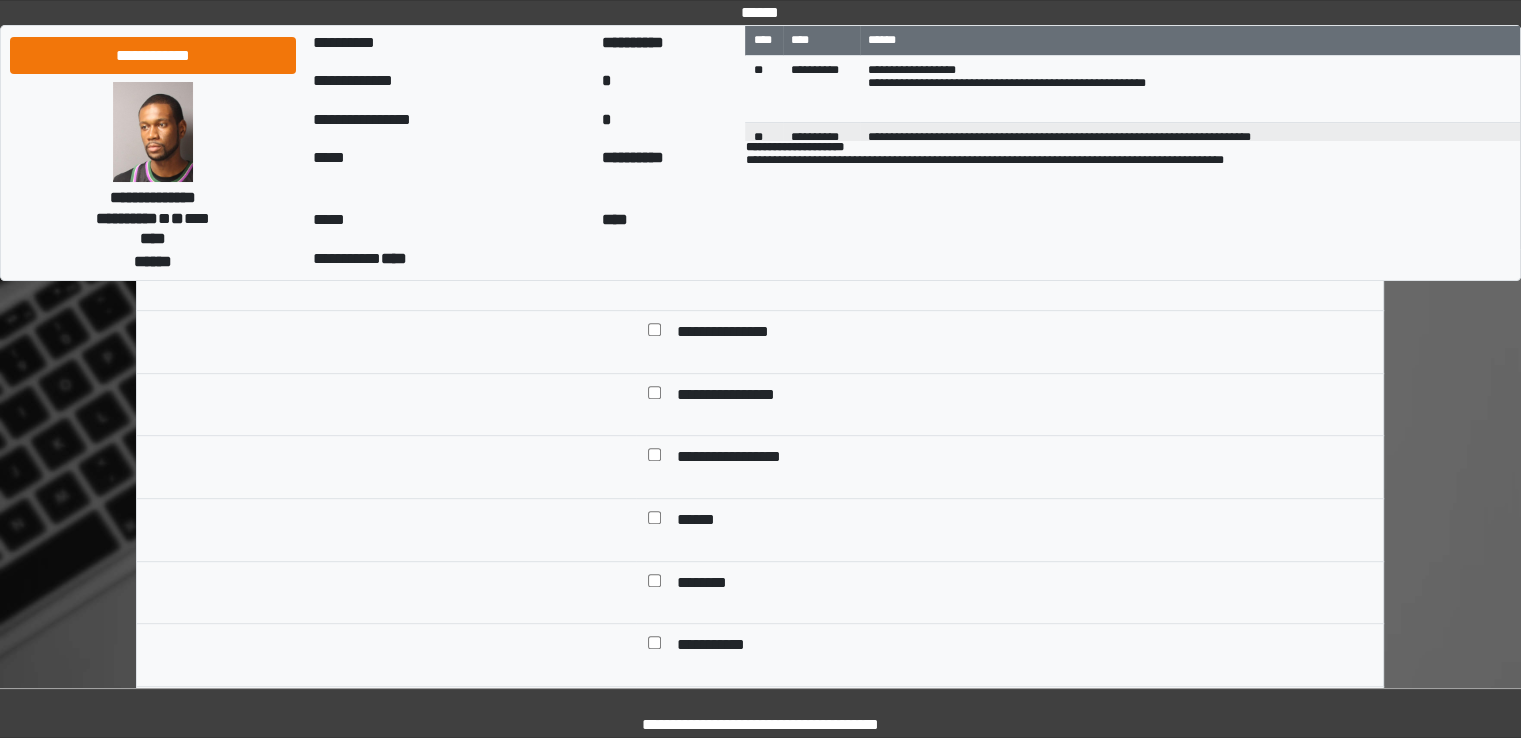click on "**********" at bounding box center (740, 459) 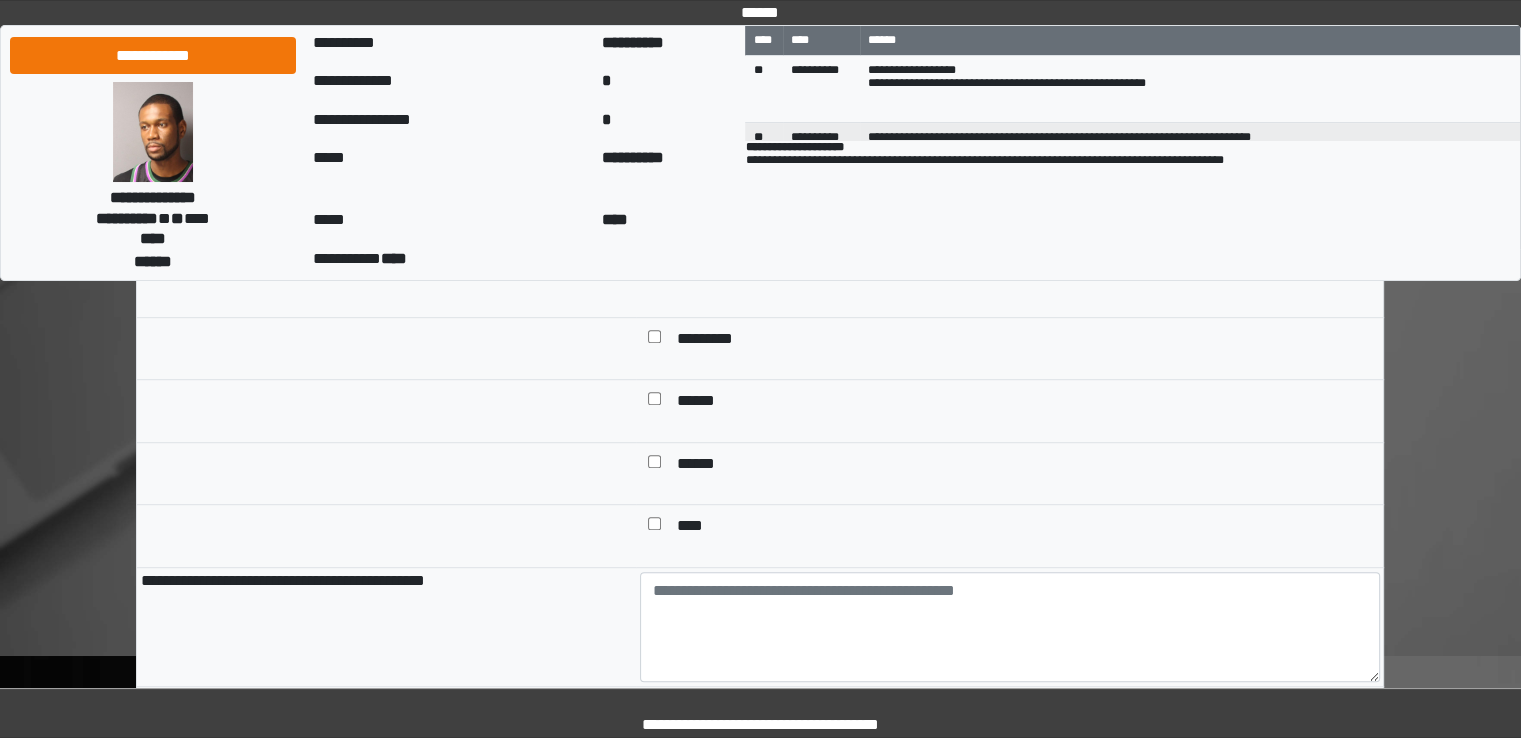 scroll, scrollTop: 1200, scrollLeft: 0, axis: vertical 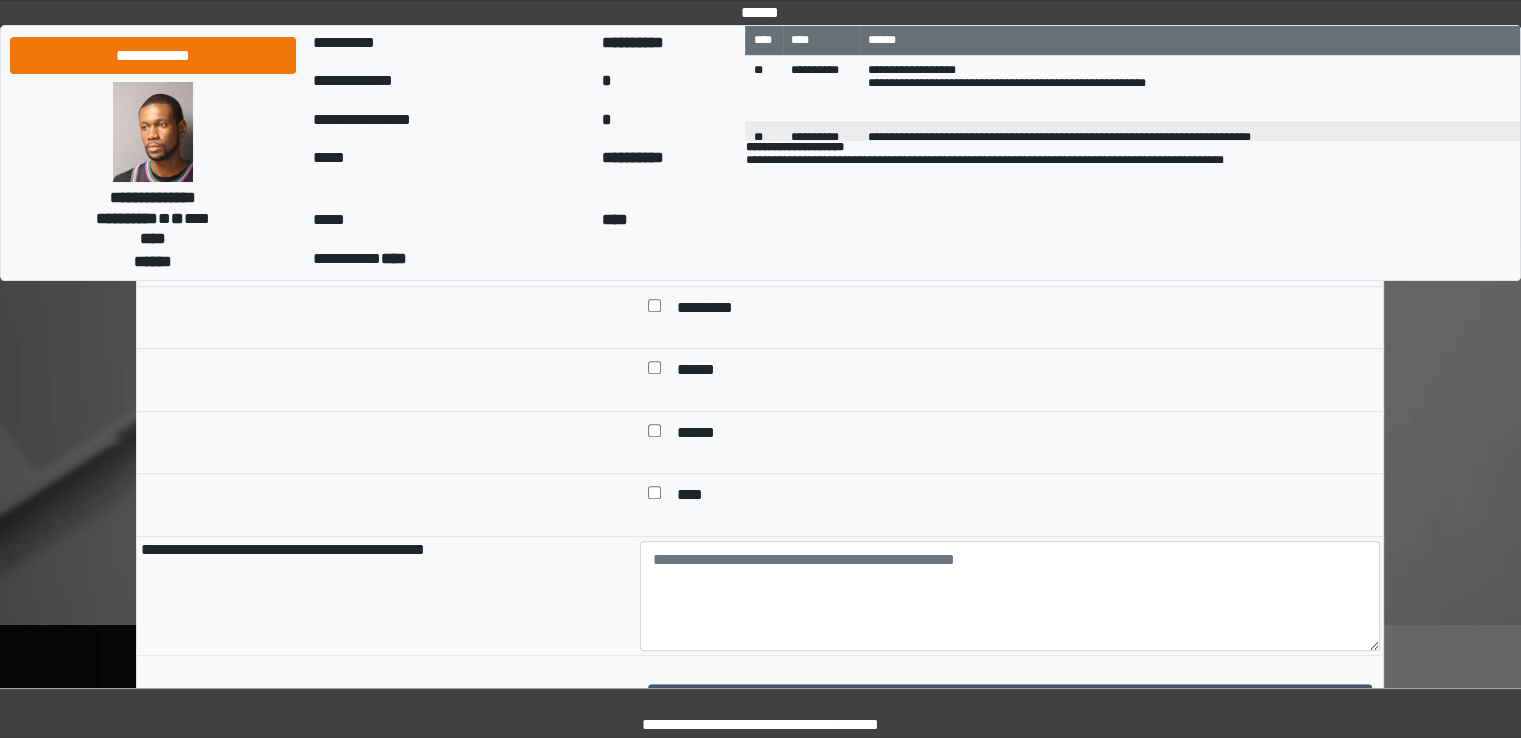 click on "*********" at bounding box center (715, 310) 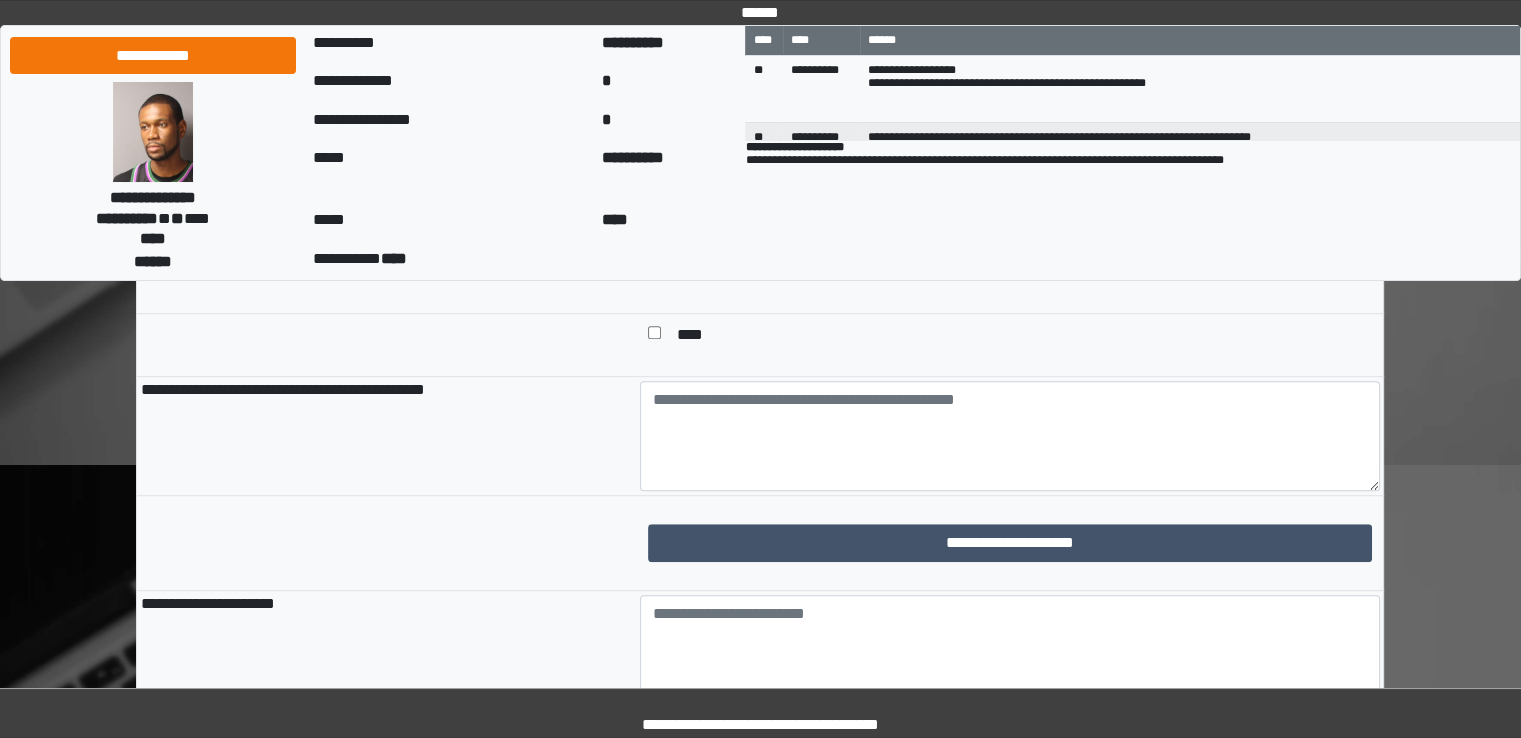 scroll, scrollTop: 1500, scrollLeft: 0, axis: vertical 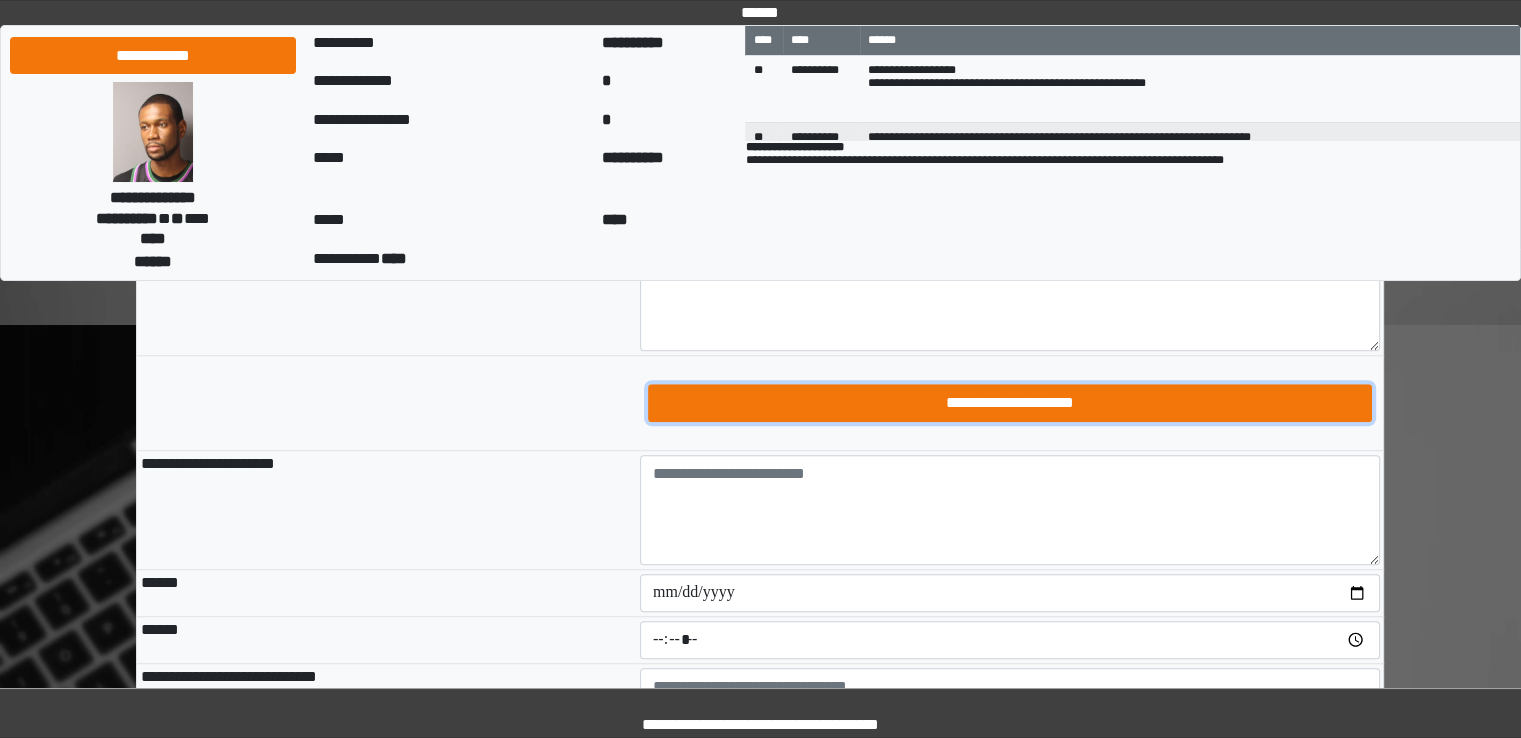 click on "**********" at bounding box center (1010, 403) 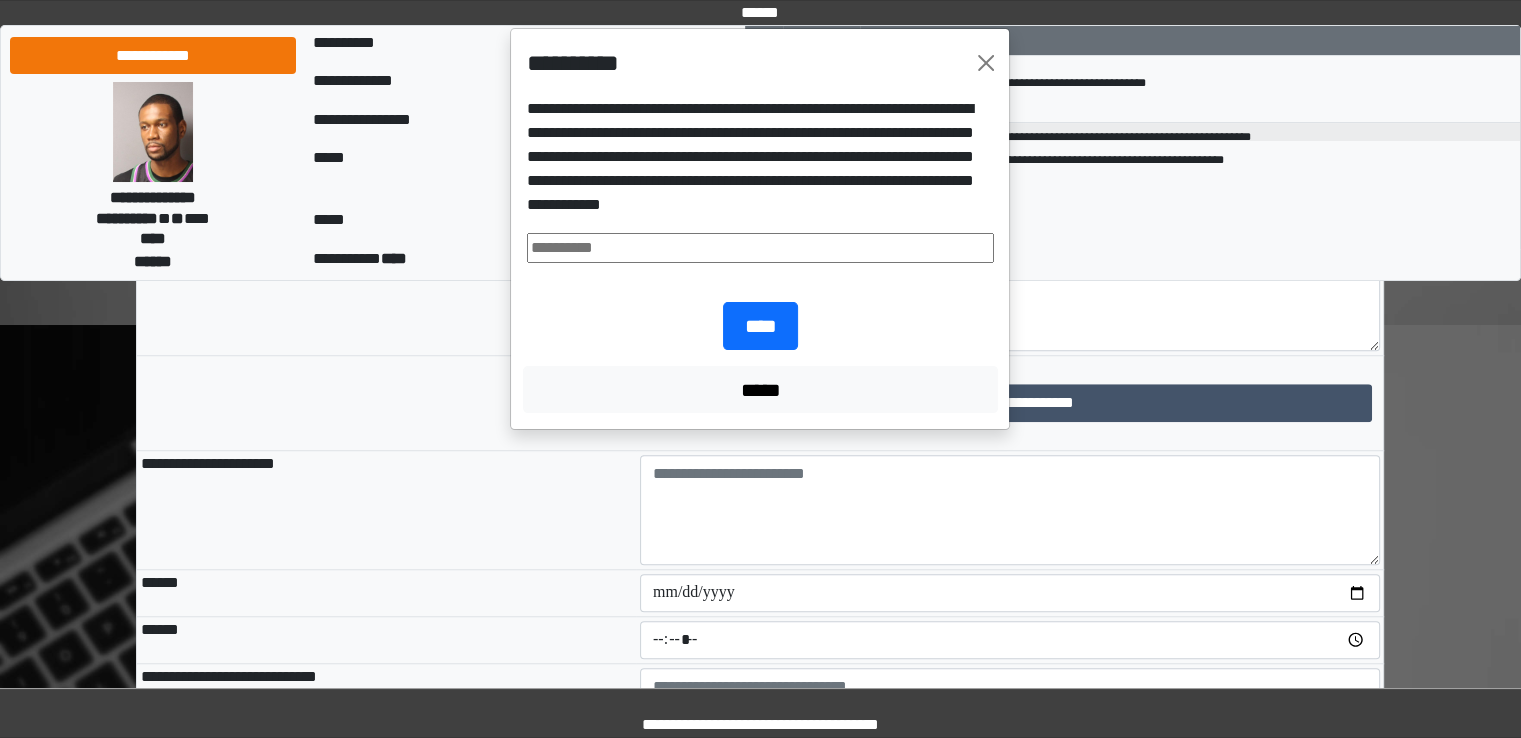 click at bounding box center (760, 248) 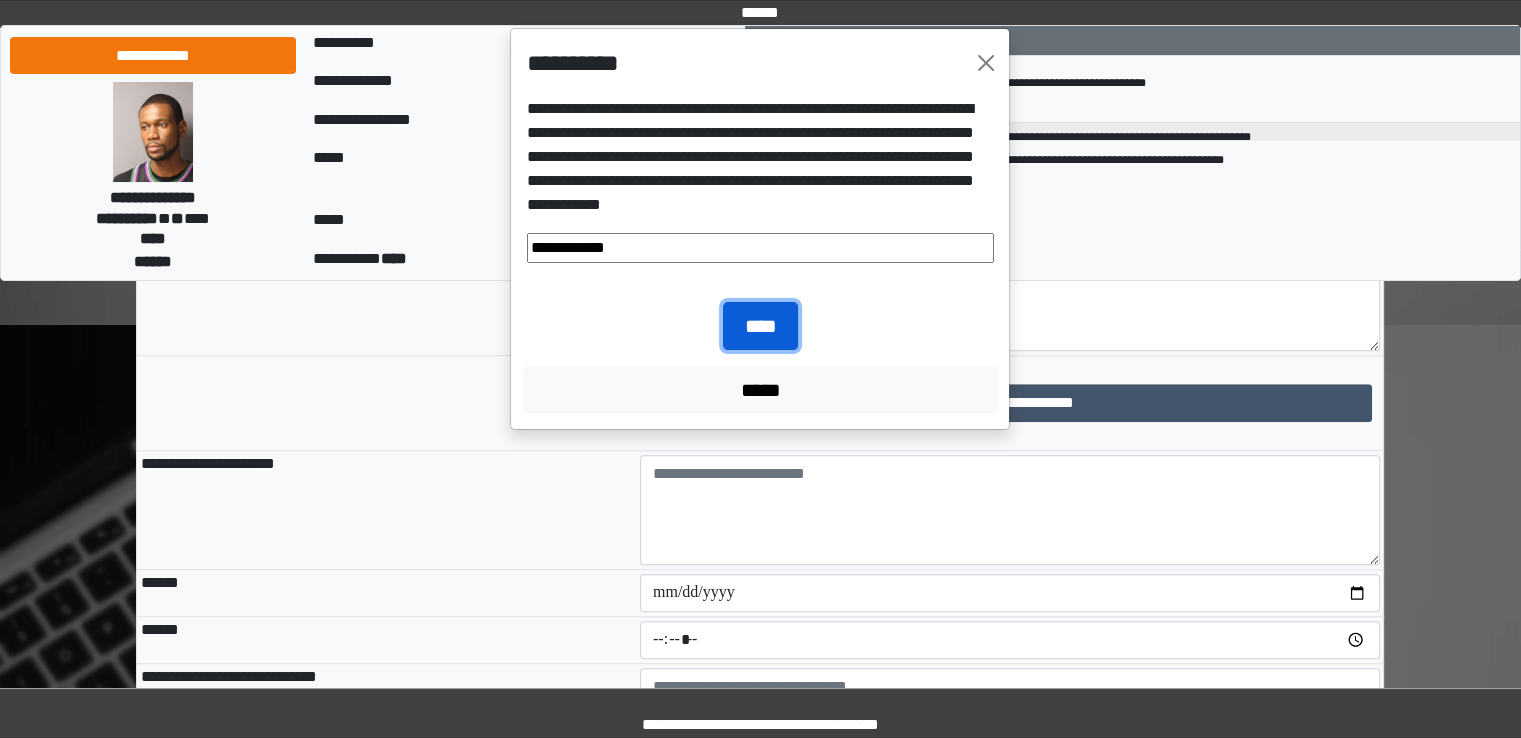 click on "****" at bounding box center [760, 326] 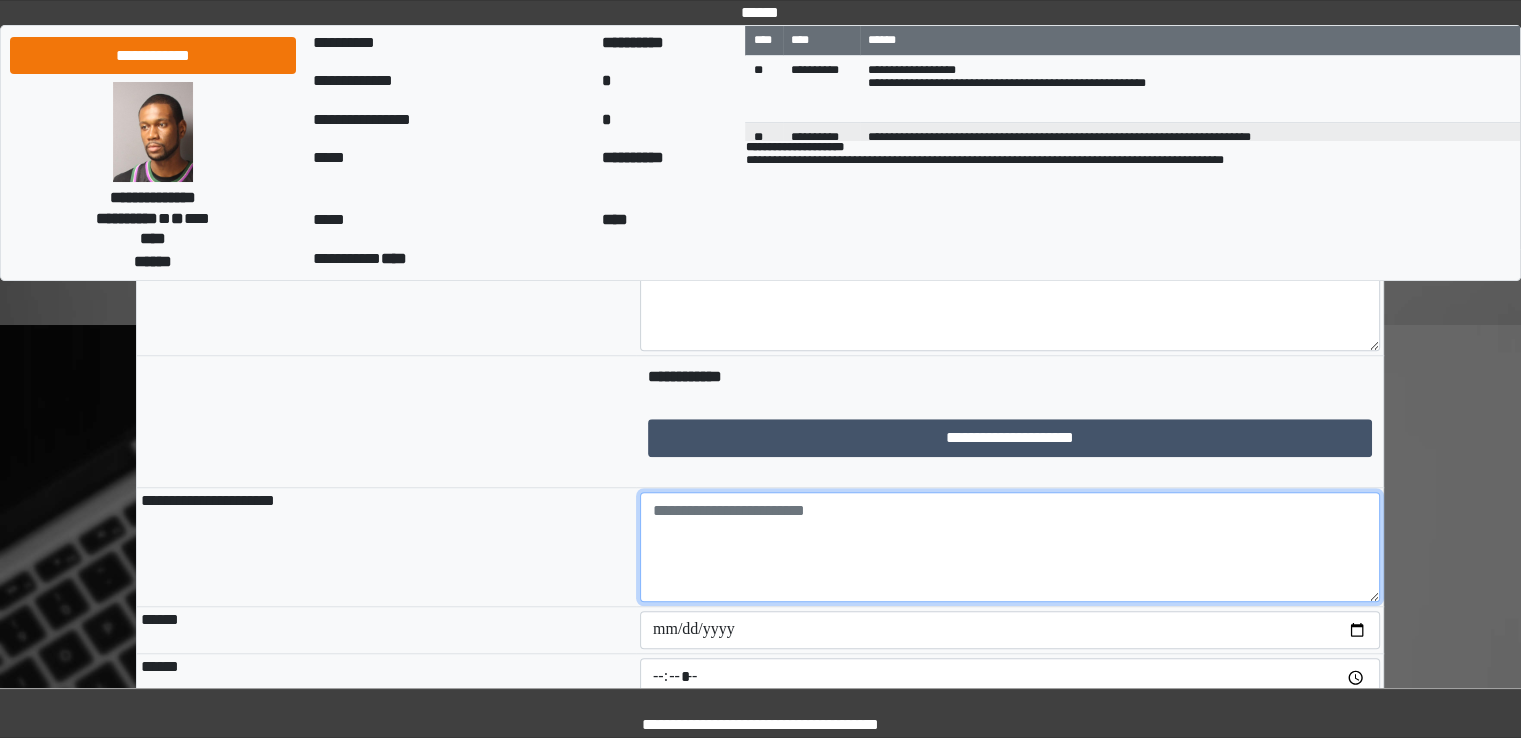 click at bounding box center (1010, 547) 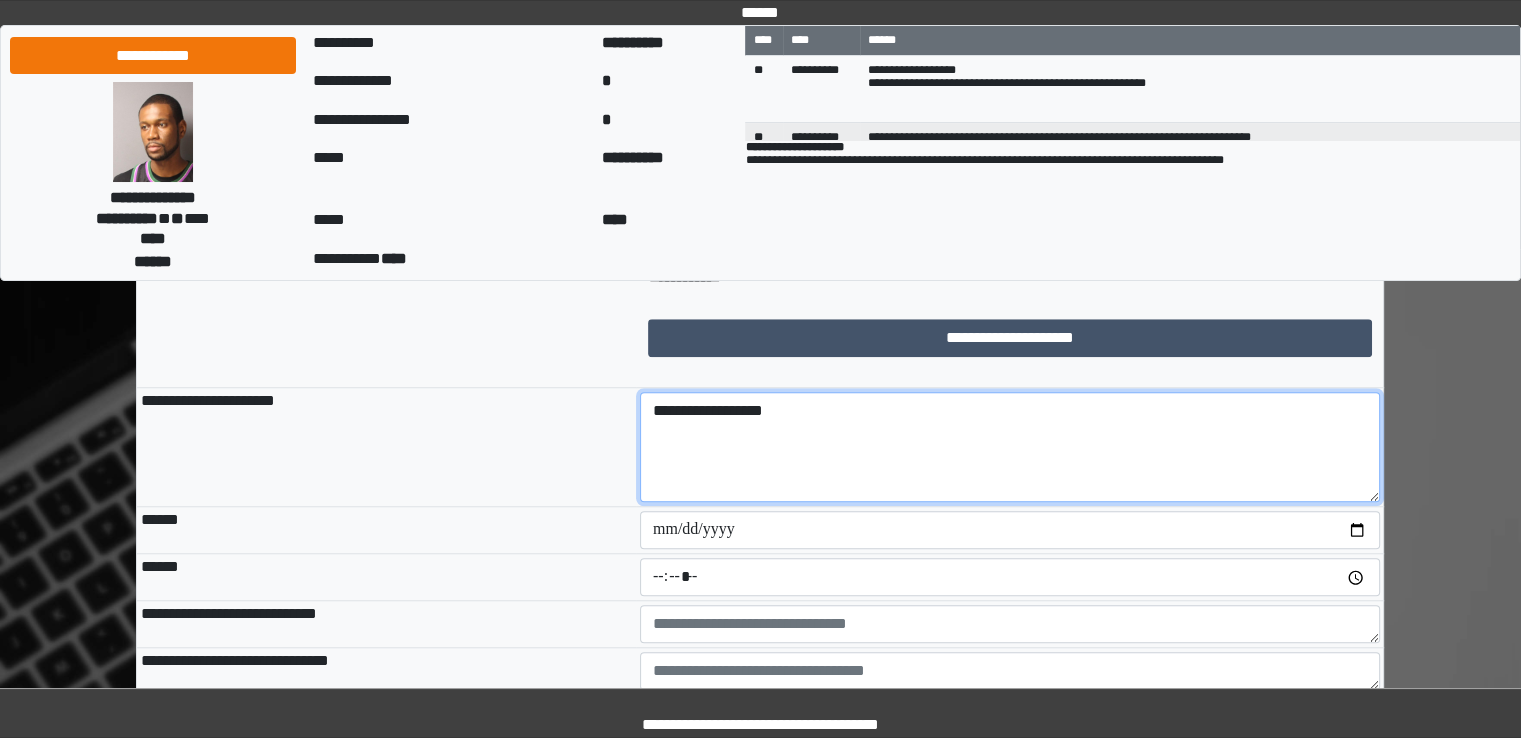 scroll, scrollTop: 1700, scrollLeft: 0, axis: vertical 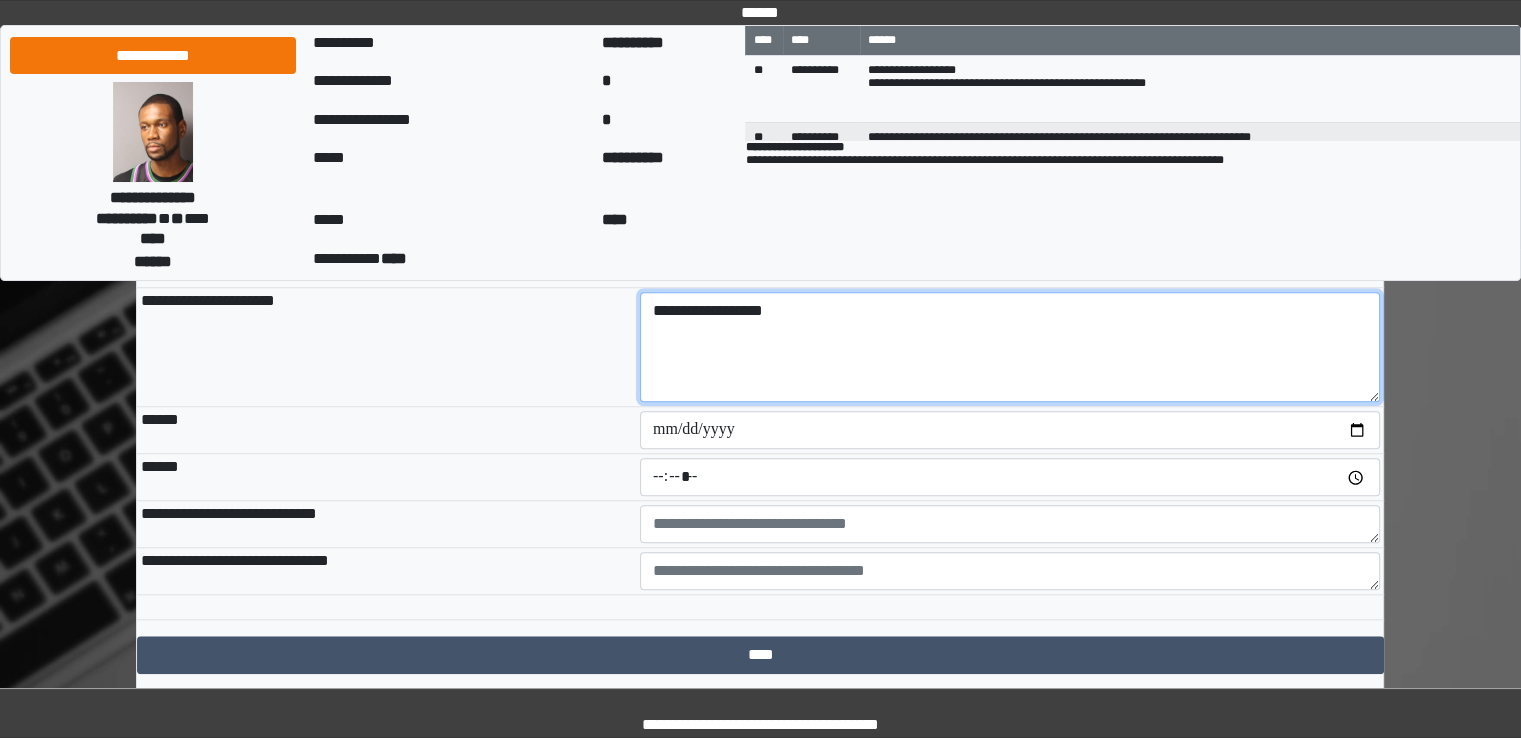type on "**********" 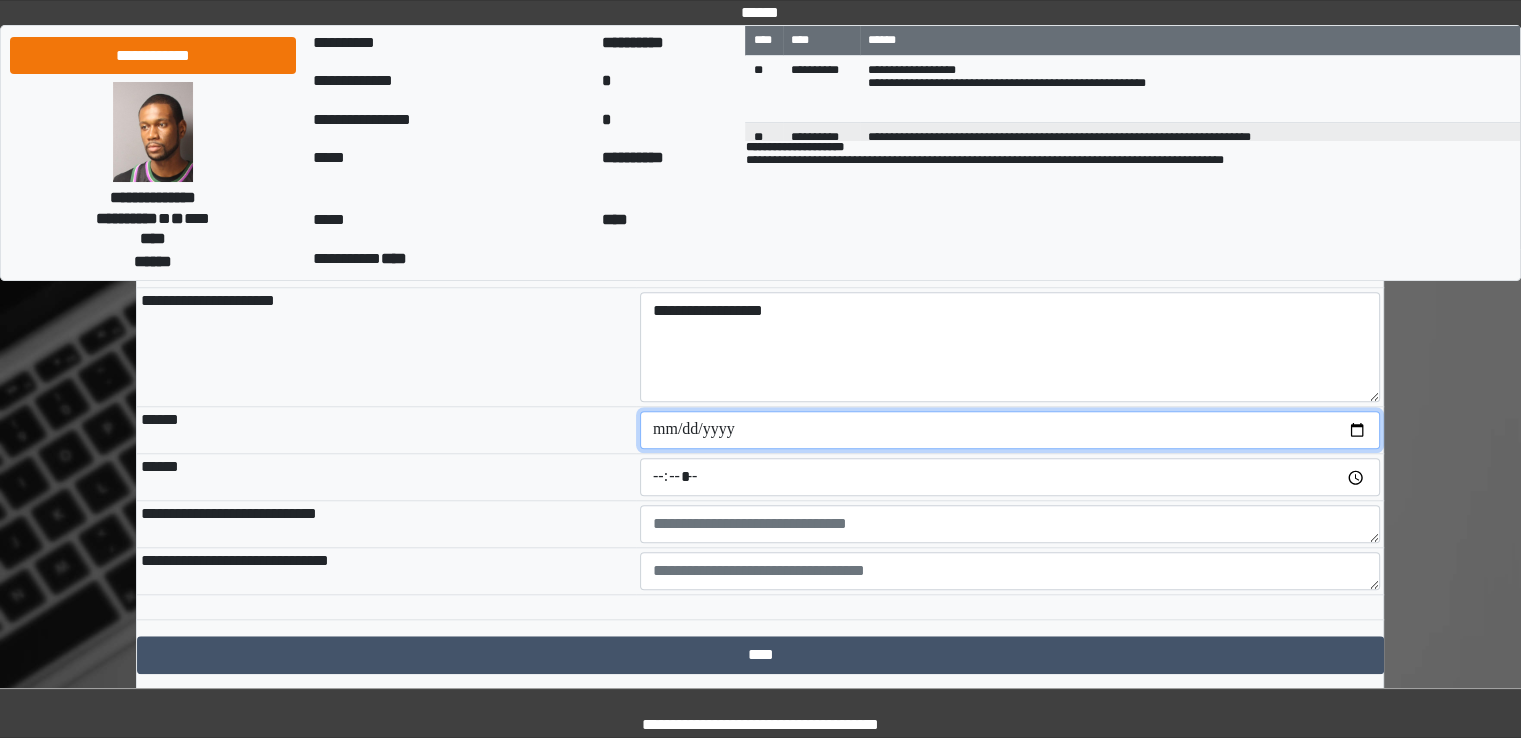 click at bounding box center [1010, 430] 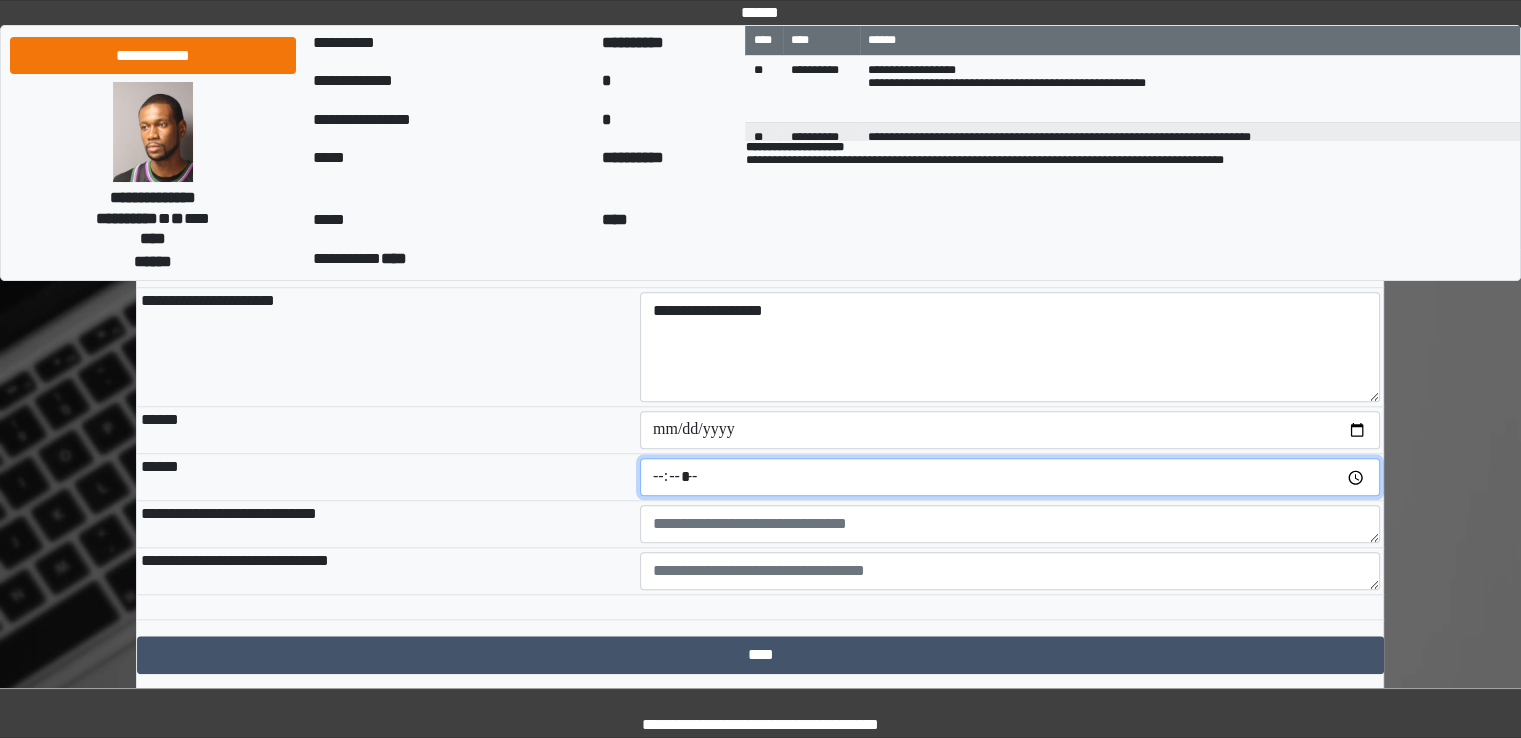 click at bounding box center (1010, 477) 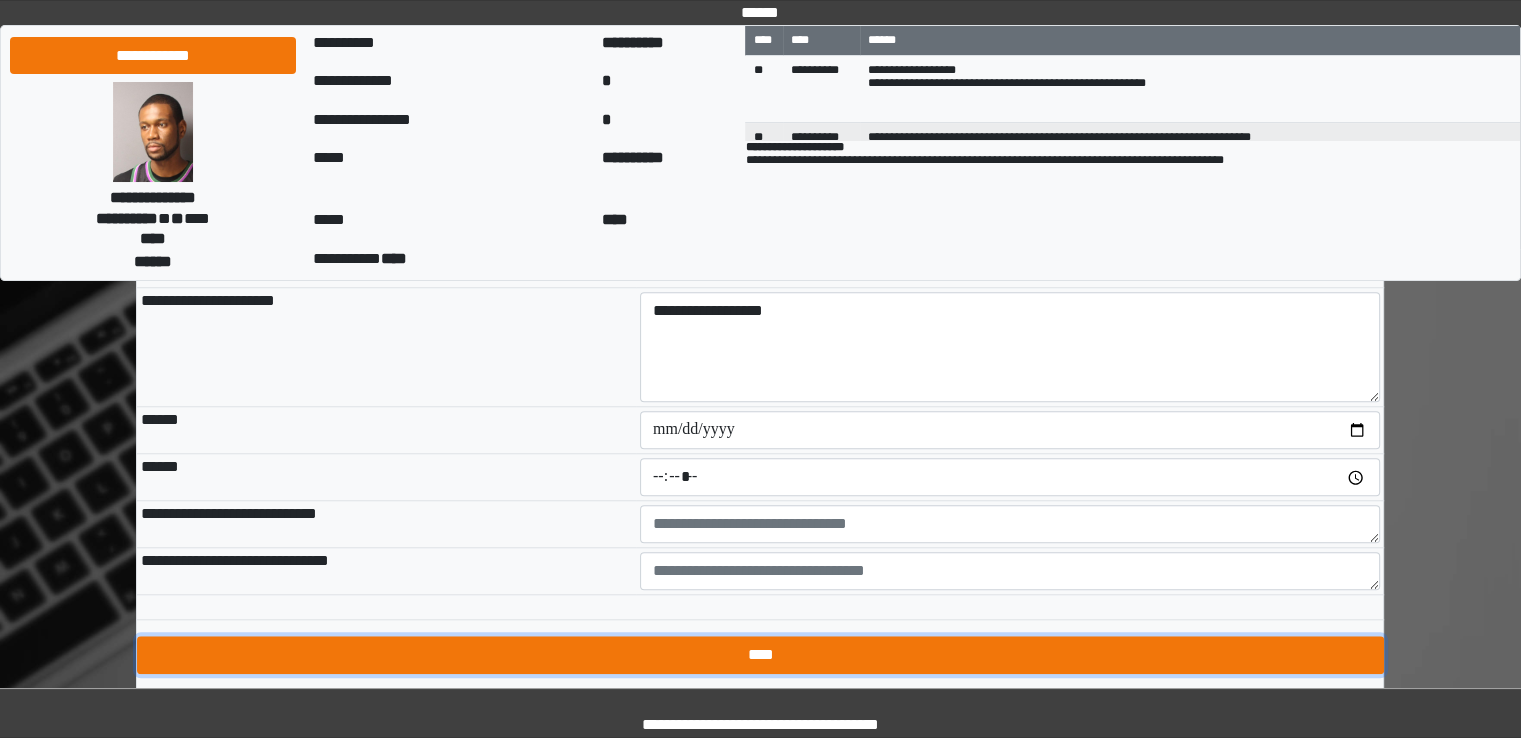 click on "****" at bounding box center [760, 655] 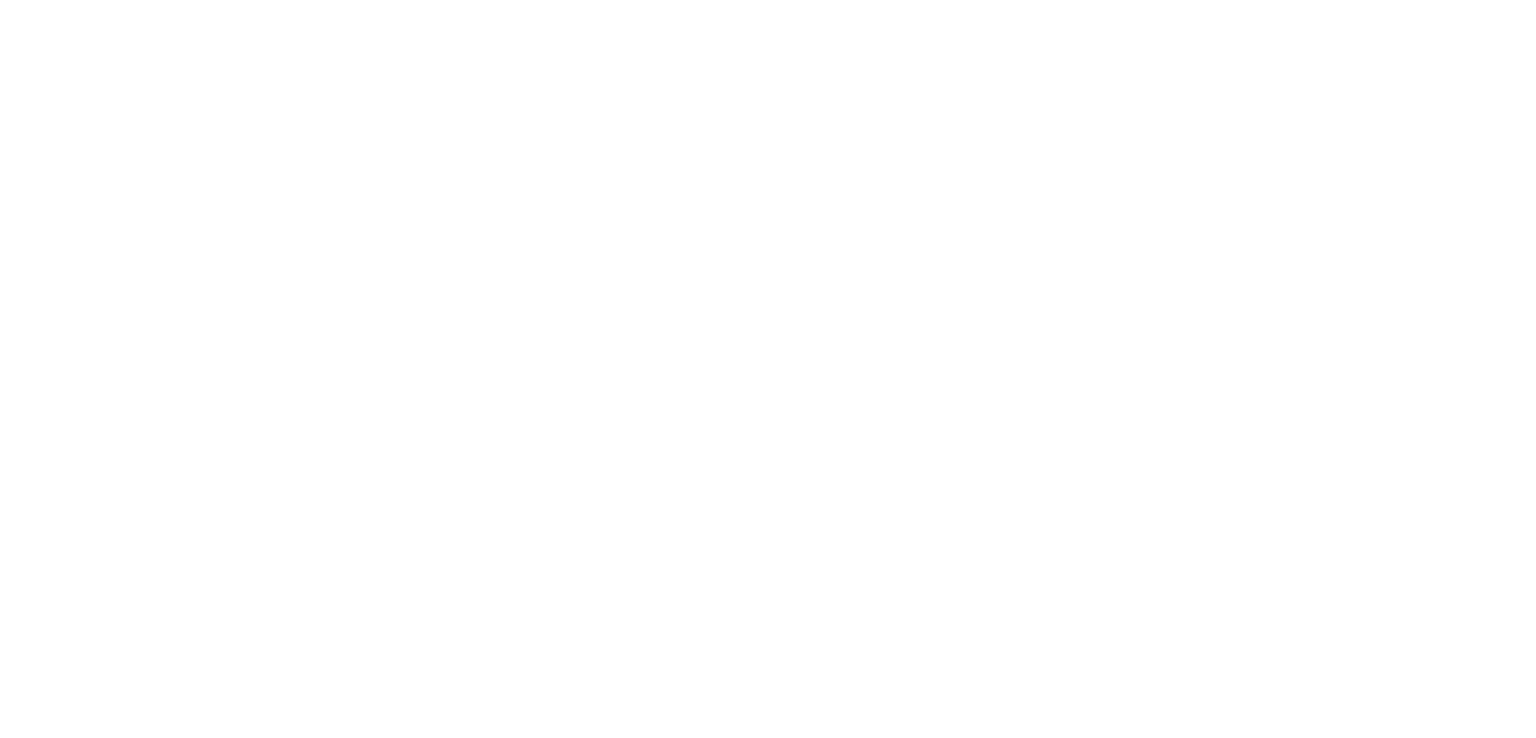 scroll, scrollTop: 0, scrollLeft: 0, axis: both 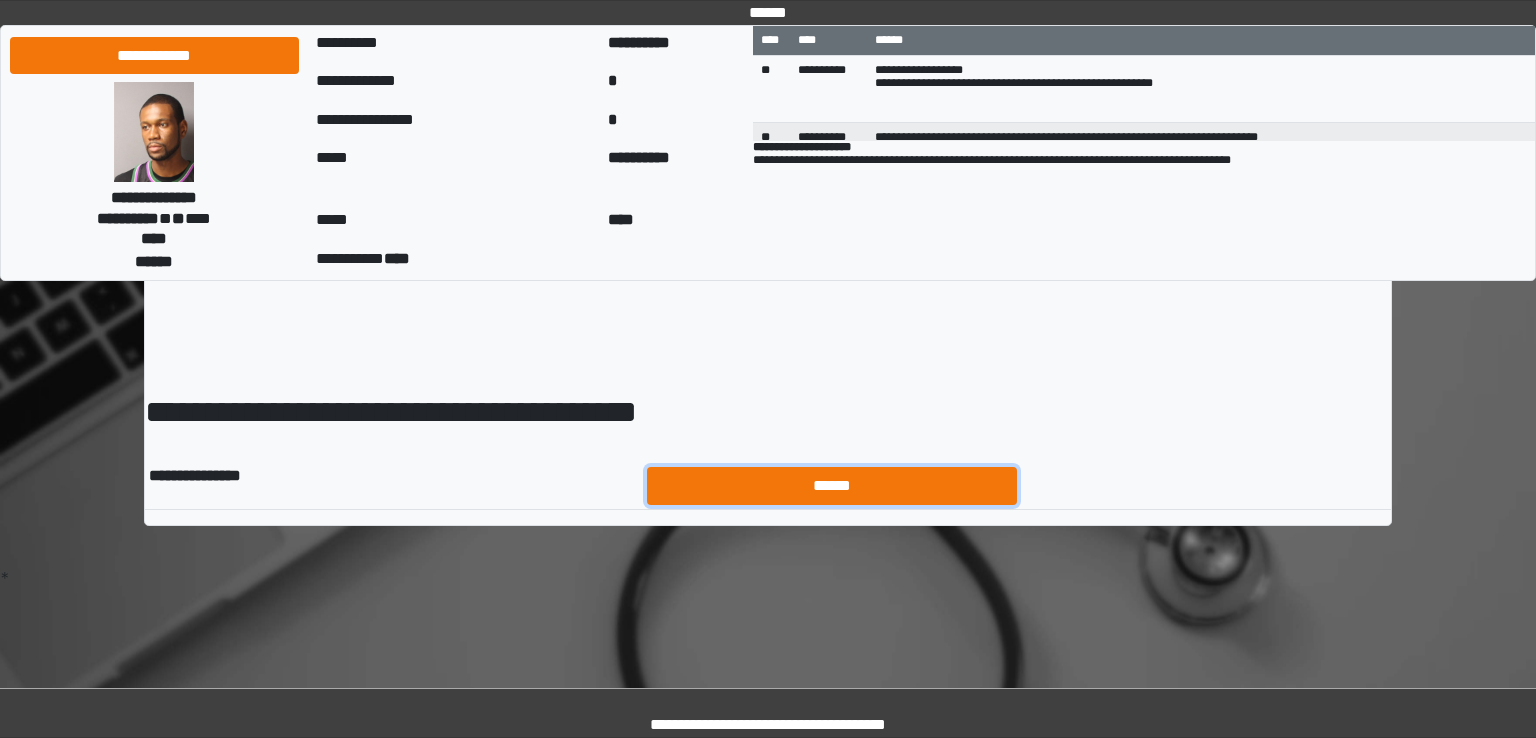 click on "******" at bounding box center [832, 486] 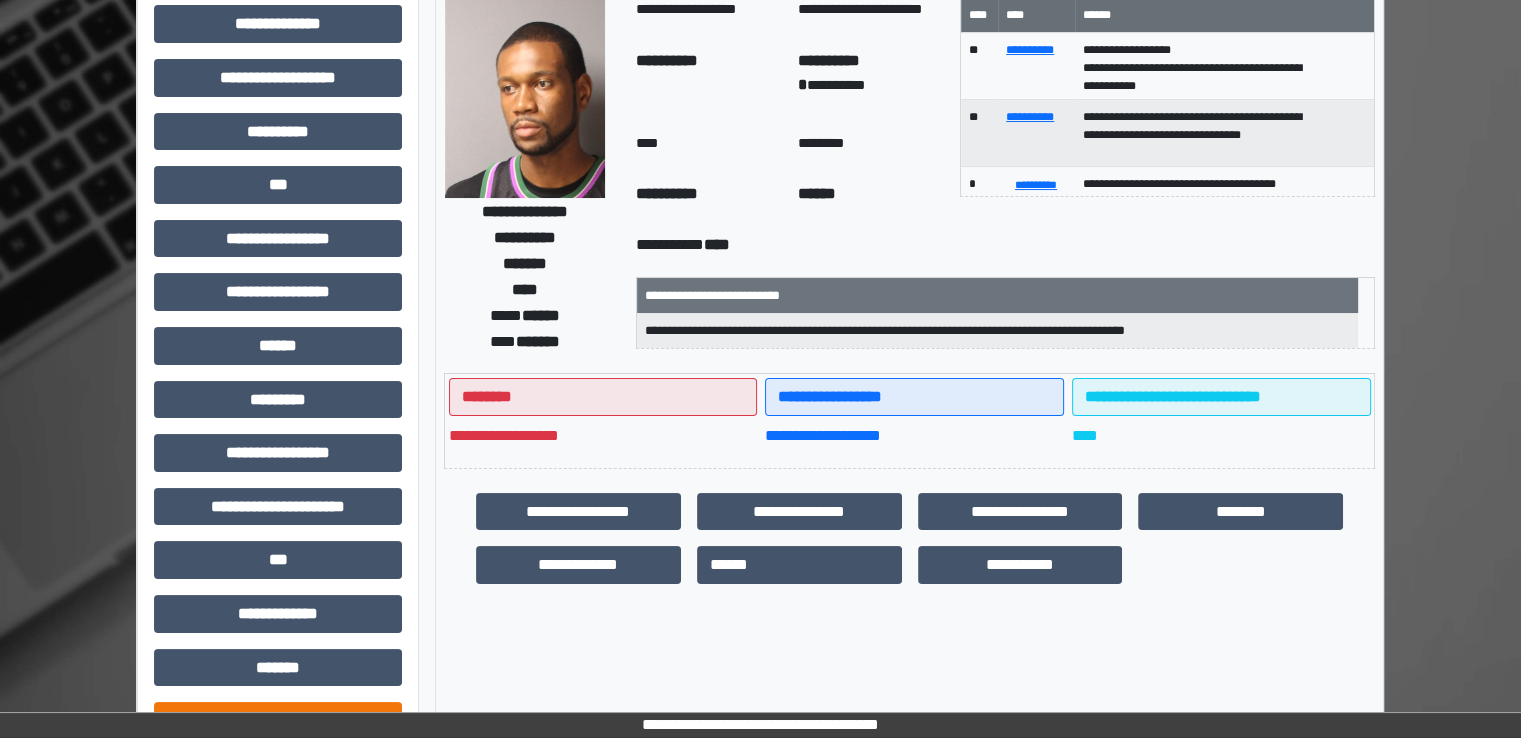 scroll, scrollTop: 428, scrollLeft: 0, axis: vertical 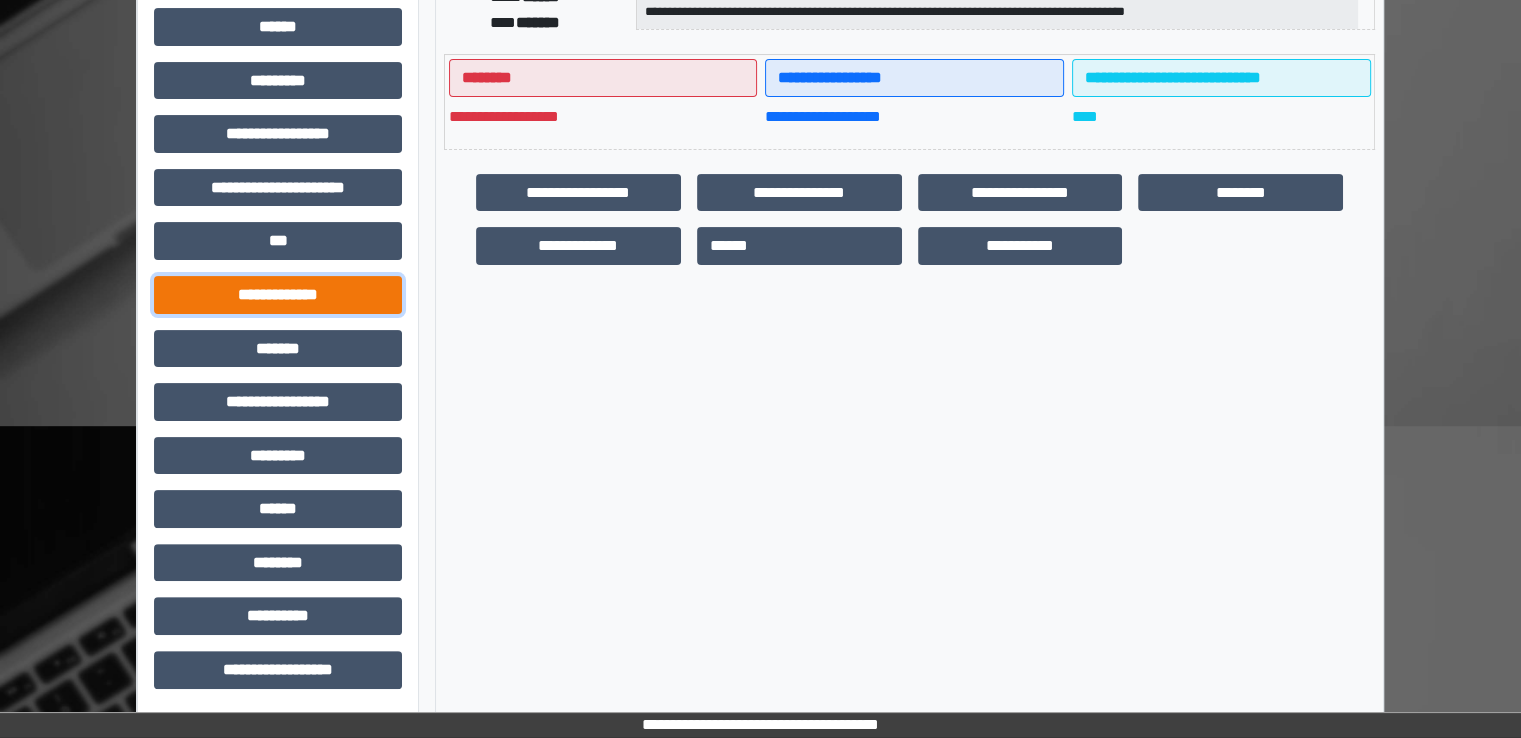 click on "**********" at bounding box center (278, 295) 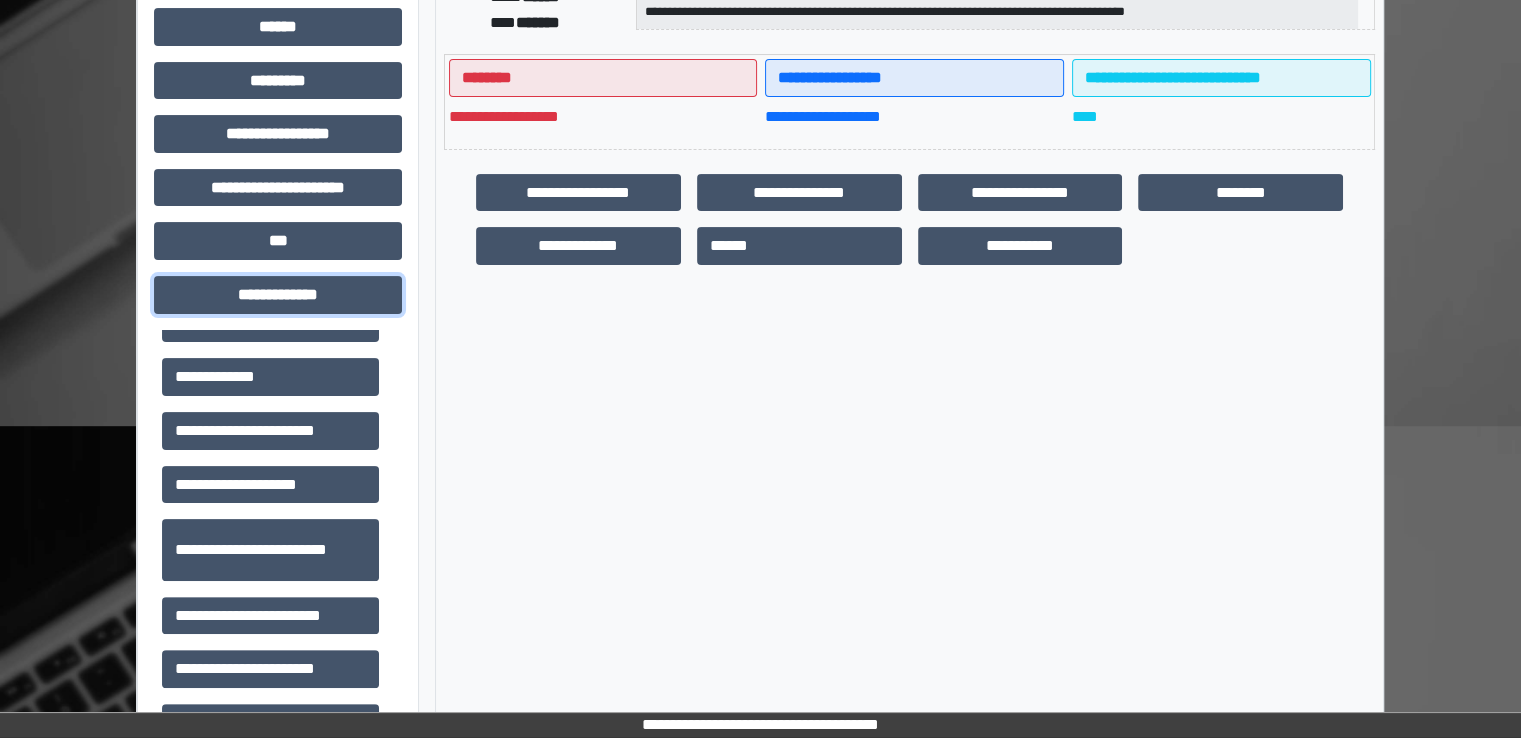 scroll, scrollTop: 600, scrollLeft: 0, axis: vertical 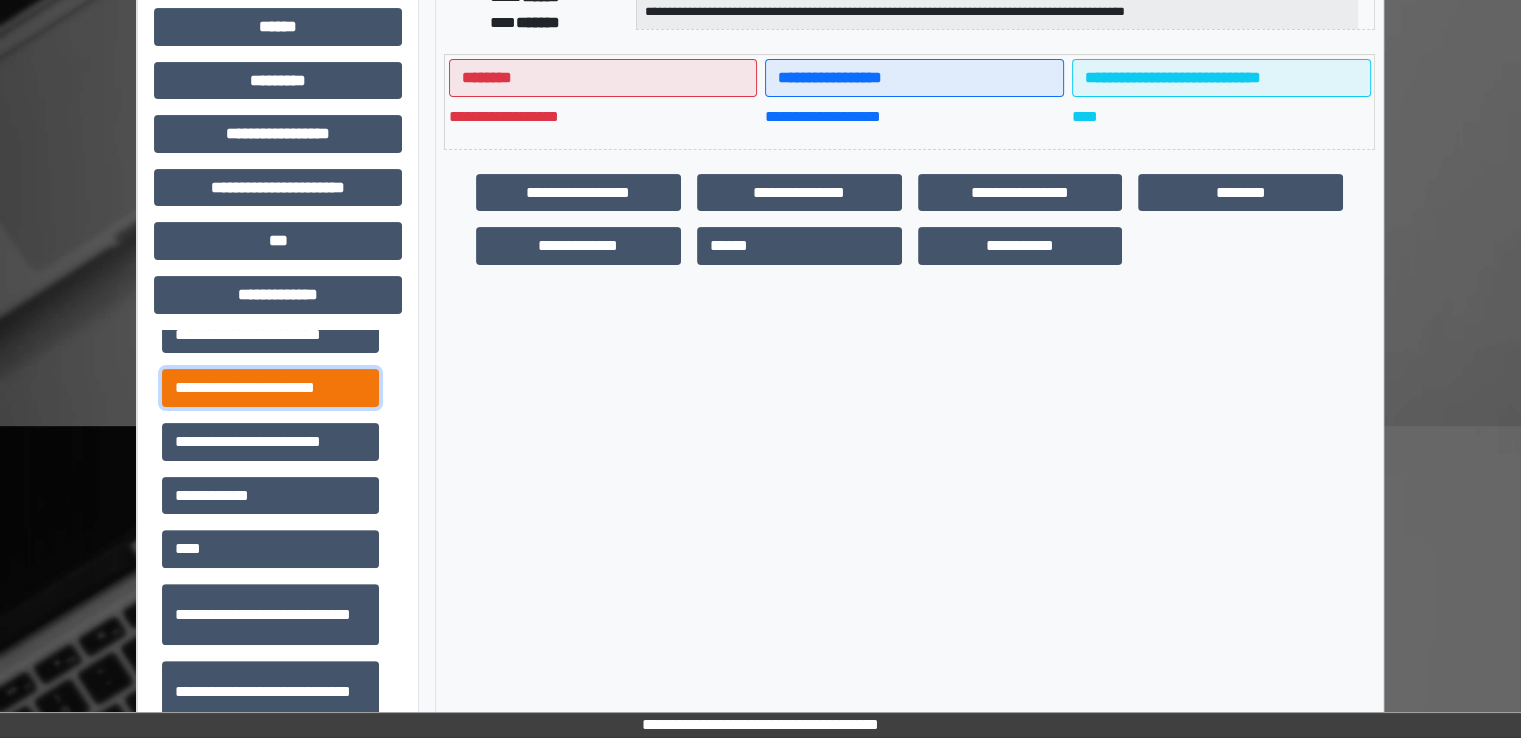 click on "**********" at bounding box center [270, 388] 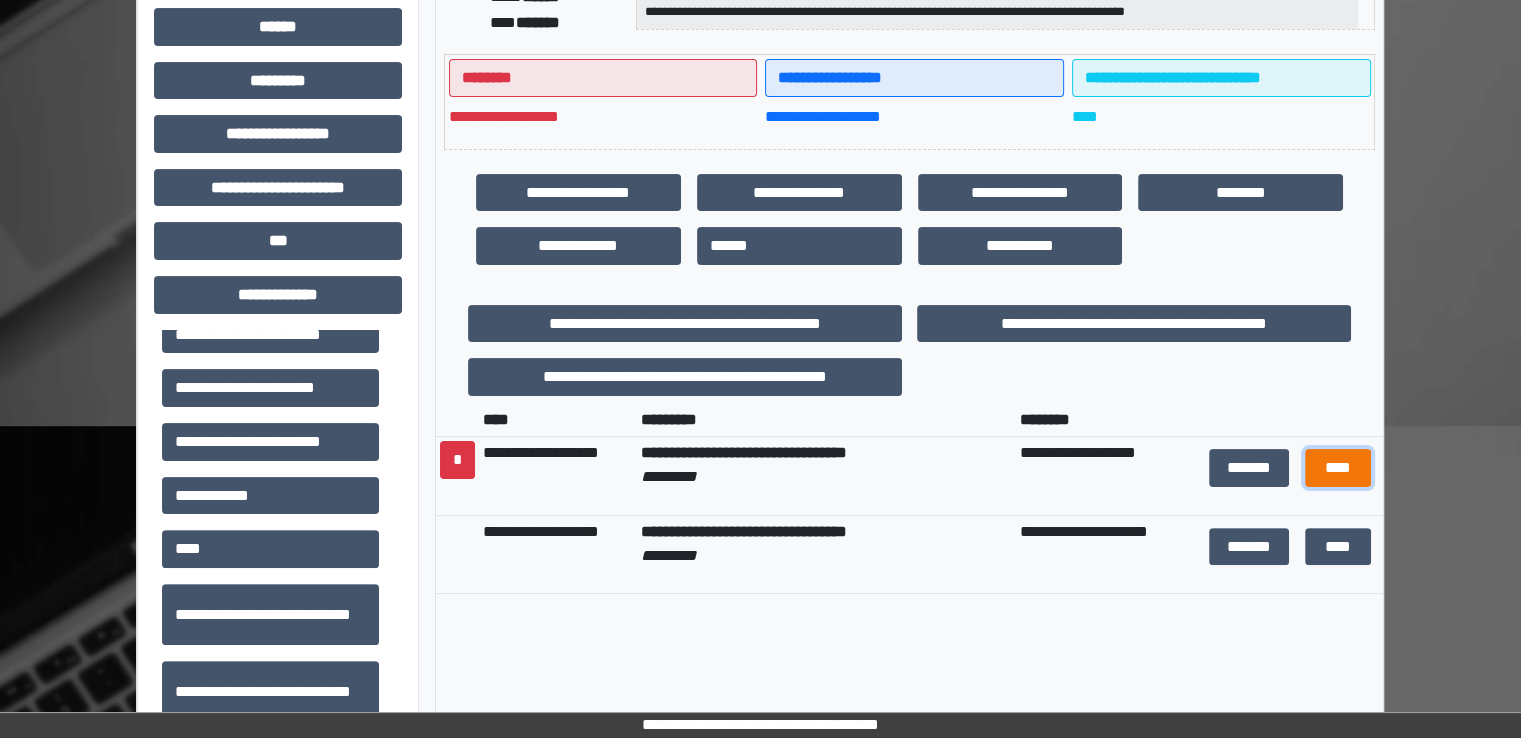 click on "****" at bounding box center (1338, 468) 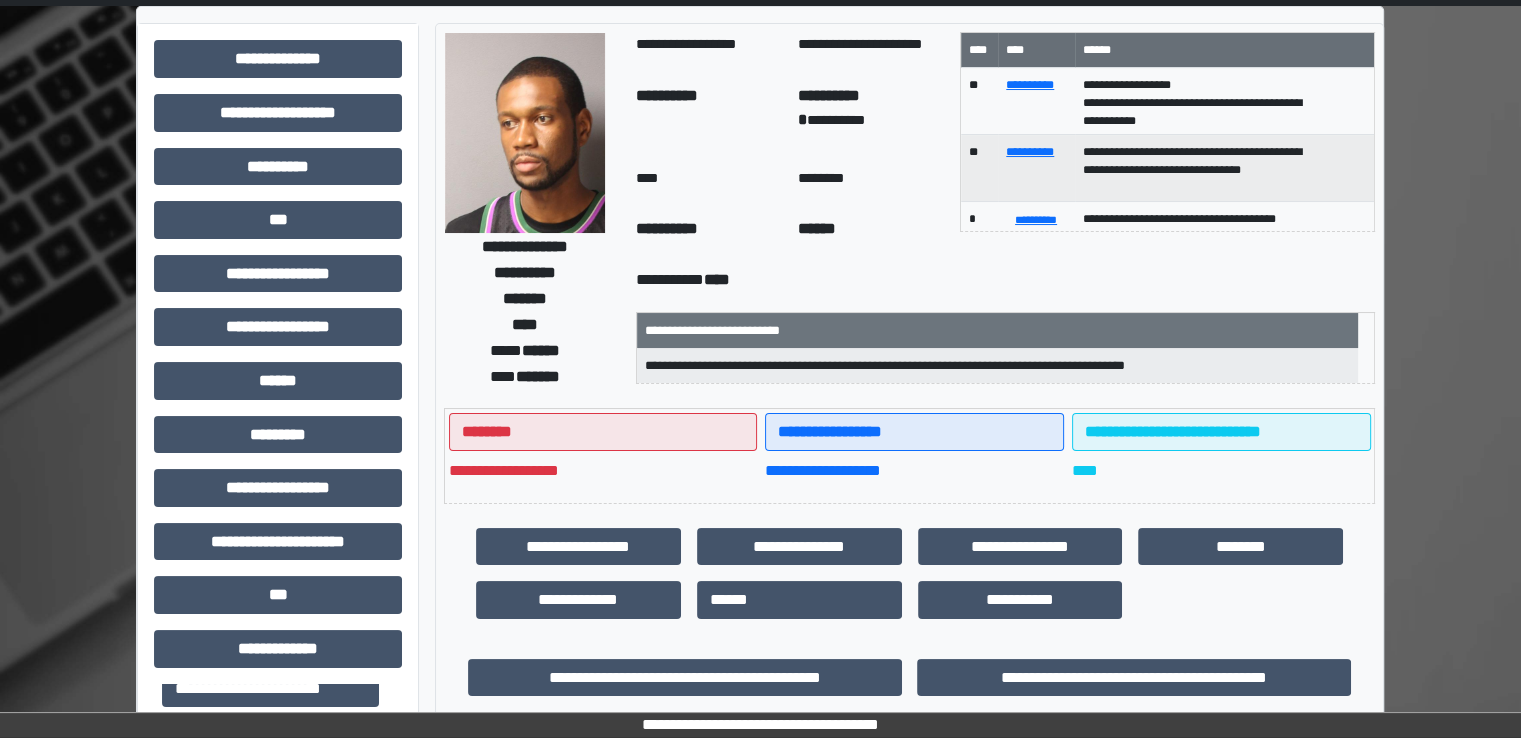 scroll, scrollTop: 0, scrollLeft: 0, axis: both 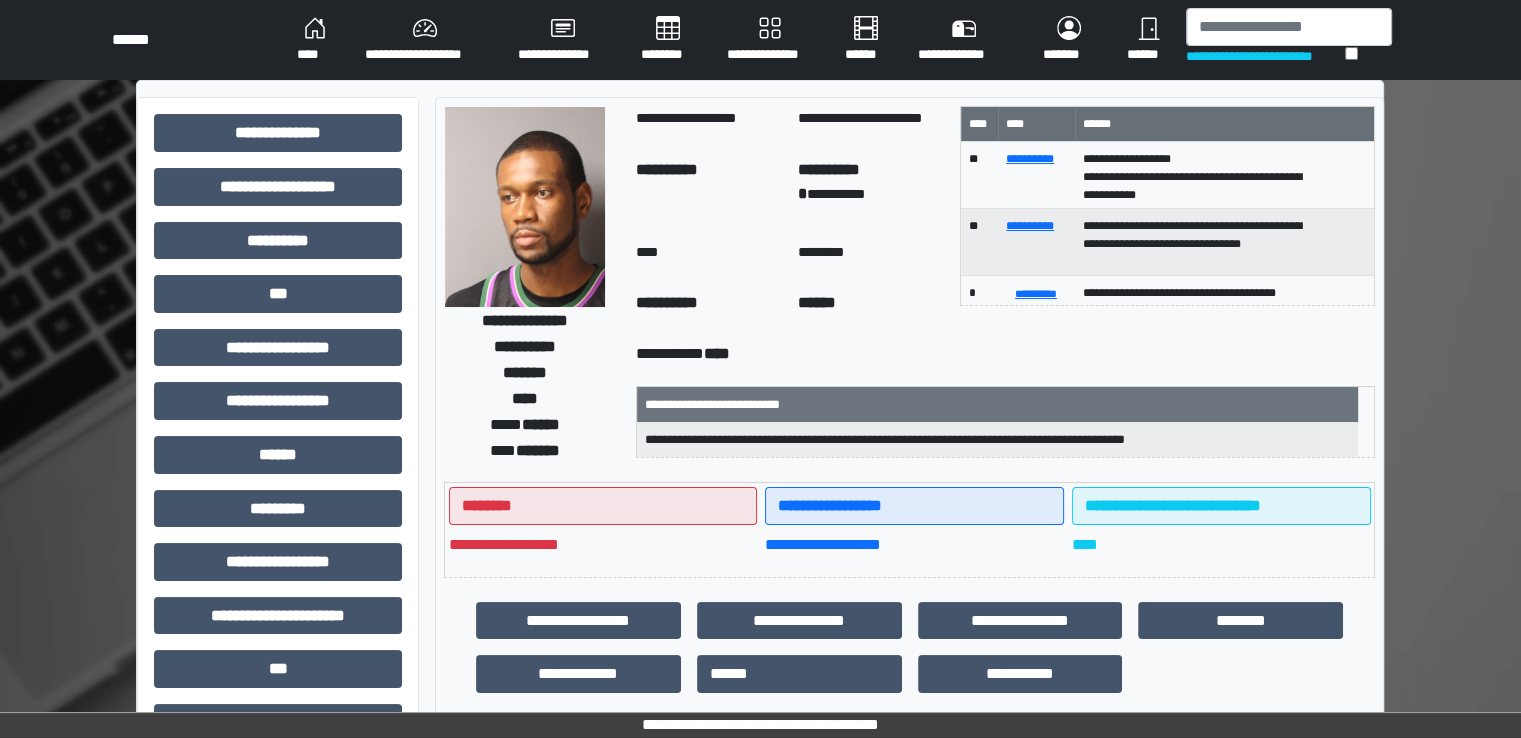click on "********" at bounding box center [668, 40] 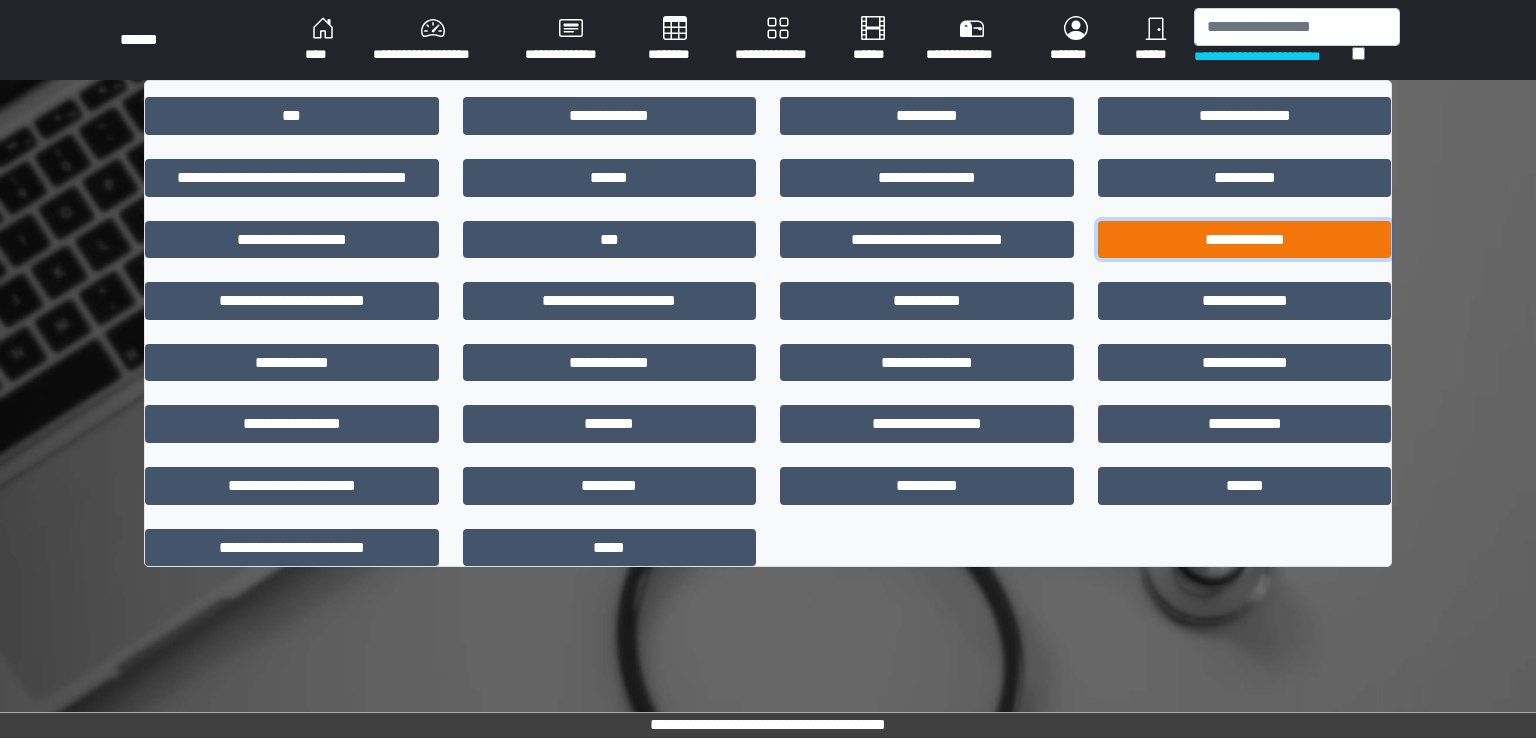 click on "**********" at bounding box center [1245, 240] 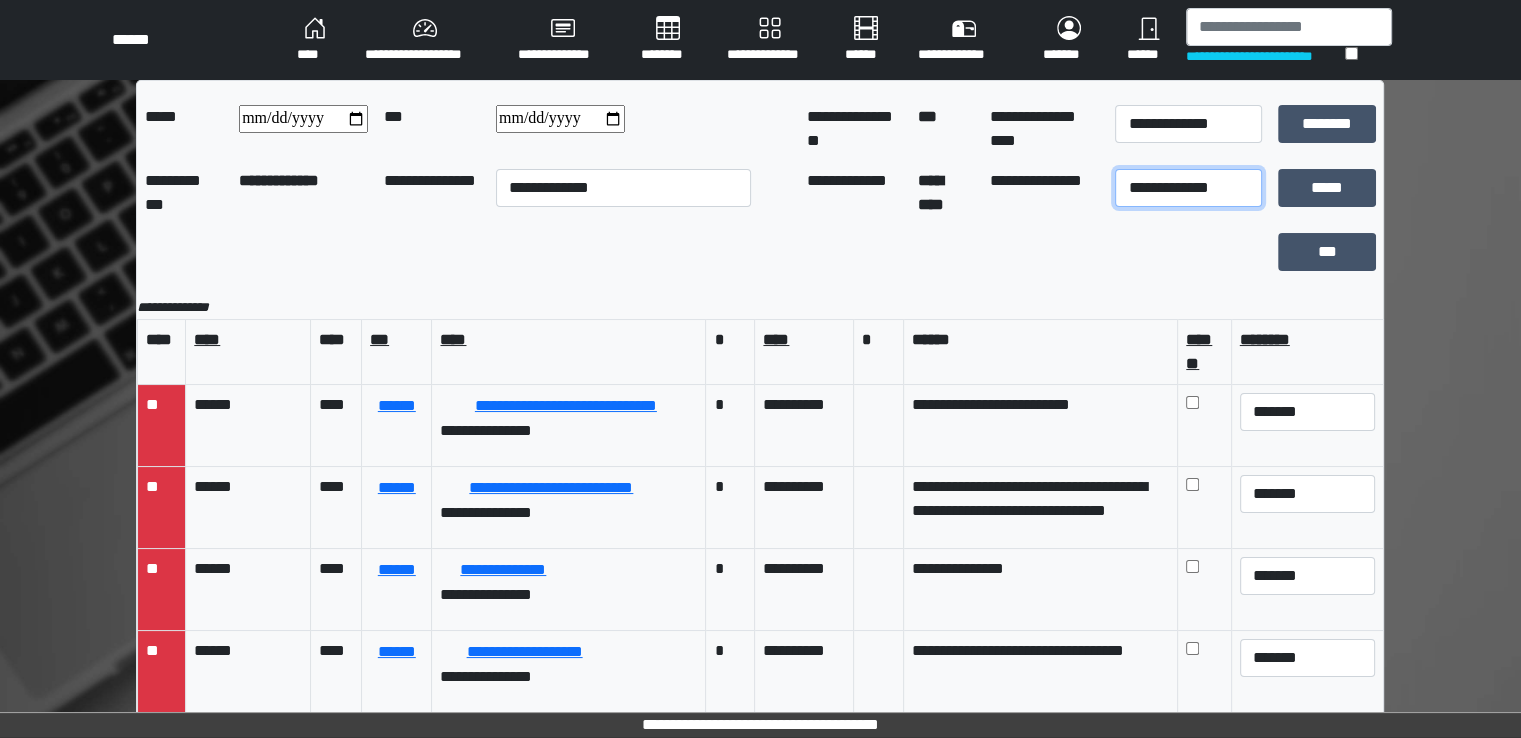 drag, startPoint x: 1182, startPoint y: 189, endPoint x: 1182, endPoint y: 201, distance: 12 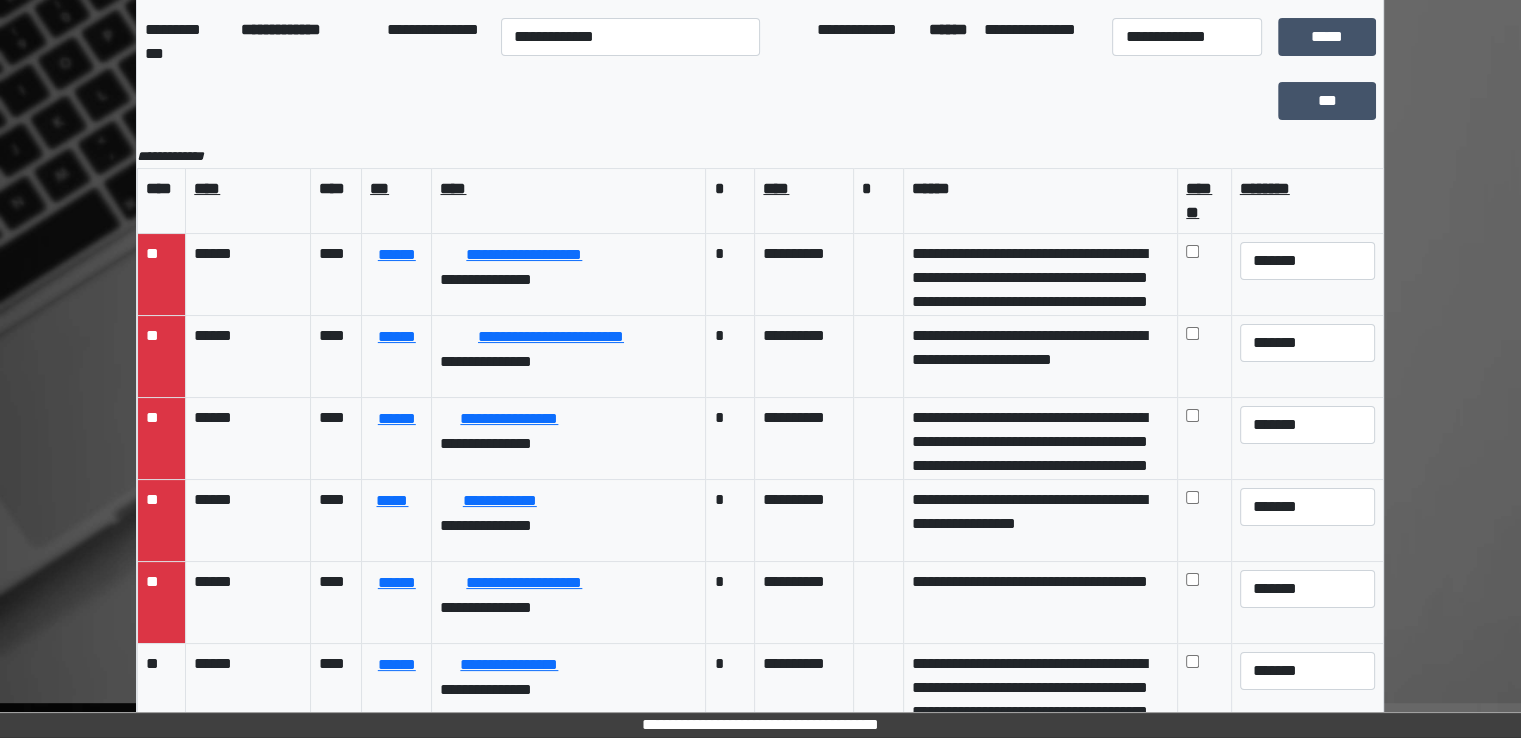 scroll, scrollTop: 174, scrollLeft: 0, axis: vertical 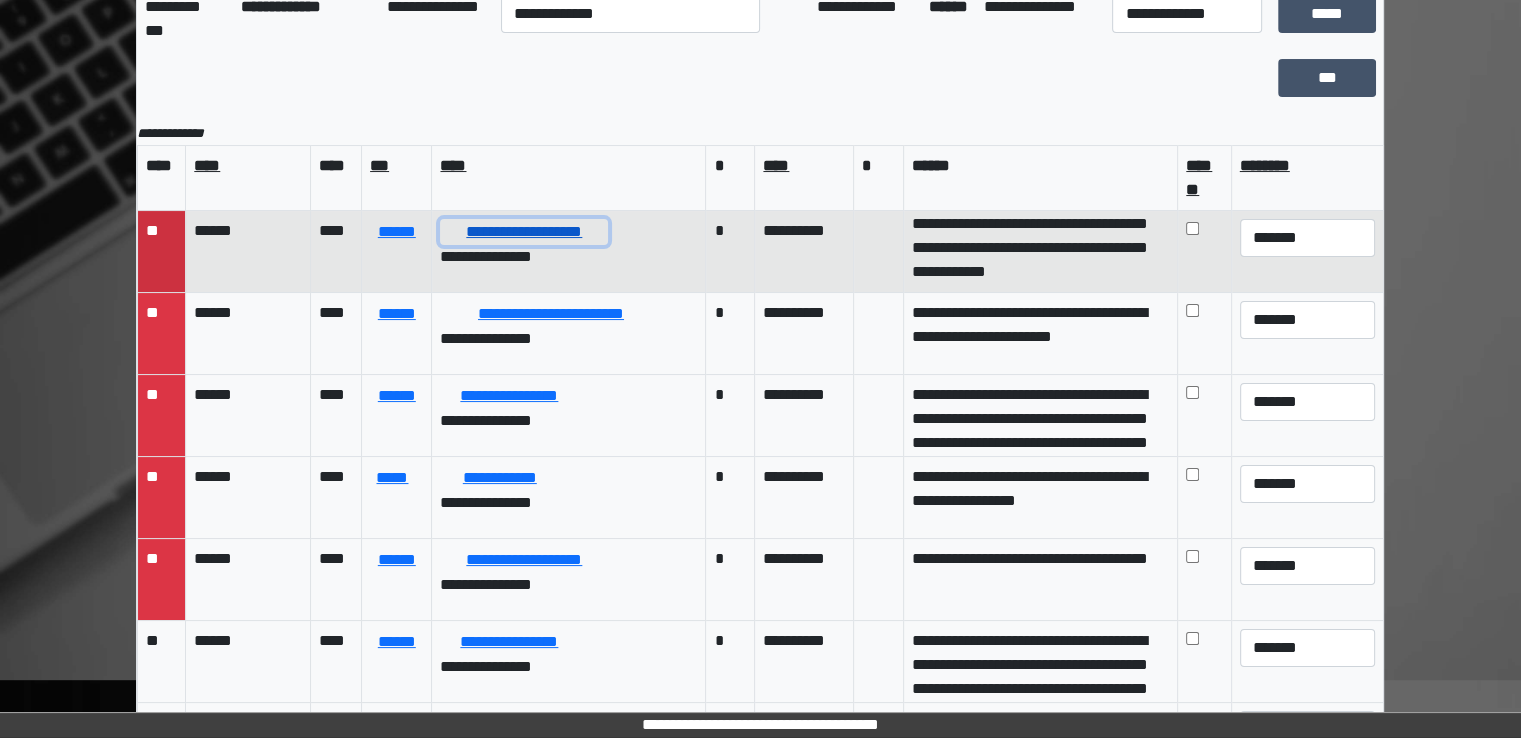 click on "**********" at bounding box center (524, 232) 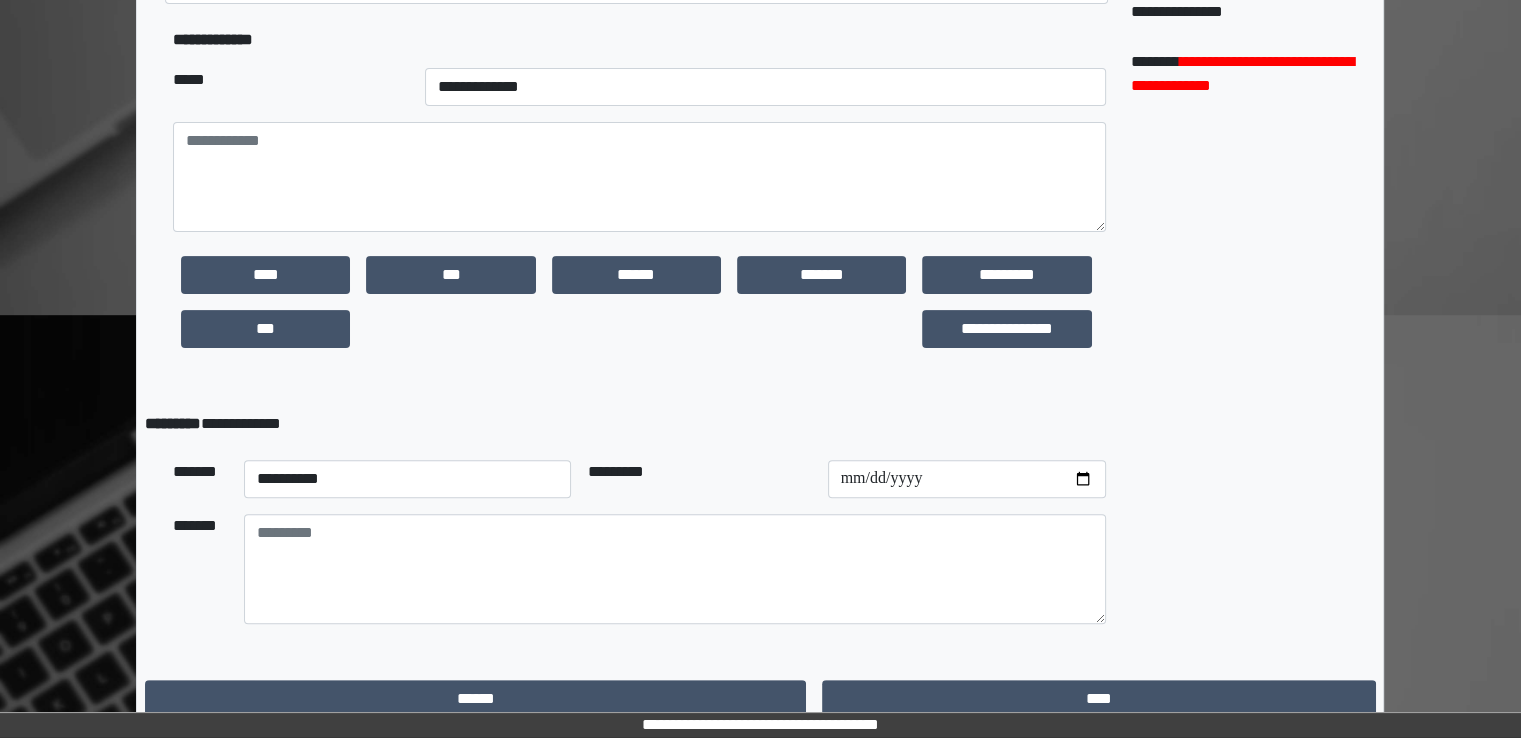 scroll, scrollTop: 556, scrollLeft: 0, axis: vertical 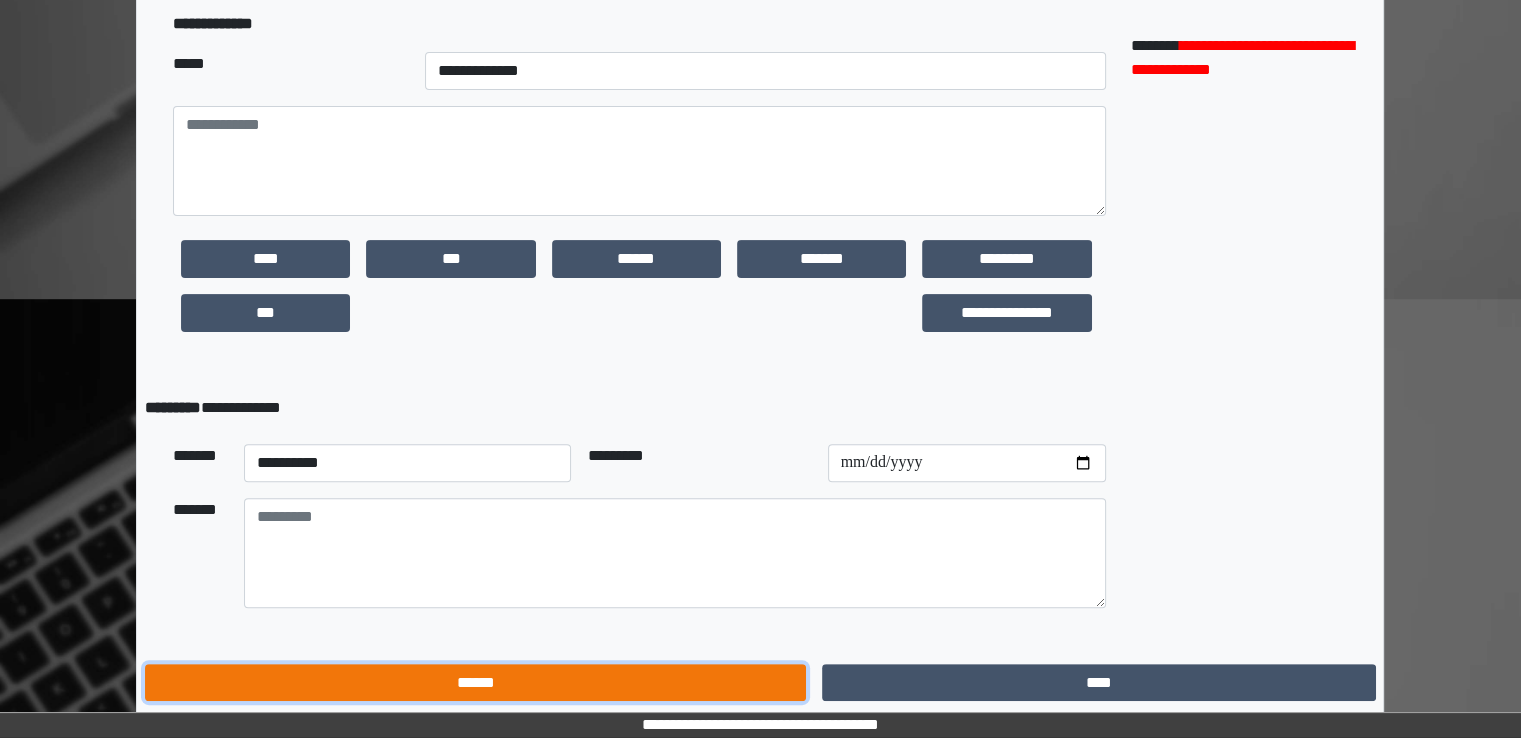 click on "******" at bounding box center [475, 683] 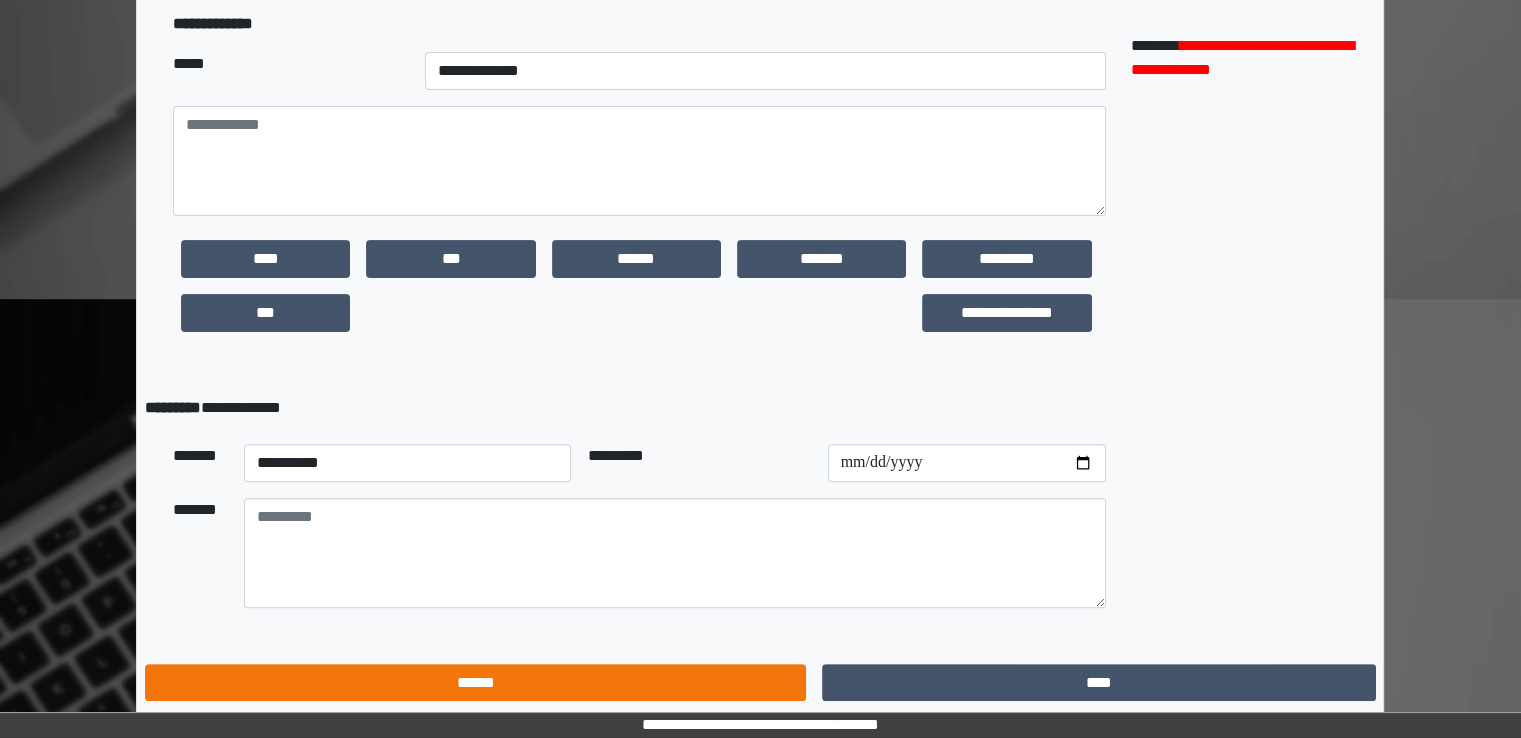 scroll, scrollTop: 174, scrollLeft: 0, axis: vertical 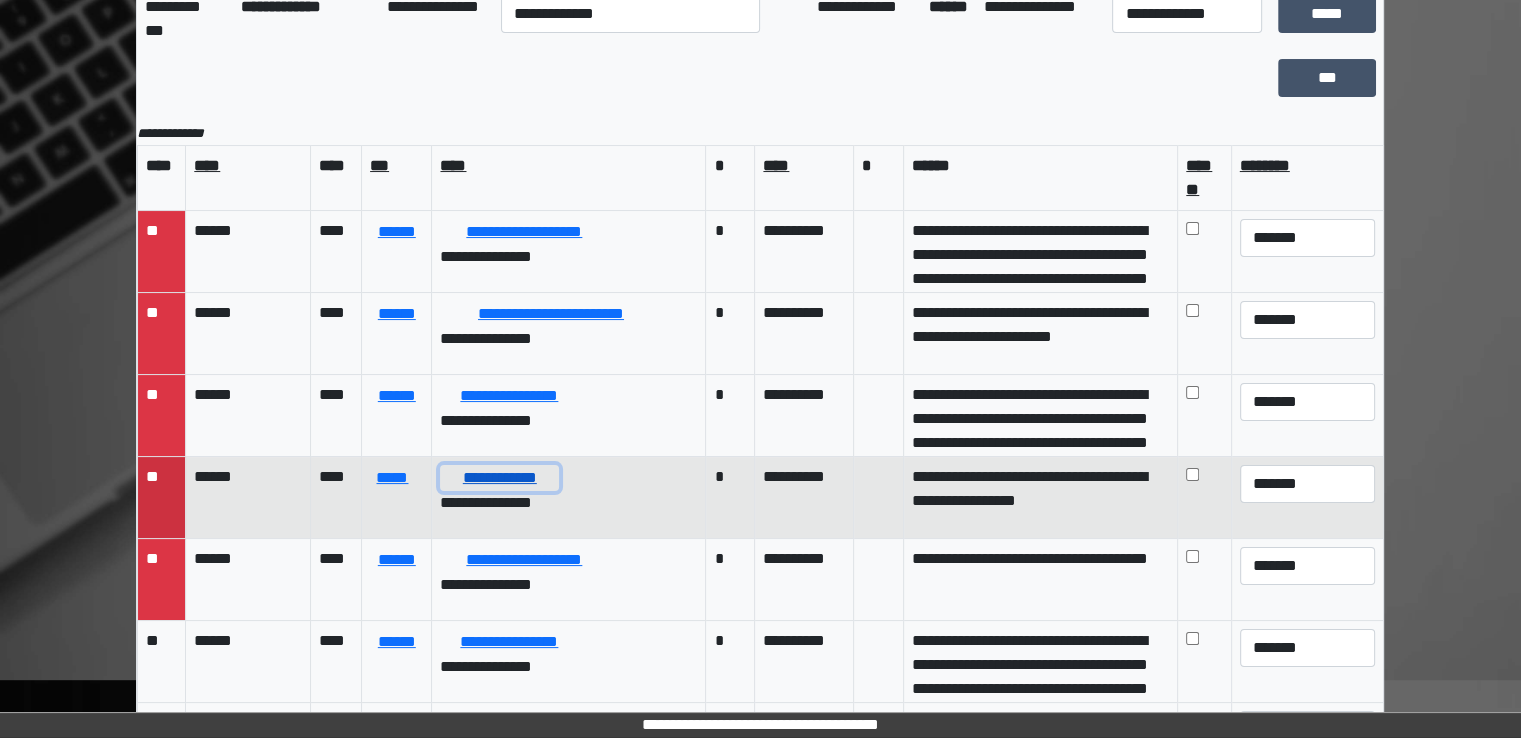 click on "**********" at bounding box center (499, 478) 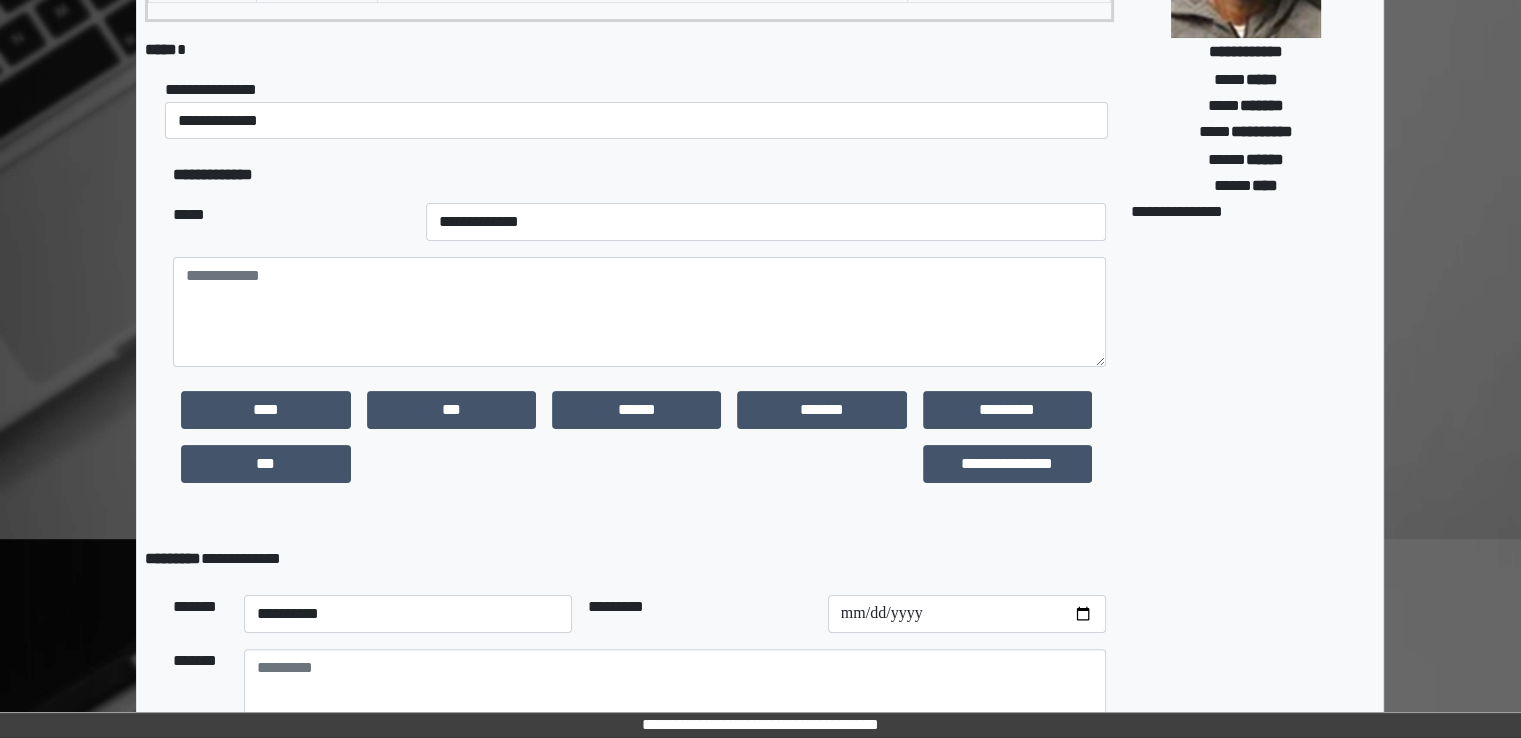scroll, scrollTop: 467, scrollLeft: 0, axis: vertical 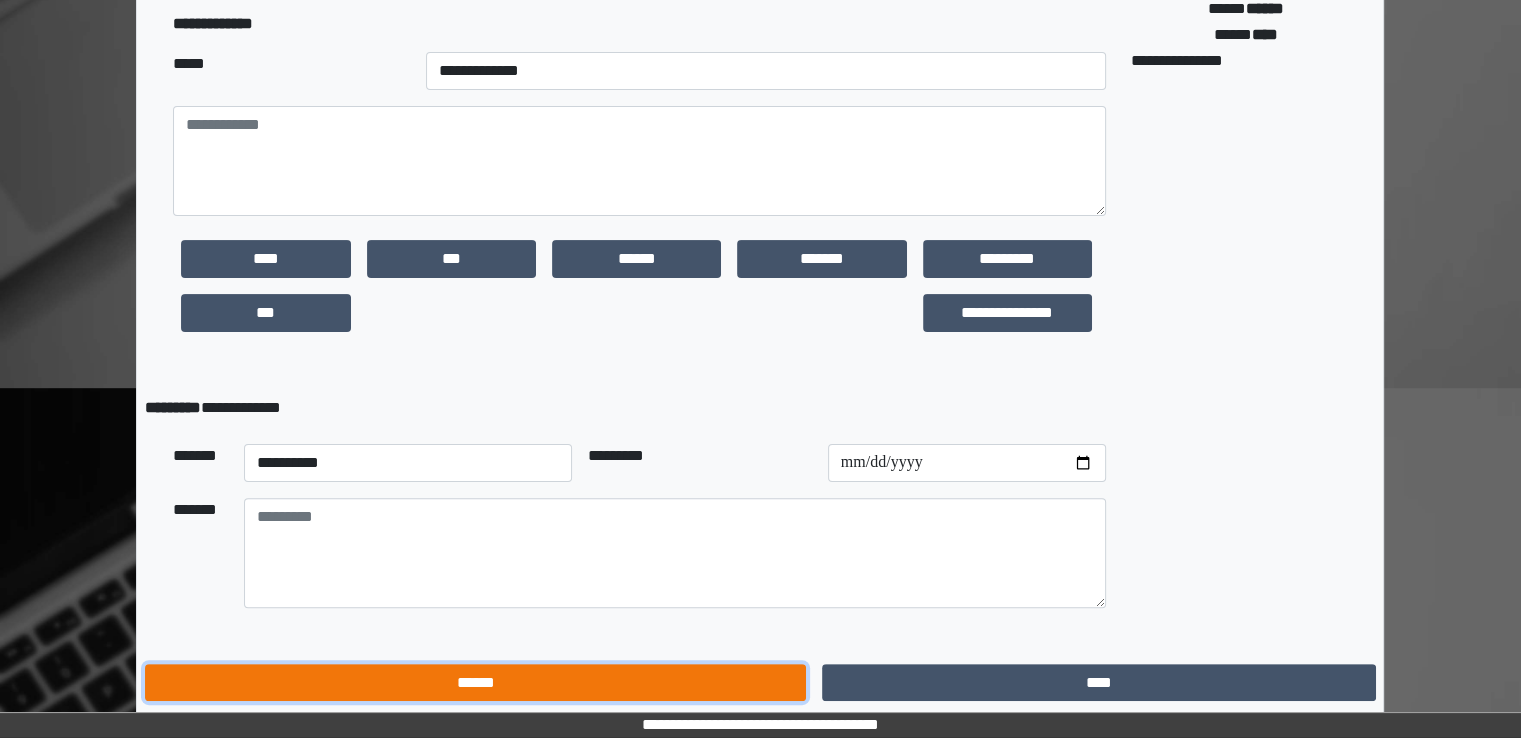 click on "******" at bounding box center (475, 683) 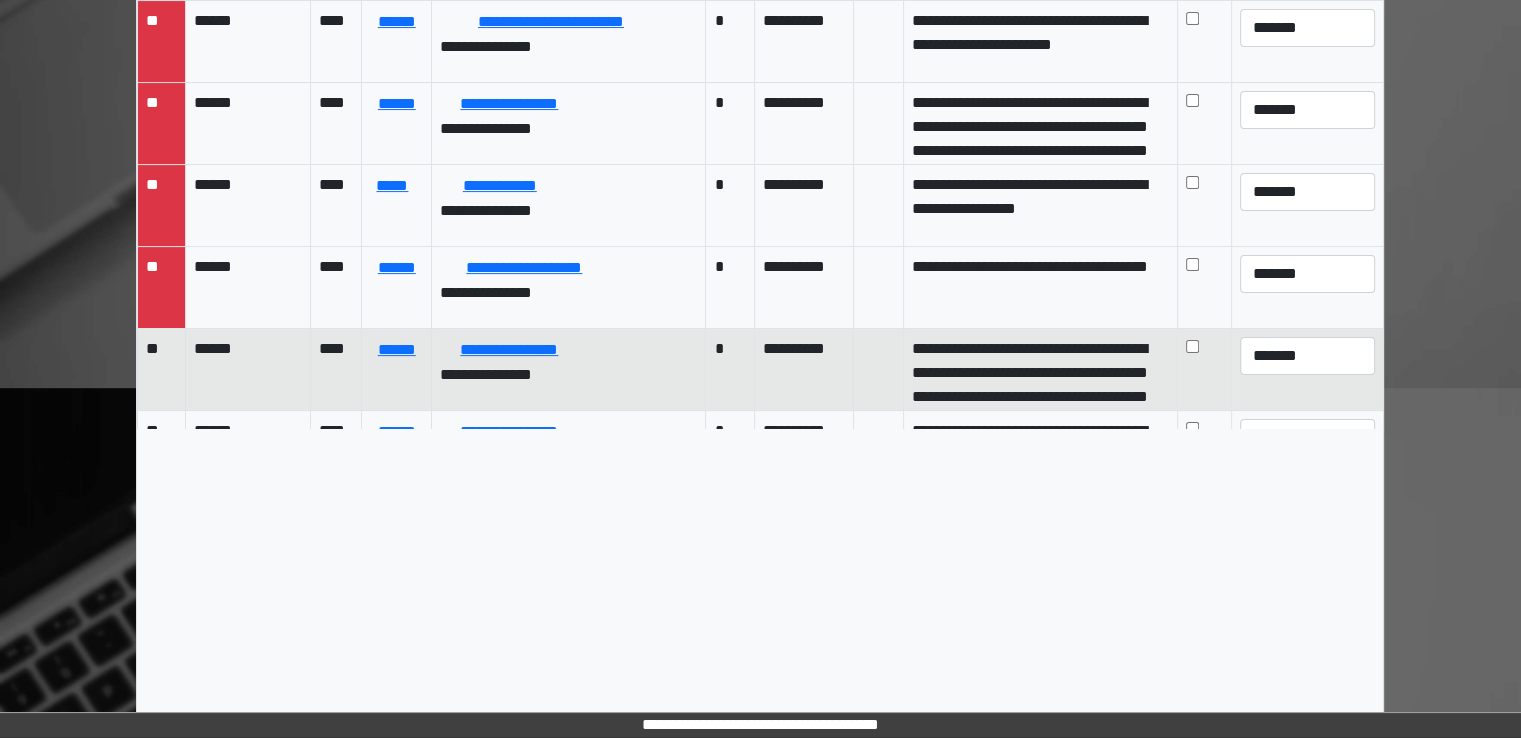 scroll, scrollTop: 174, scrollLeft: 0, axis: vertical 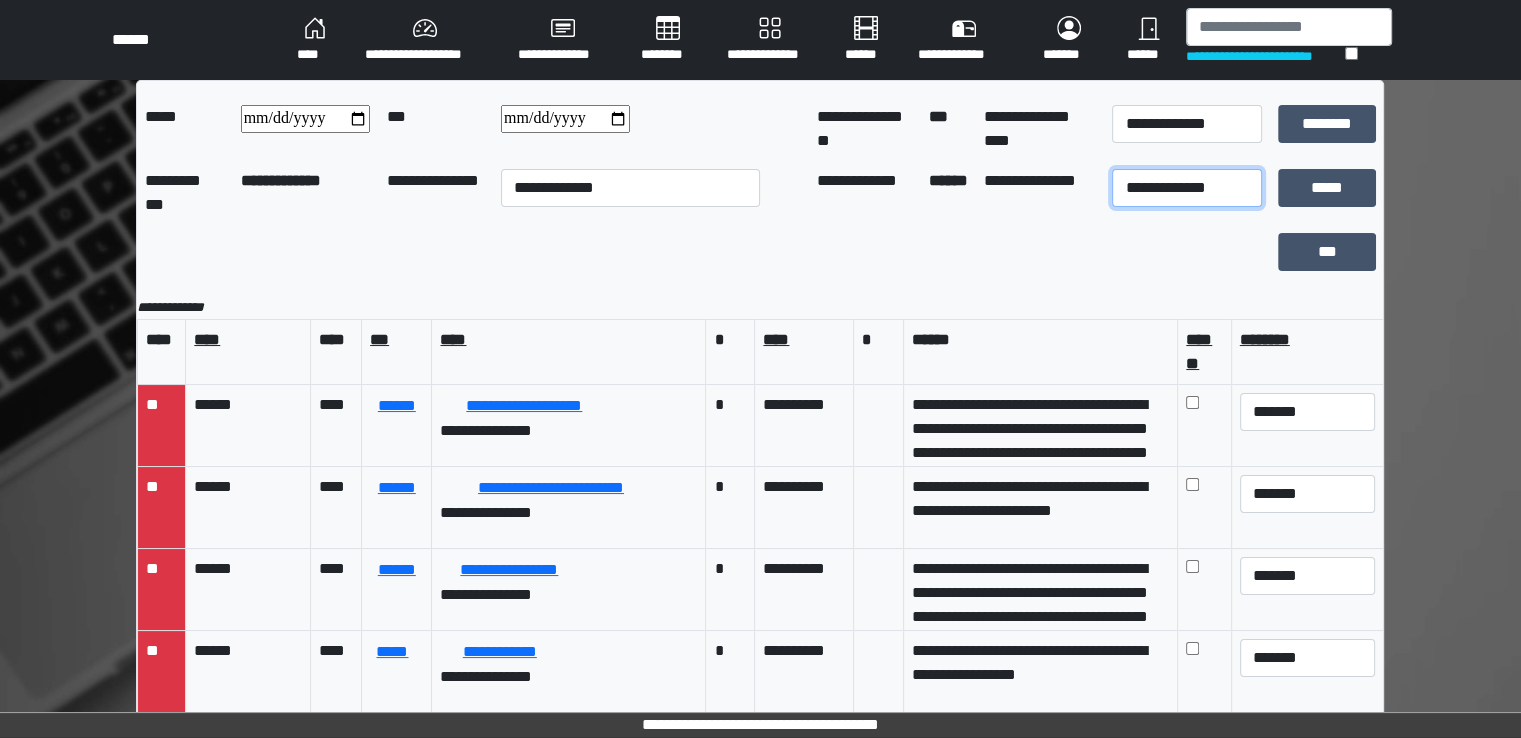 click on "**********" at bounding box center (1187, 188) 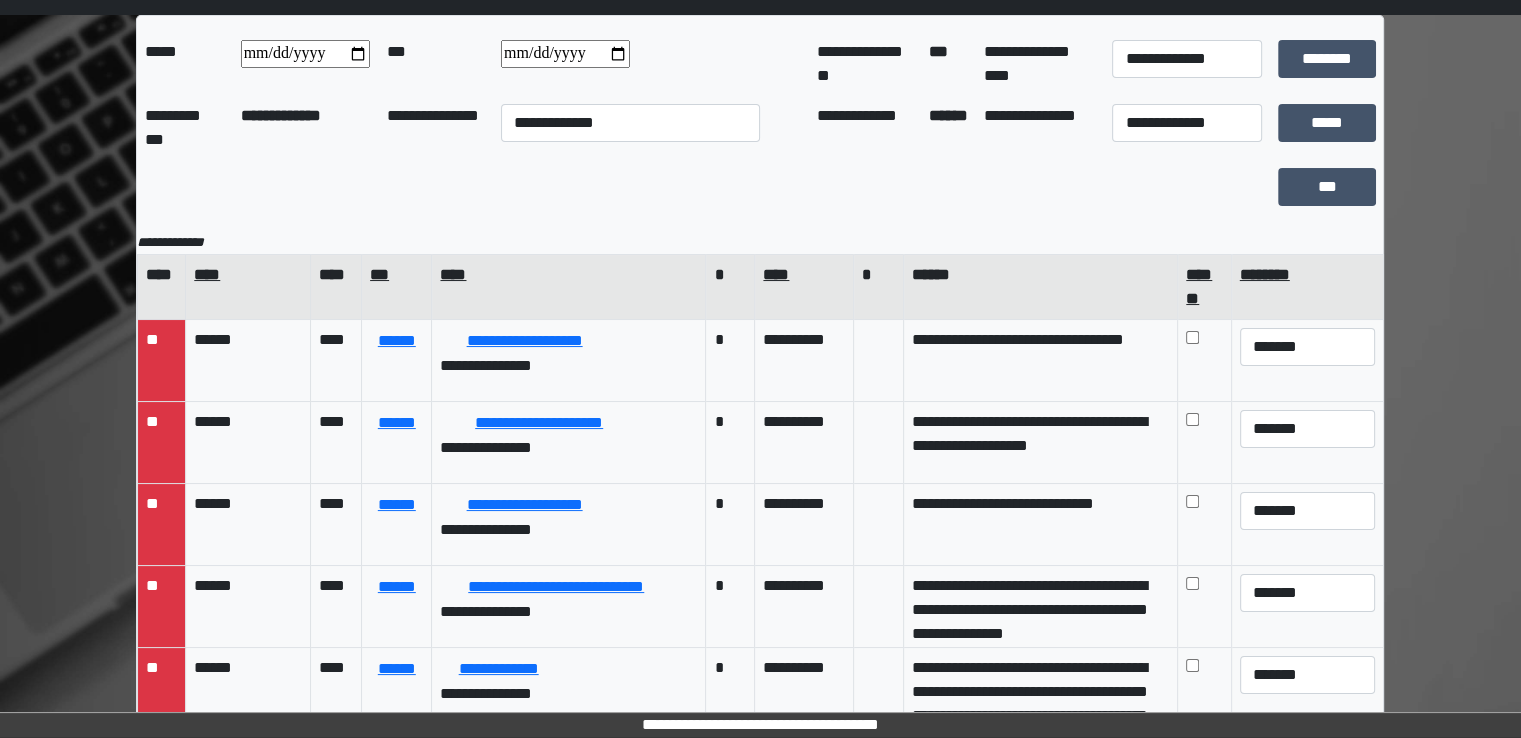 scroll, scrollTop: 174, scrollLeft: 0, axis: vertical 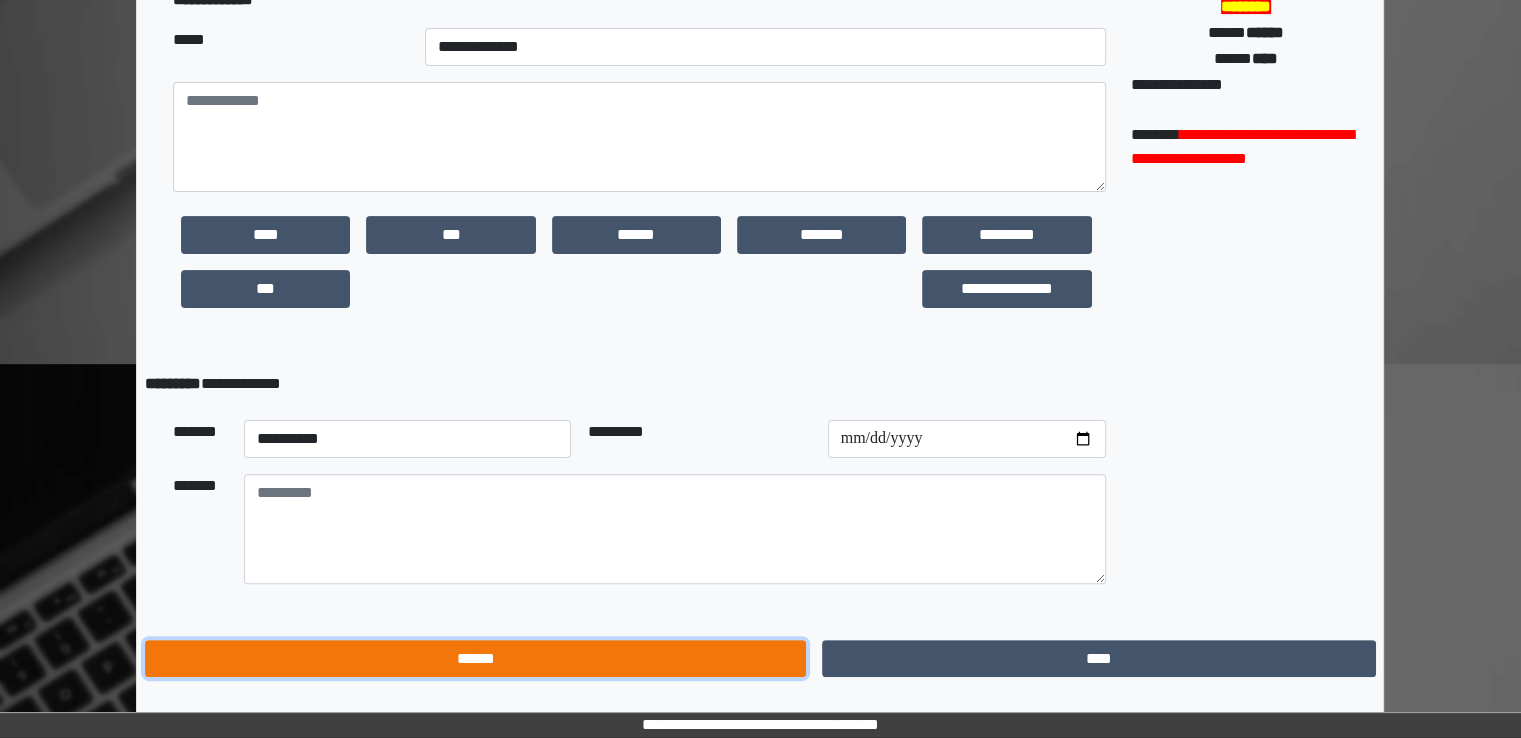 click on "******" at bounding box center (475, 659) 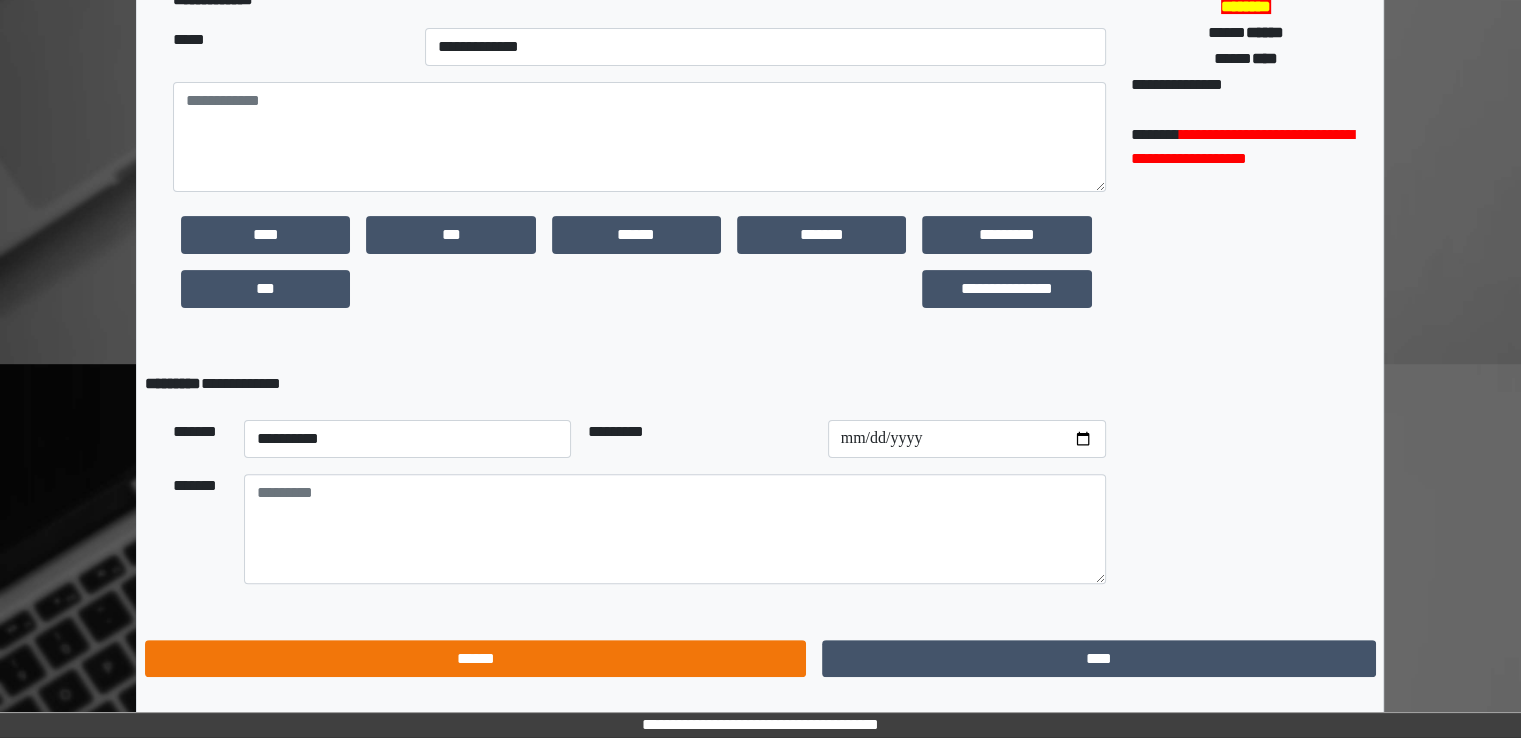 scroll, scrollTop: 174, scrollLeft: 0, axis: vertical 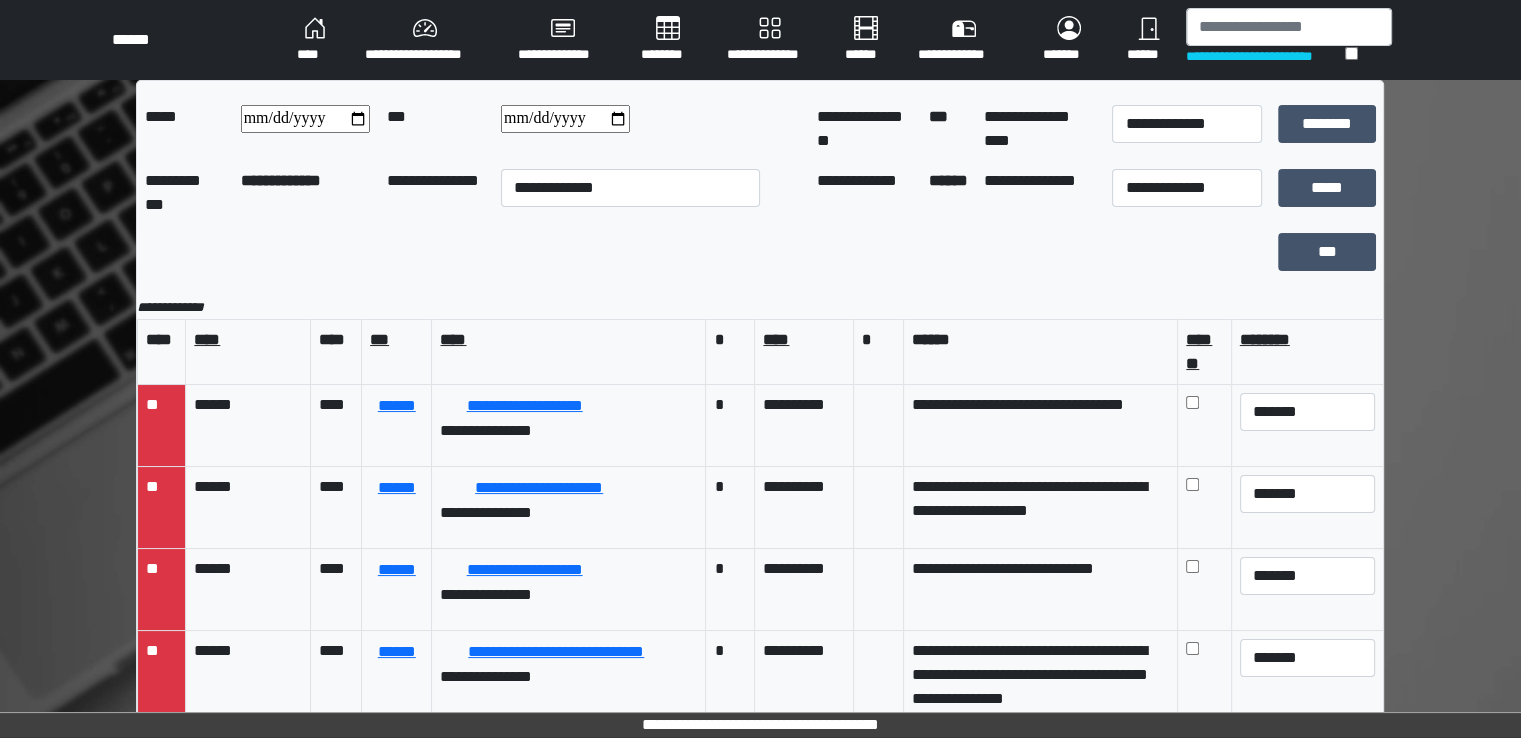 click on "********" at bounding box center (668, 40) 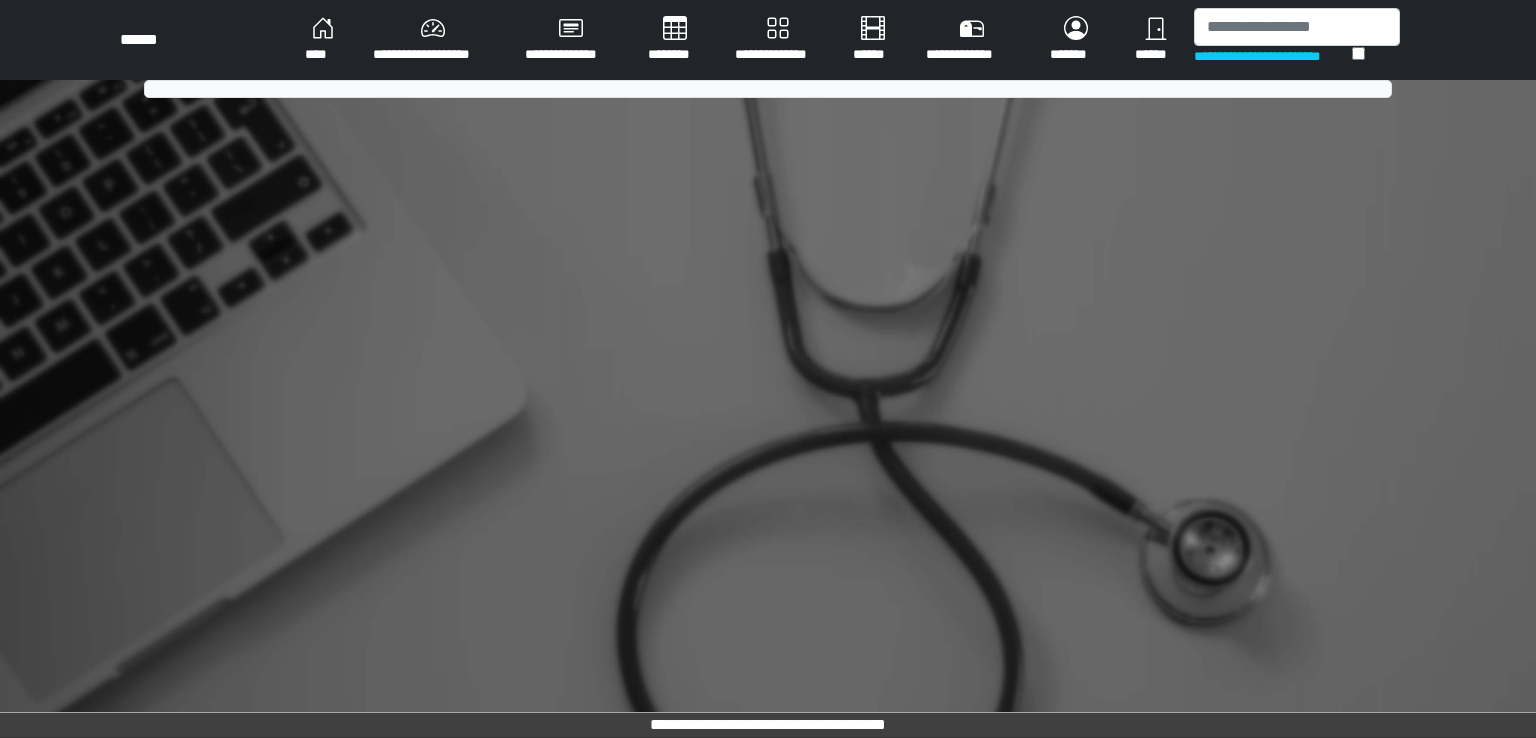 click on "********" at bounding box center (675, 40) 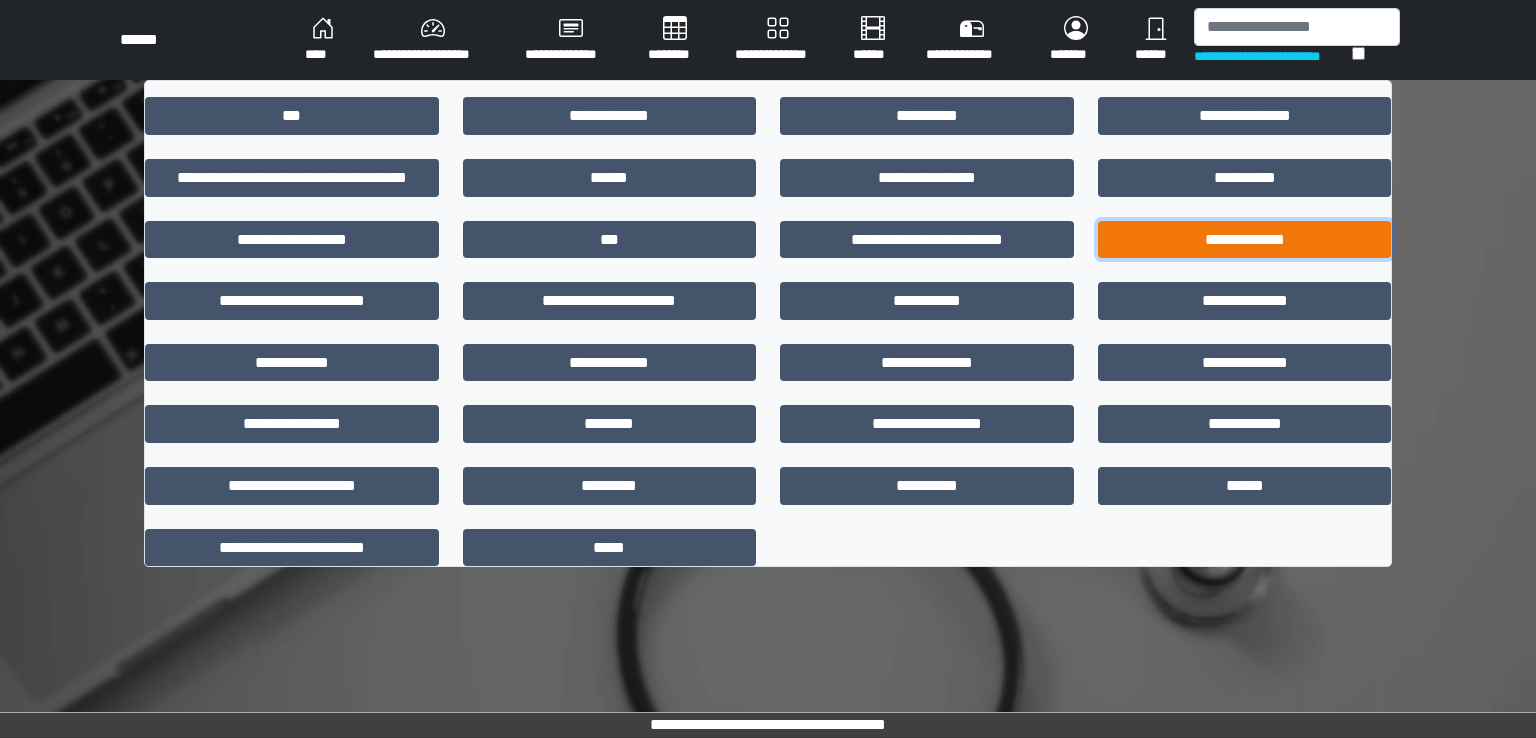 click on "**********" at bounding box center (1245, 240) 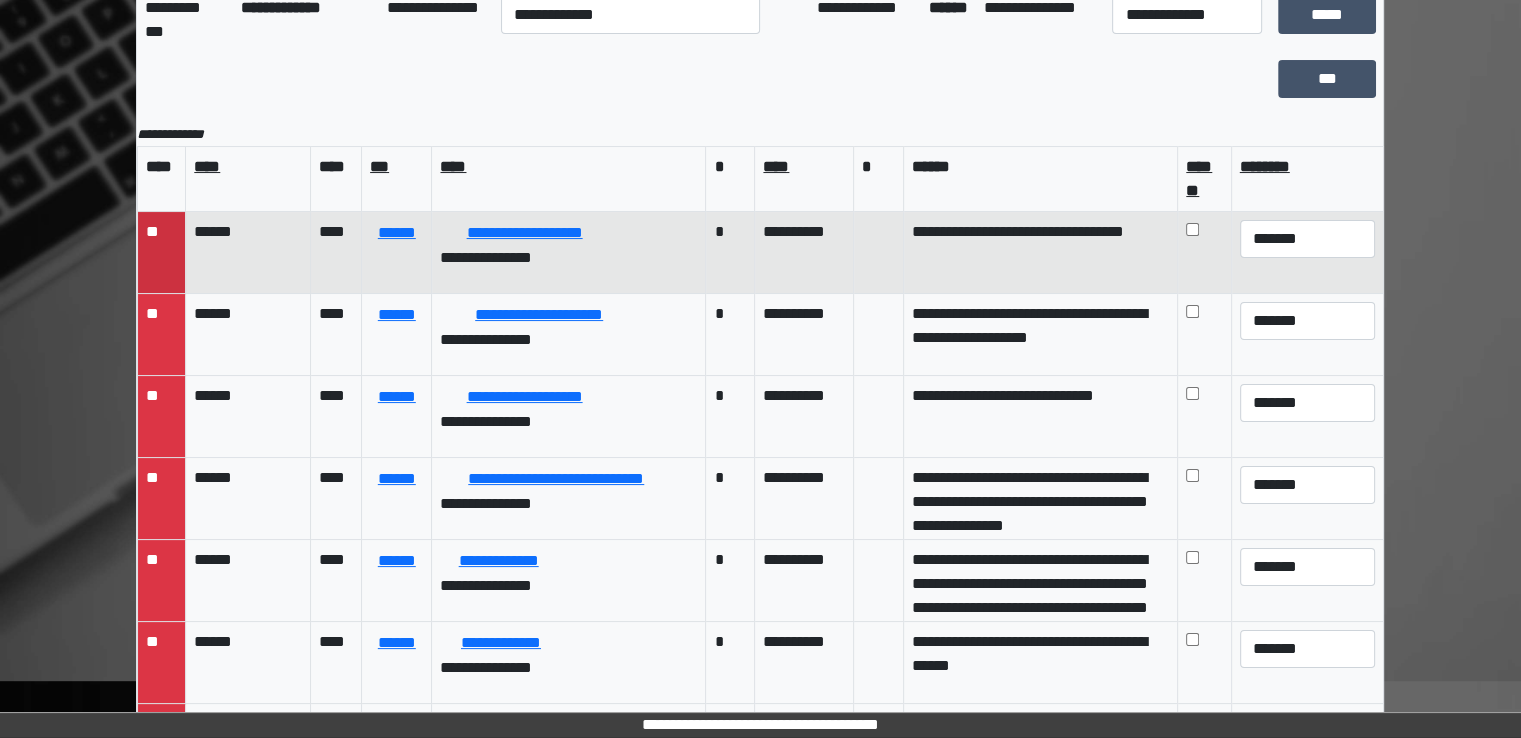 scroll, scrollTop: 174, scrollLeft: 0, axis: vertical 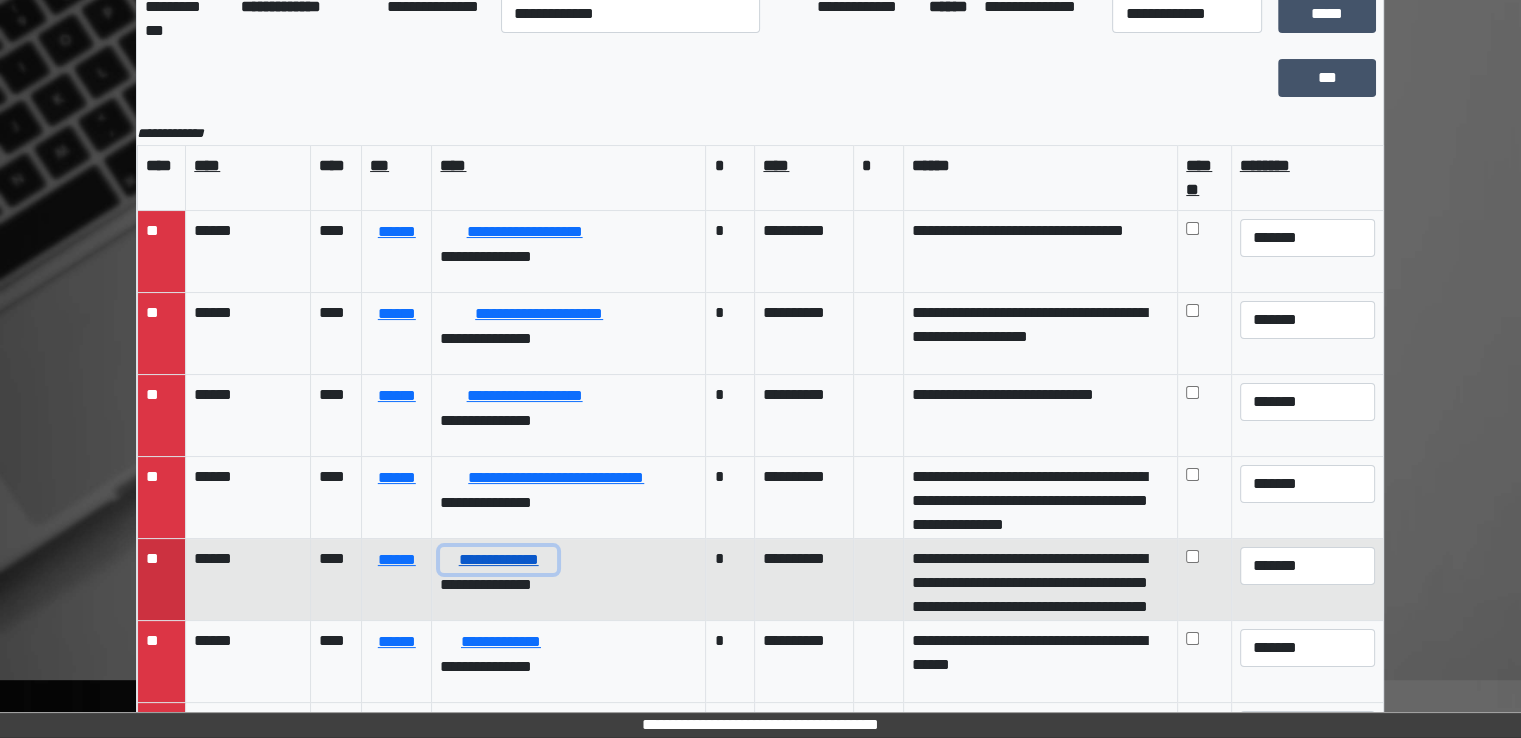 click on "**********" at bounding box center (498, 560) 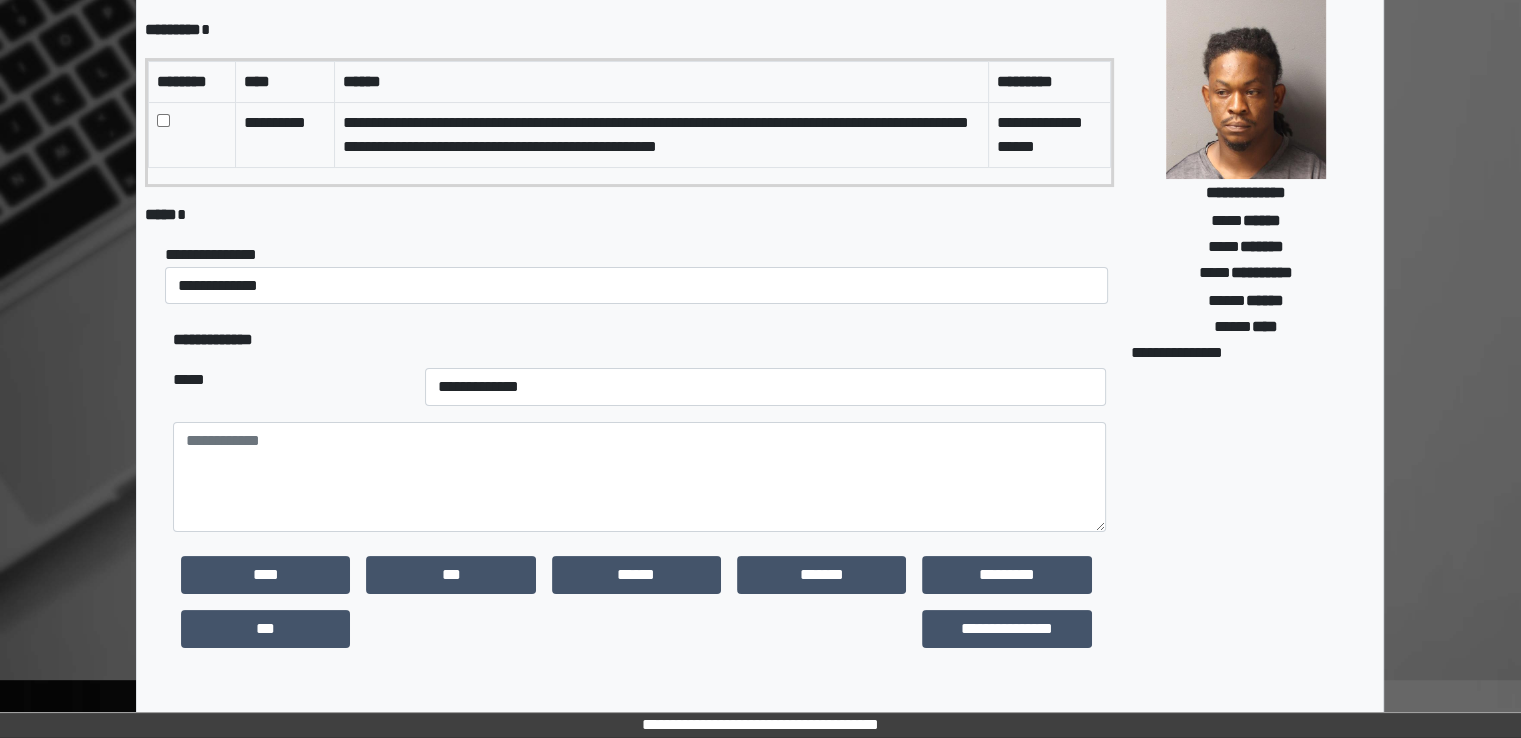 scroll, scrollTop: 491, scrollLeft: 0, axis: vertical 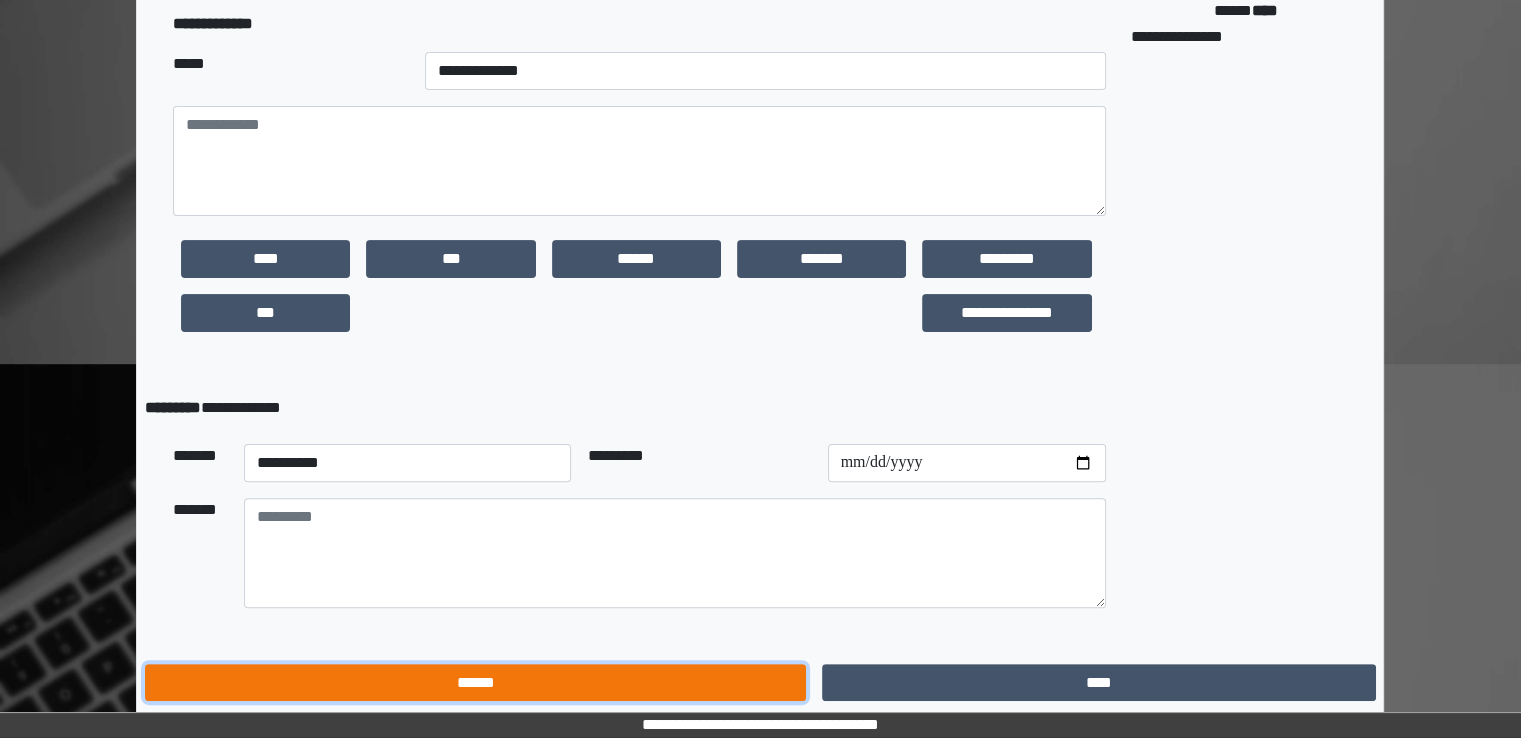 click on "******" at bounding box center [475, 683] 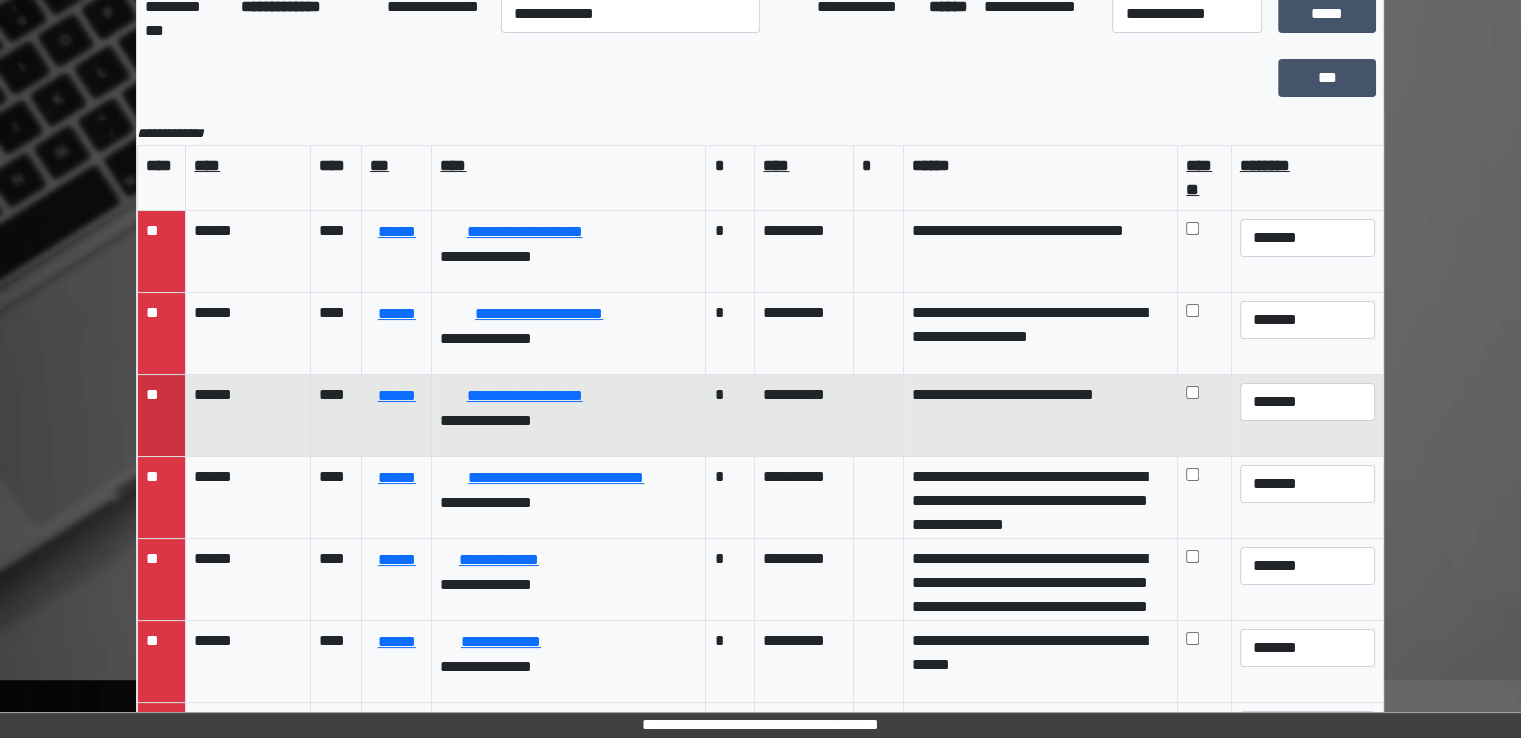 scroll, scrollTop: 174, scrollLeft: 0, axis: vertical 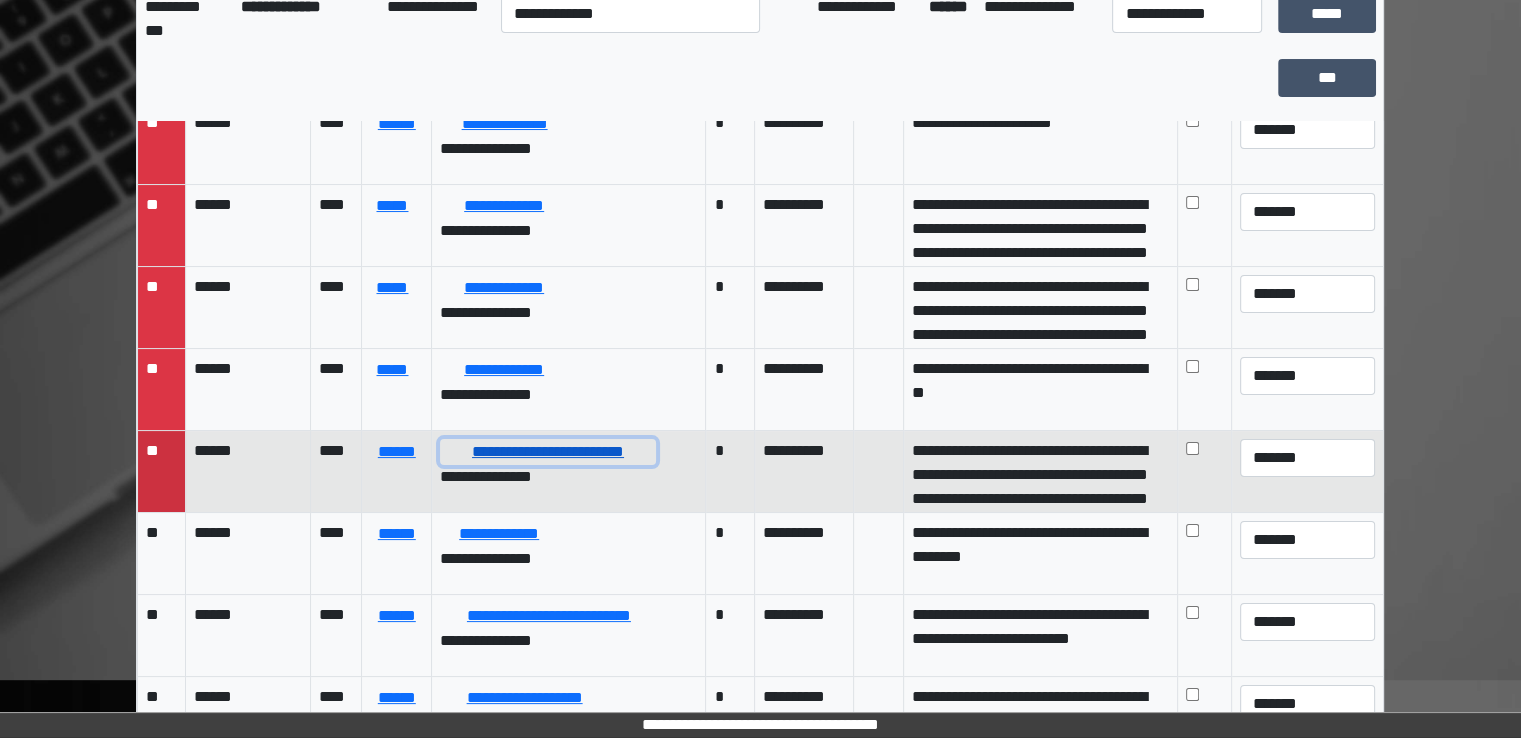 click on "**********" at bounding box center (547, 452) 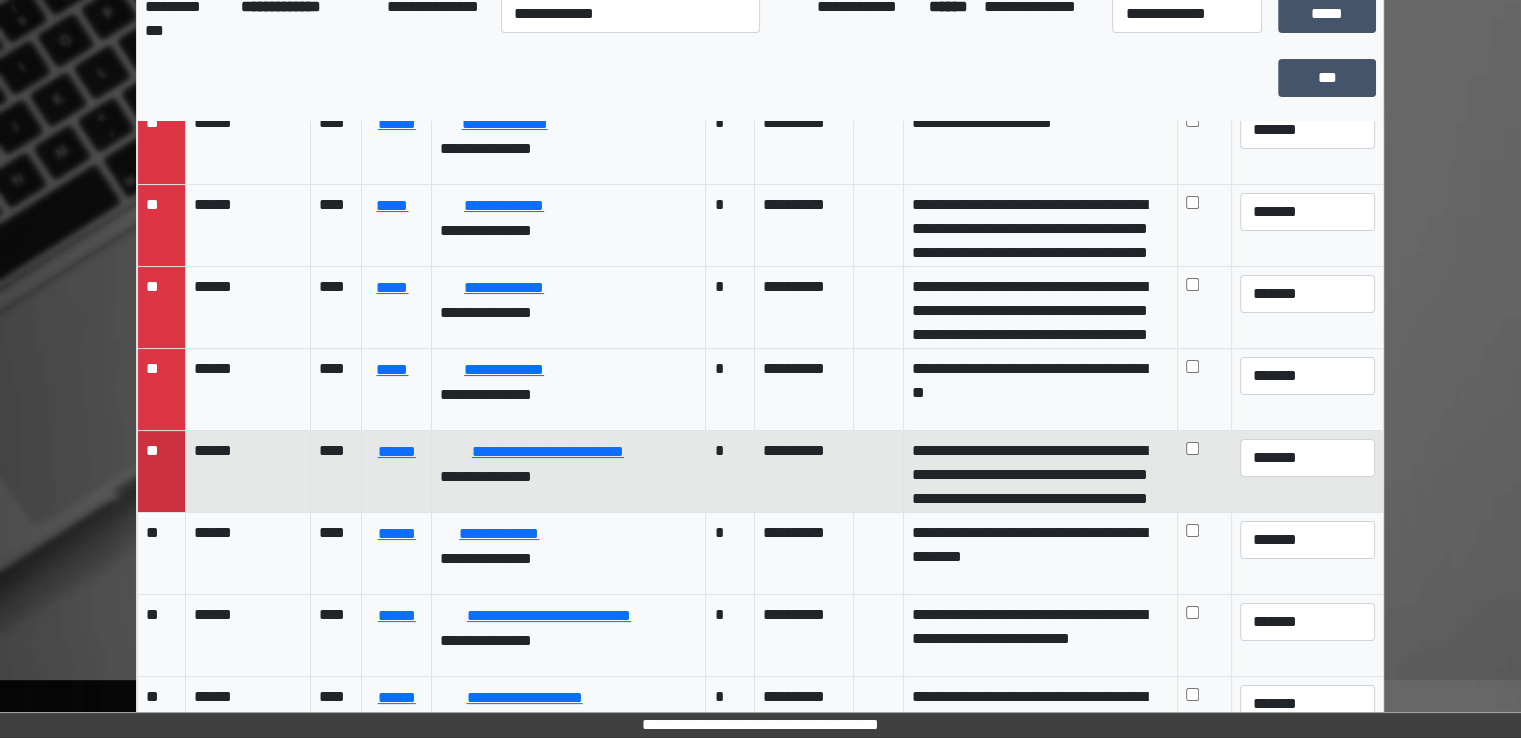 click on "**********" at bounding box center (569, 471) 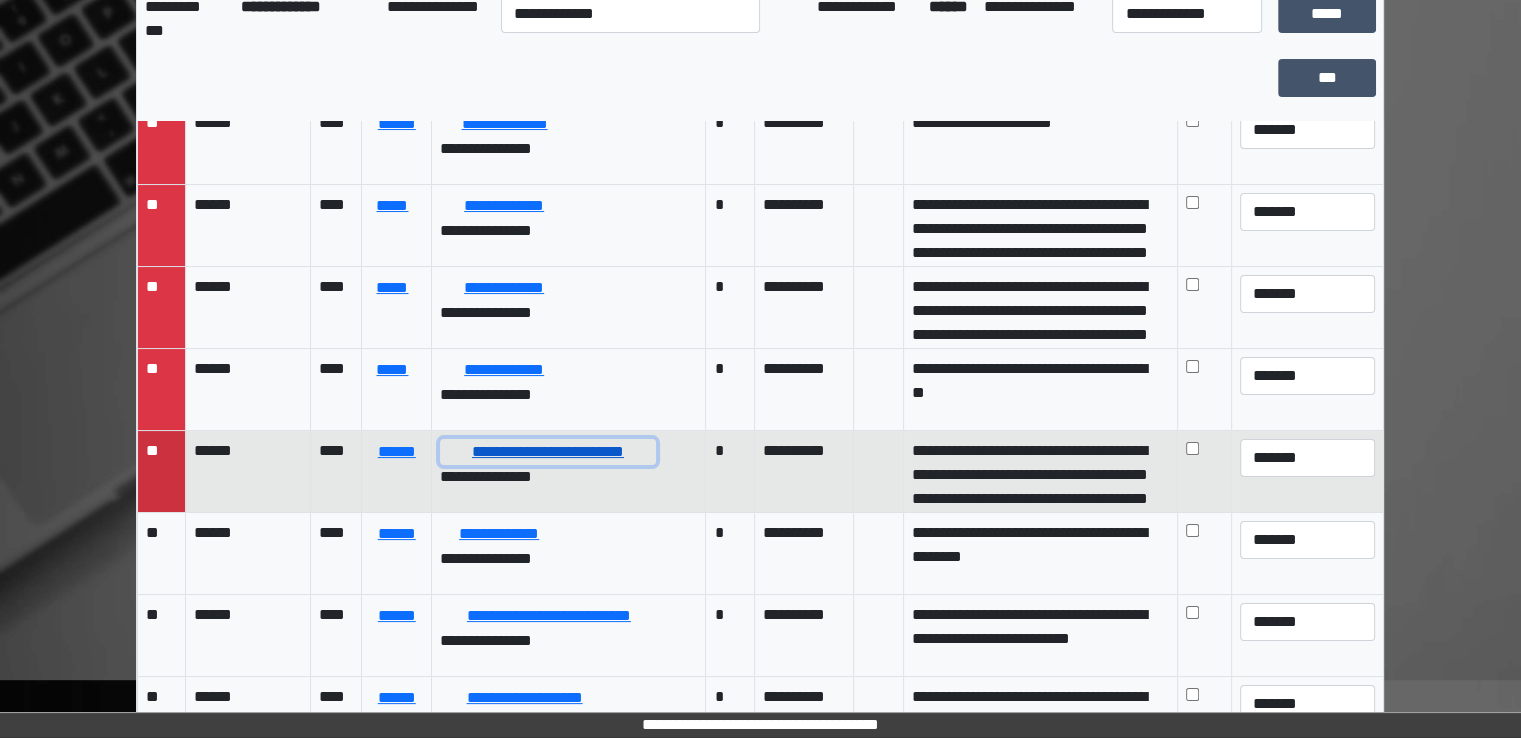 click on "**********" at bounding box center [547, 452] 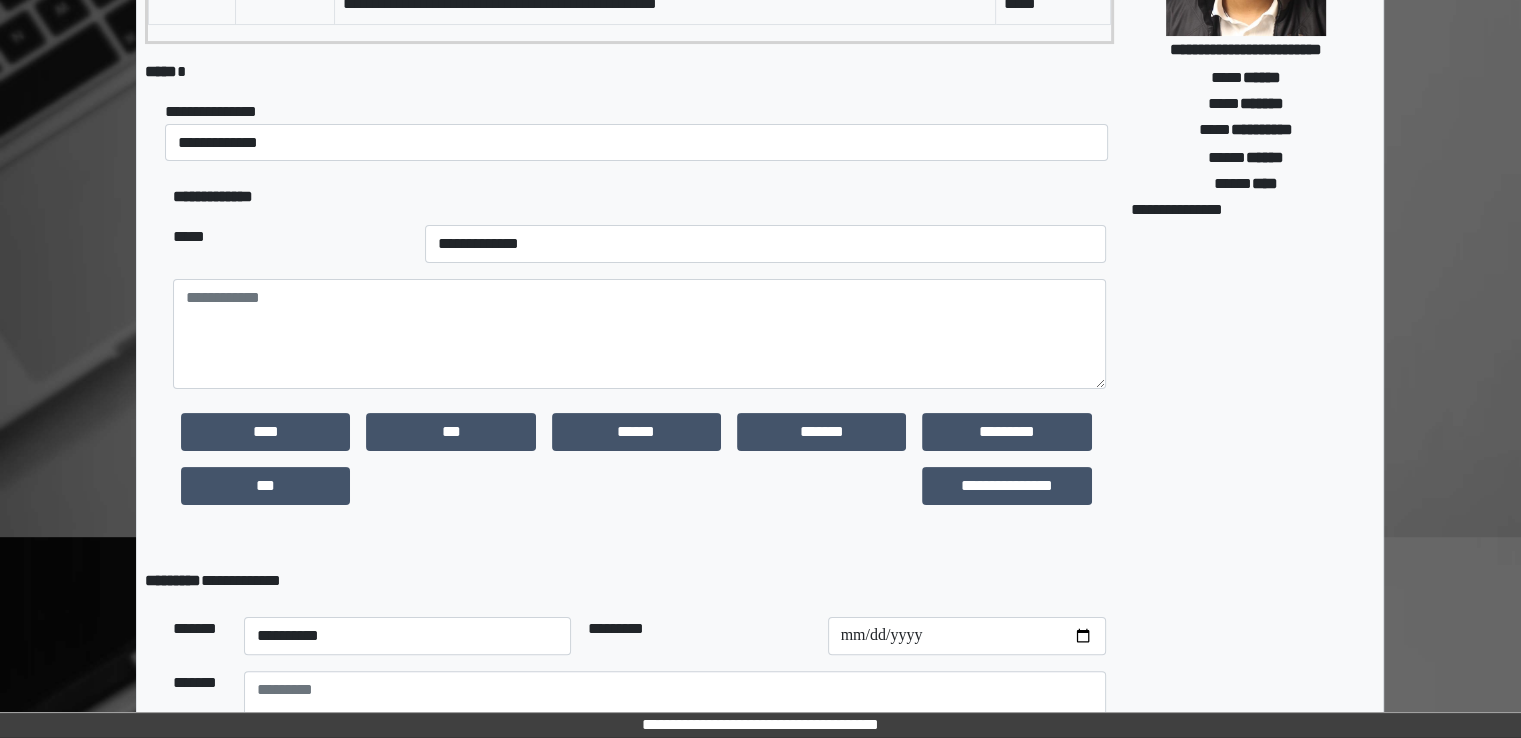 scroll, scrollTop: 491, scrollLeft: 0, axis: vertical 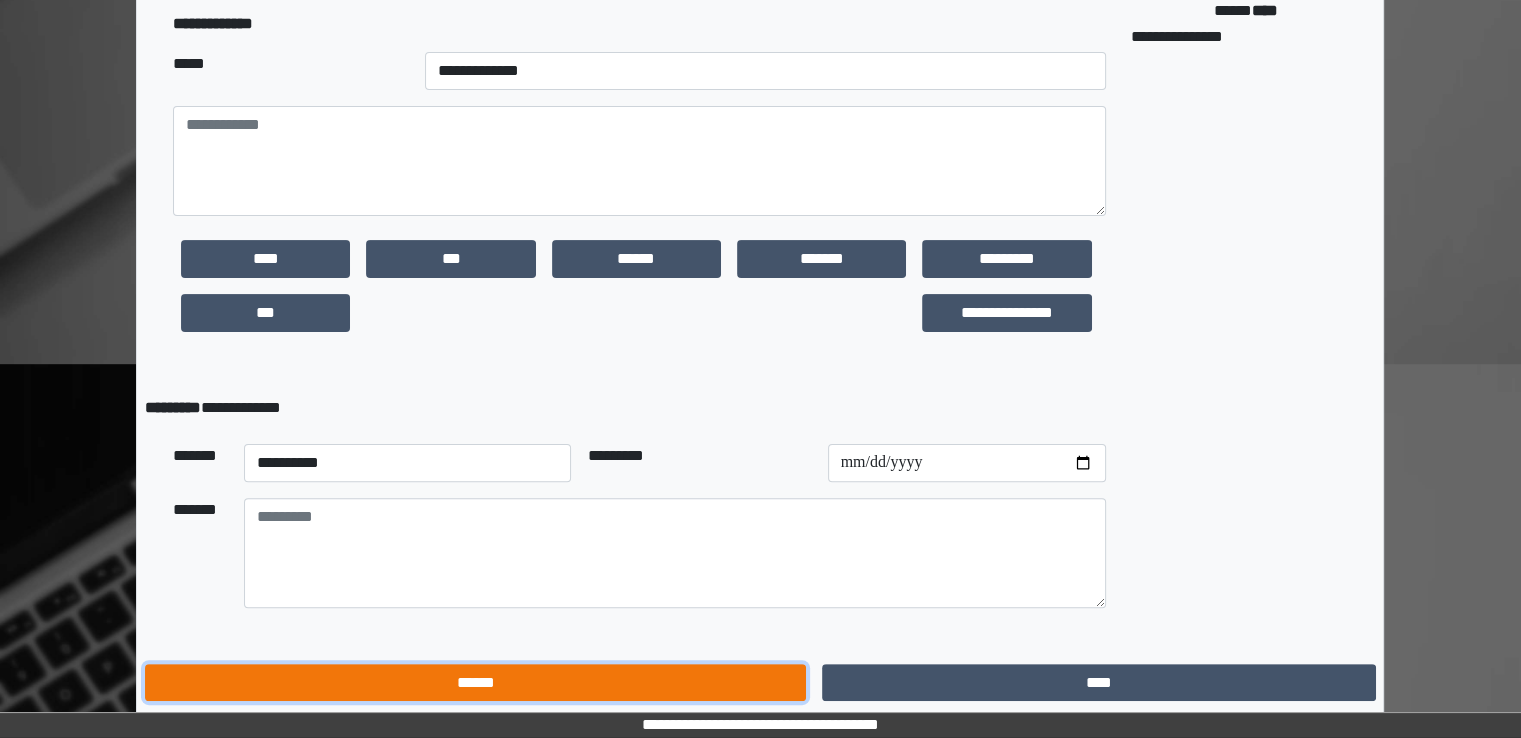 click on "******" at bounding box center (475, 683) 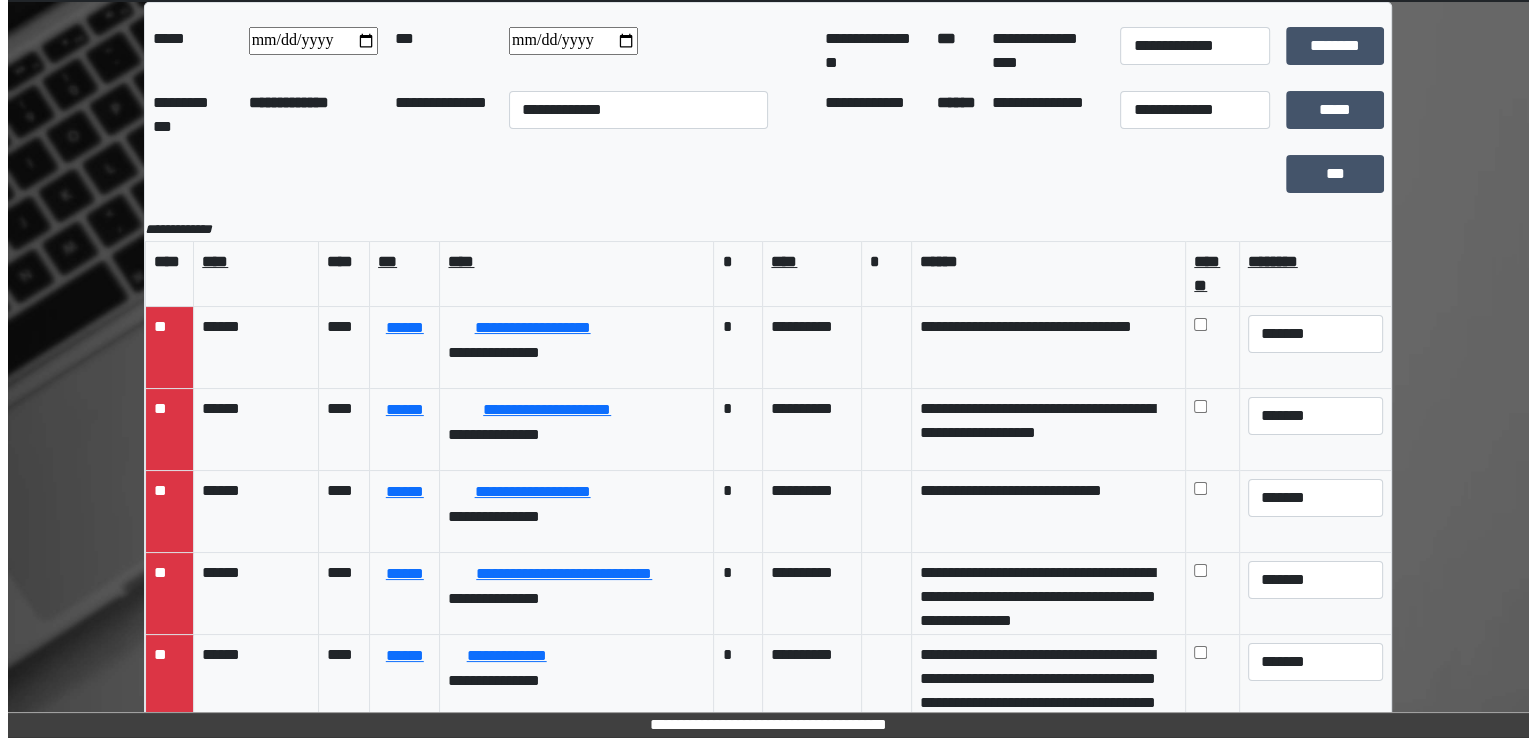 scroll, scrollTop: 0, scrollLeft: 0, axis: both 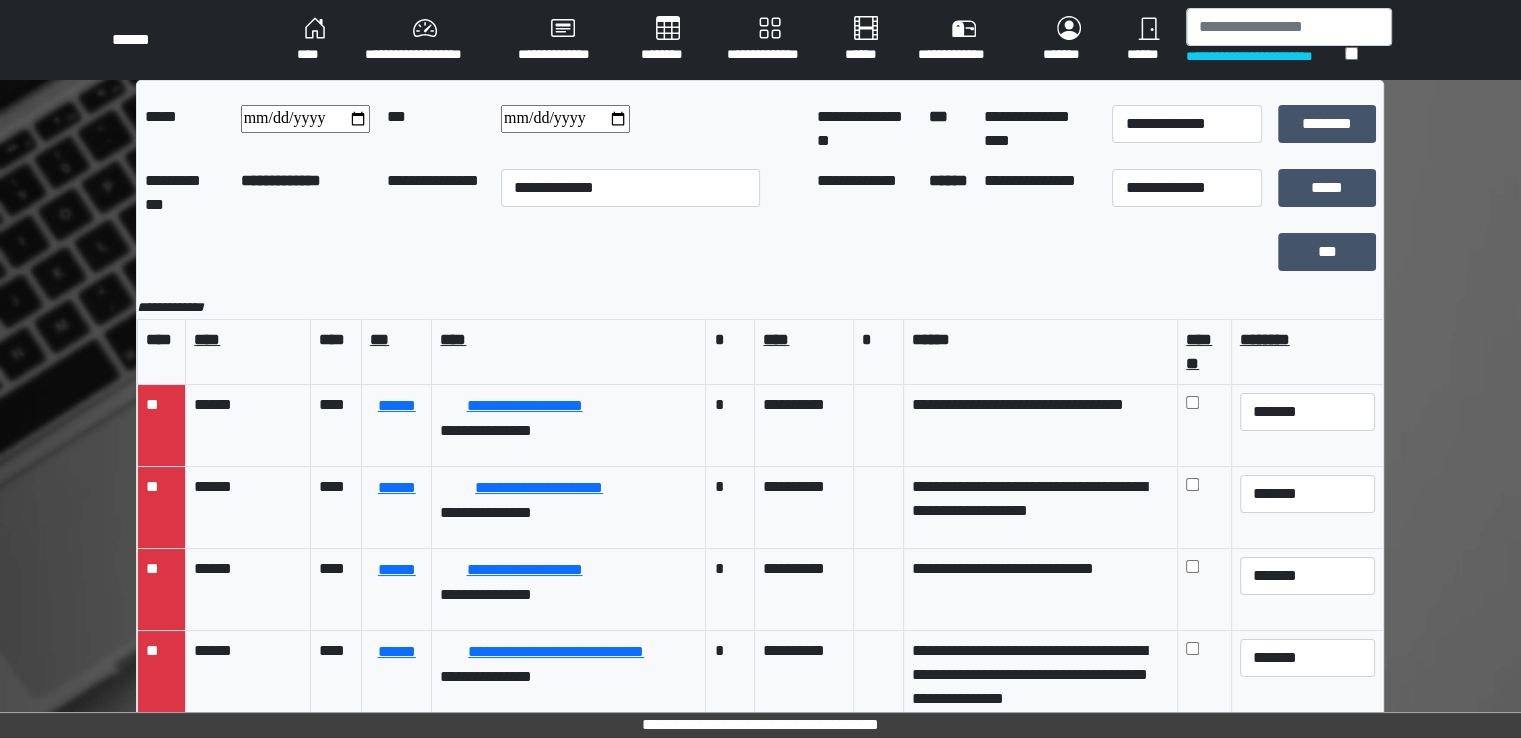 click on "****" at bounding box center [315, 40] 